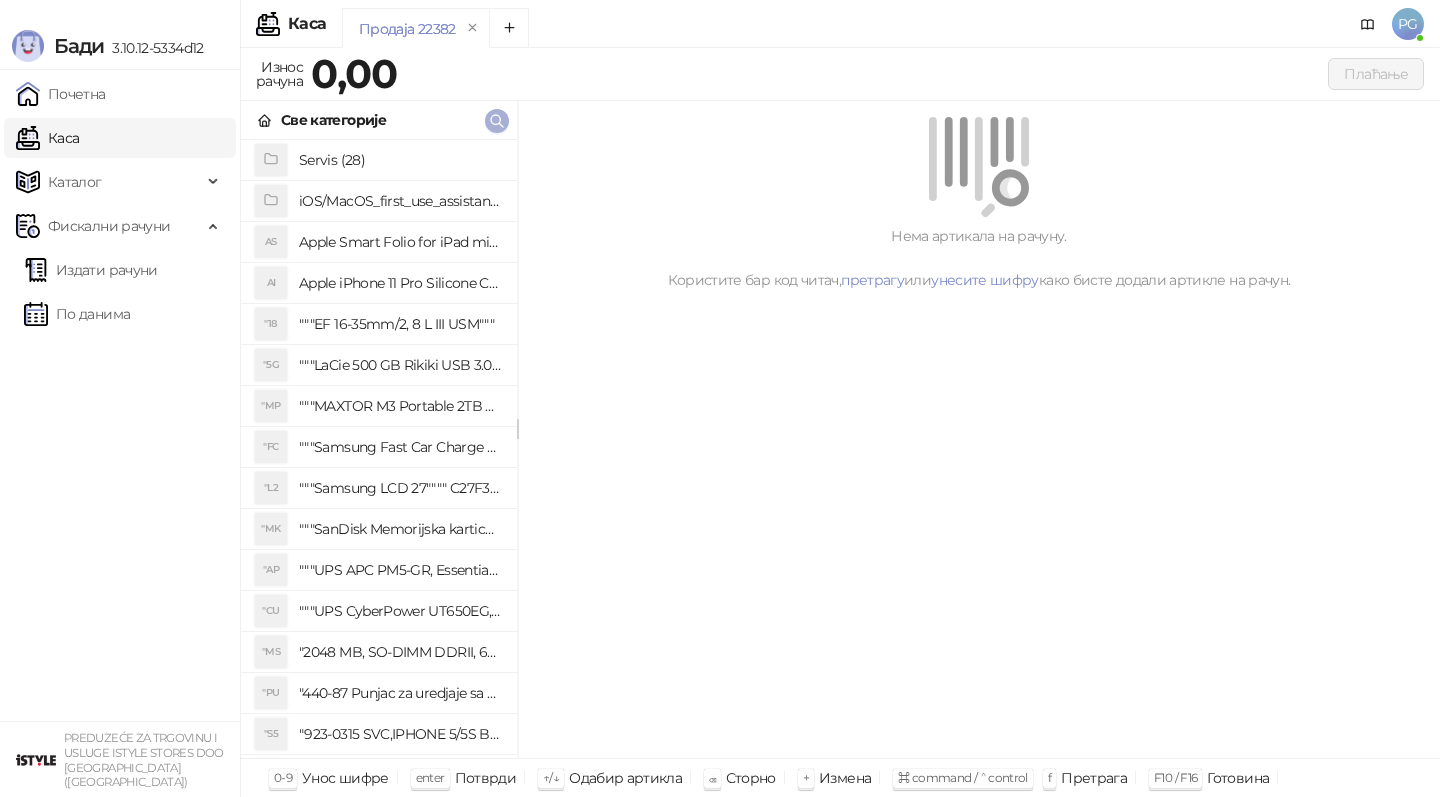 scroll, scrollTop: 0, scrollLeft: 0, axis: both 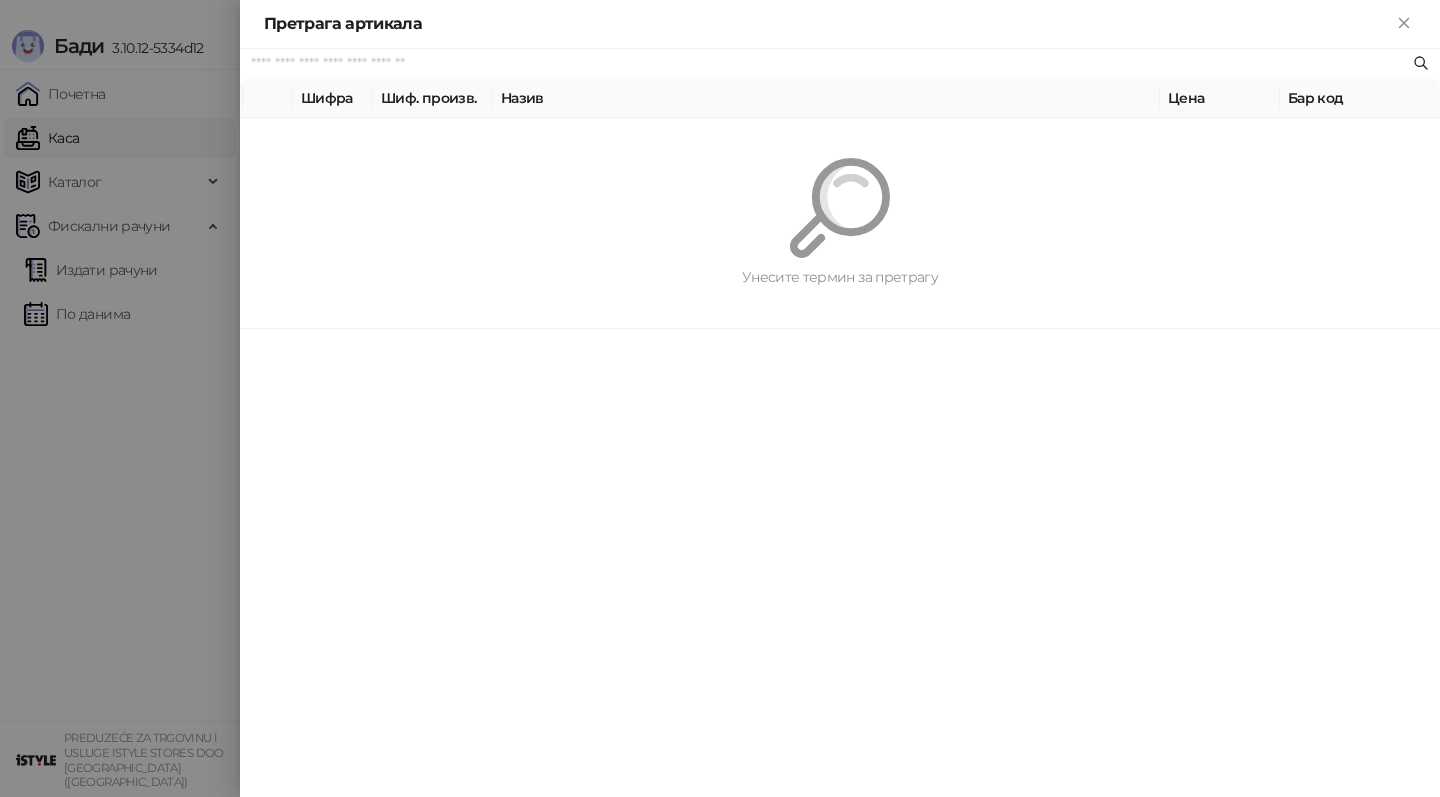 paste on "*********" 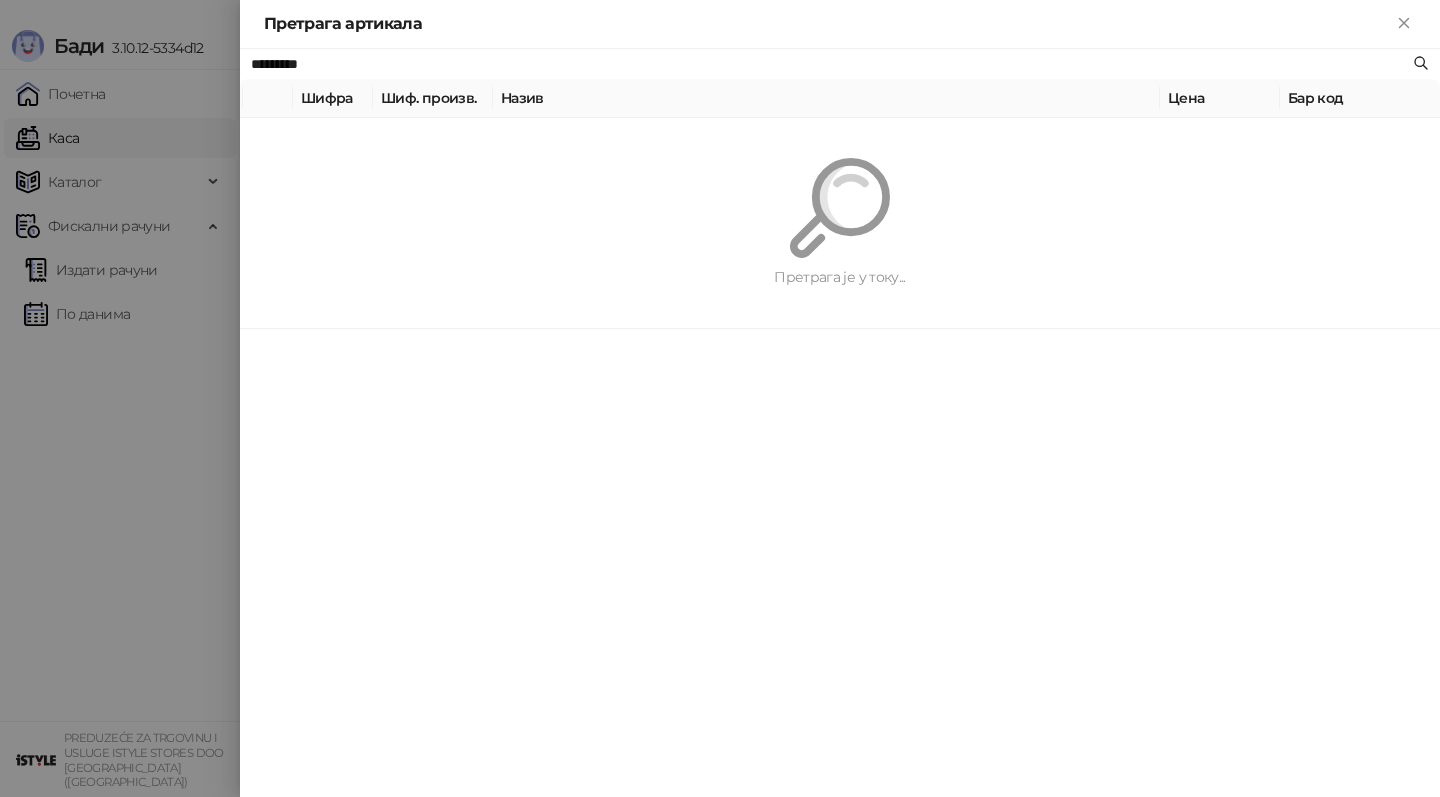 type on "*********" 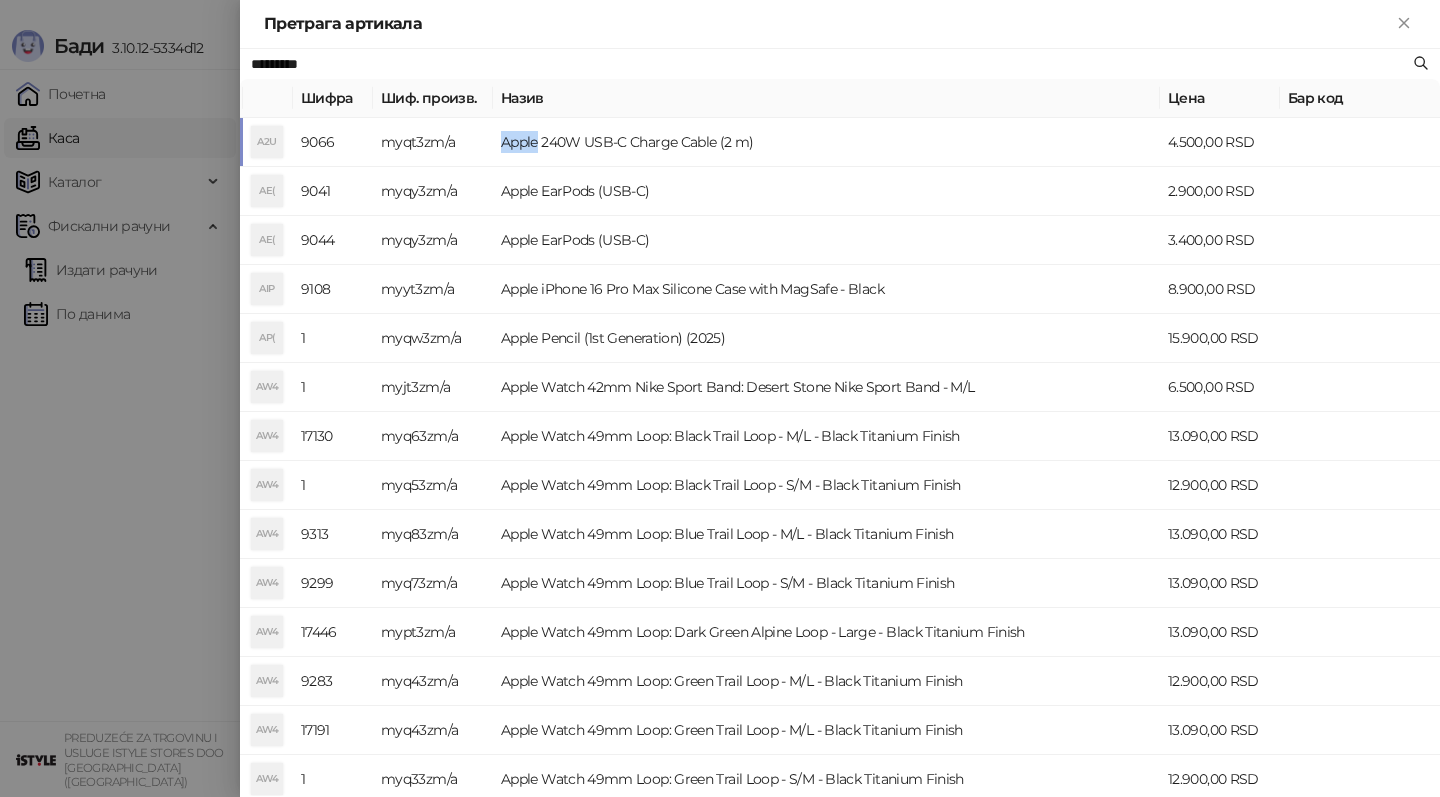 click on "Apple 240W USB-C Charge Cable (2 m)" at bounding box center (826, 142) 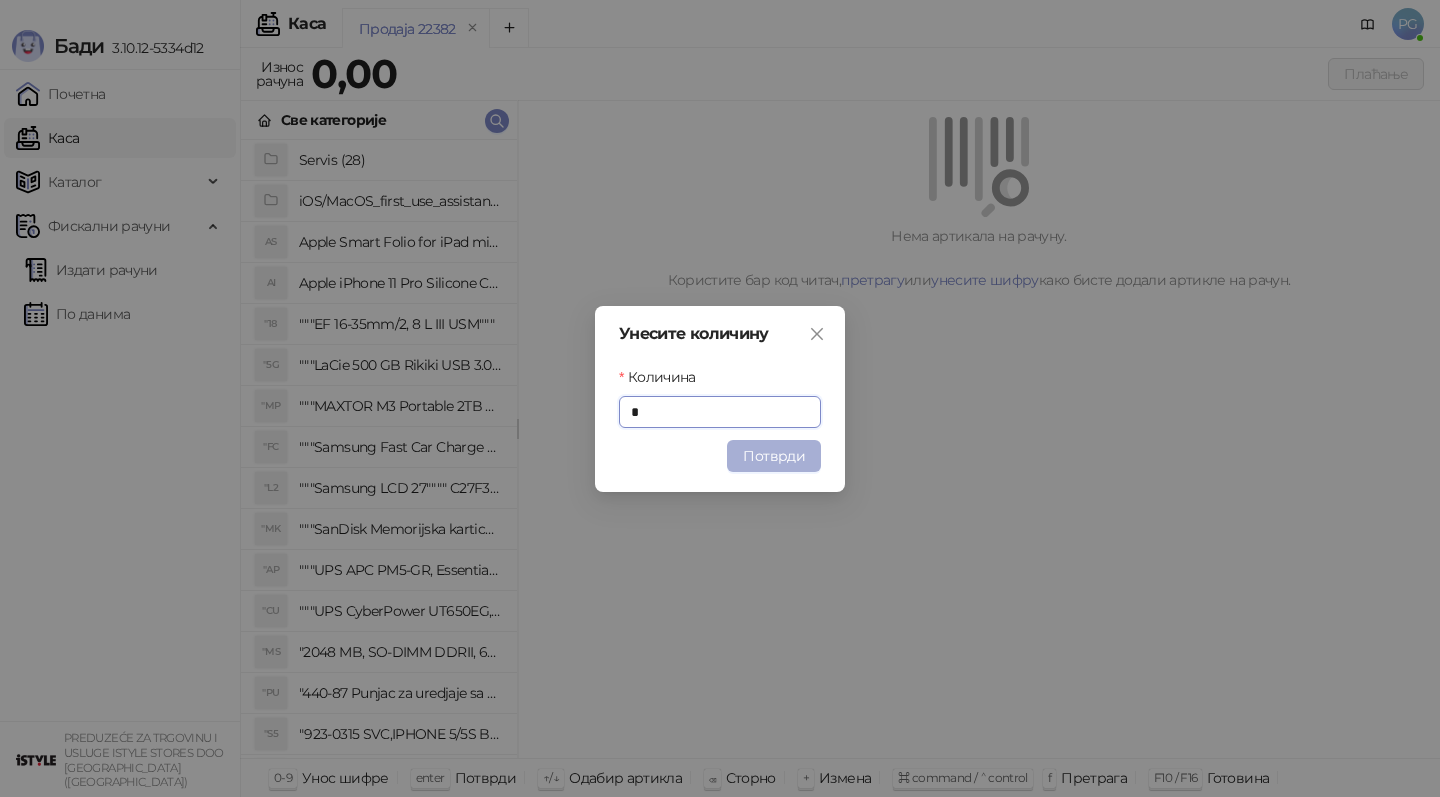 click on "Потврди" at bounding box center [774, 456] 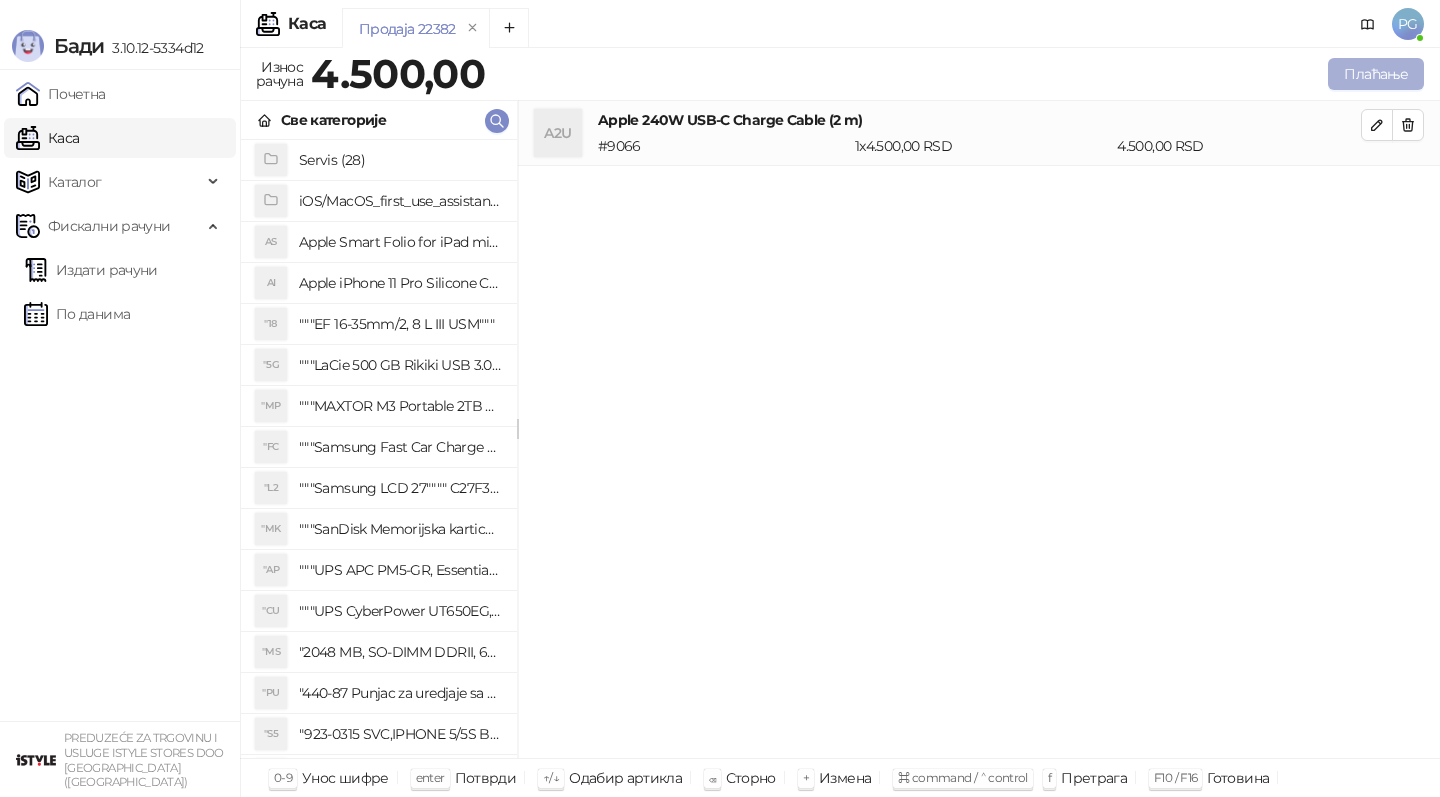 click on "Плаћање" at bounding box center [1376, 74] 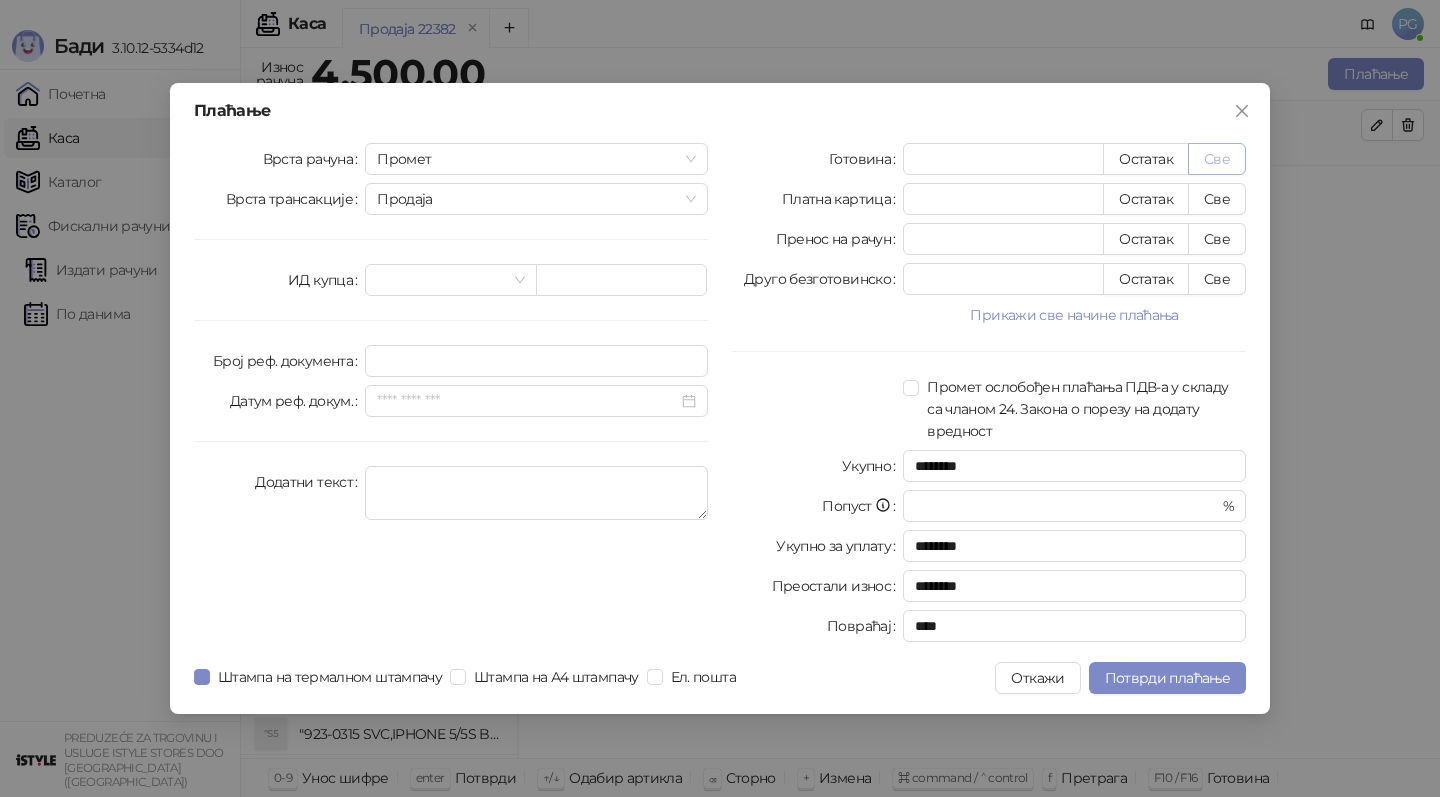 click on "Све" at bounding box center (1217, 159) 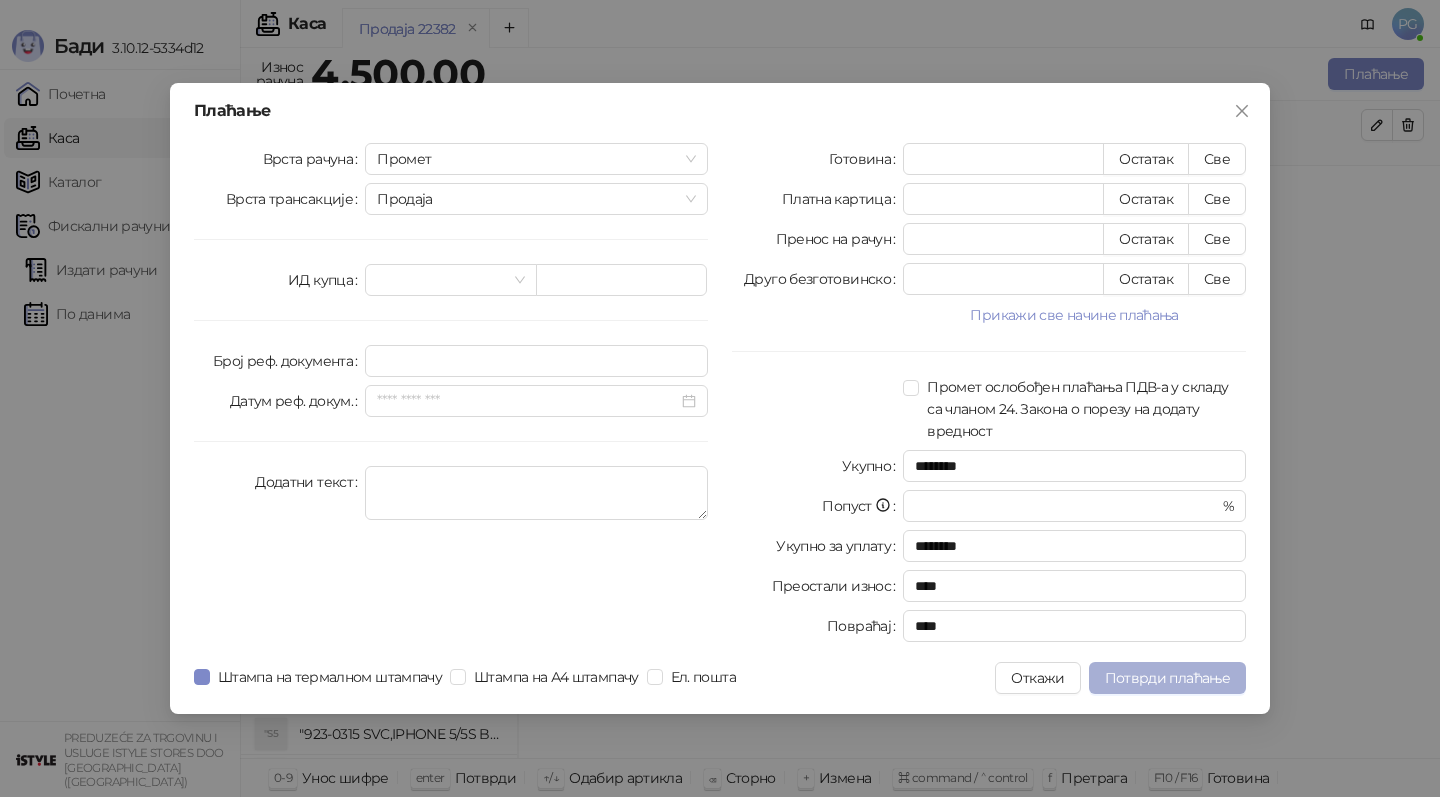 click on "Потврди плаћање" at bounding box center (1167, 678) 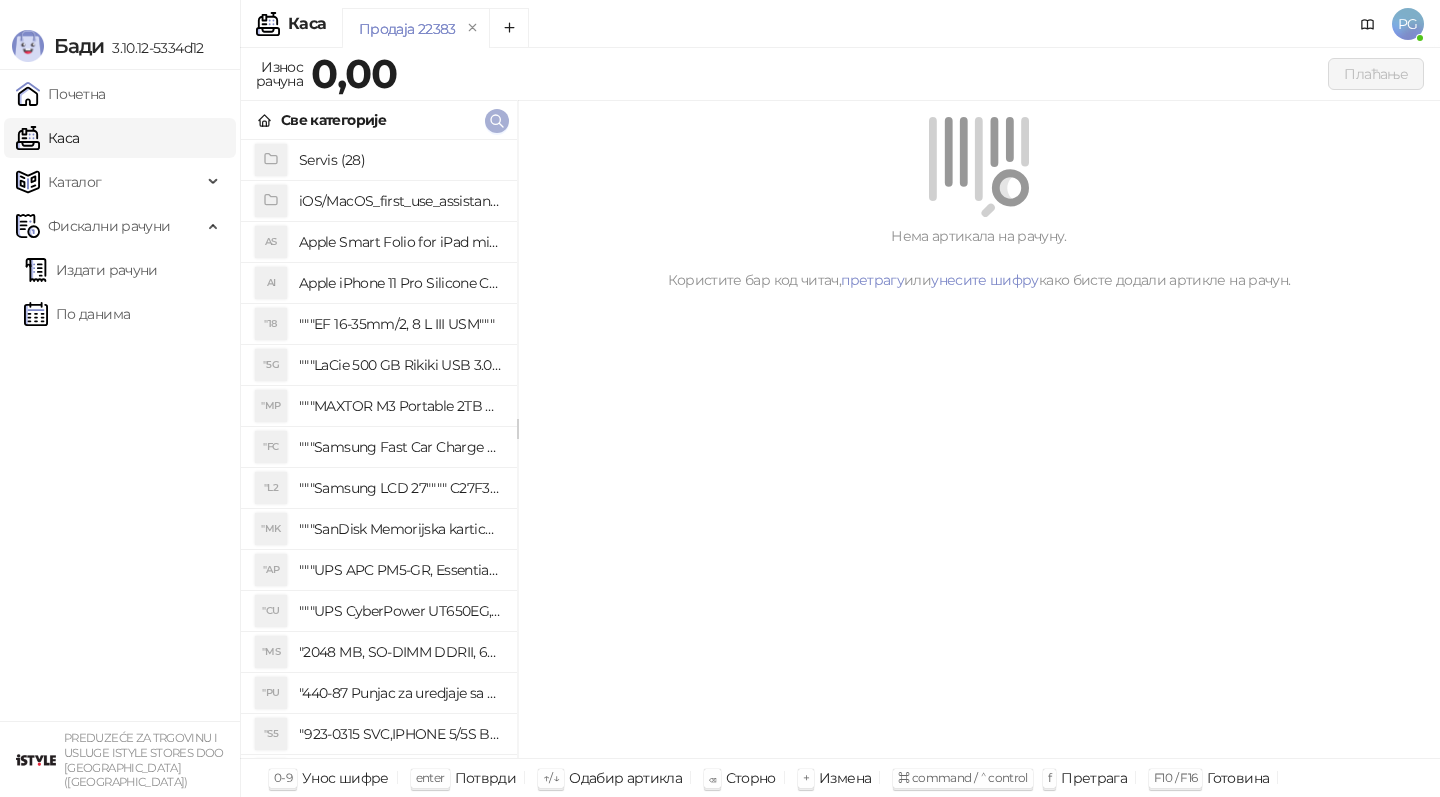 click 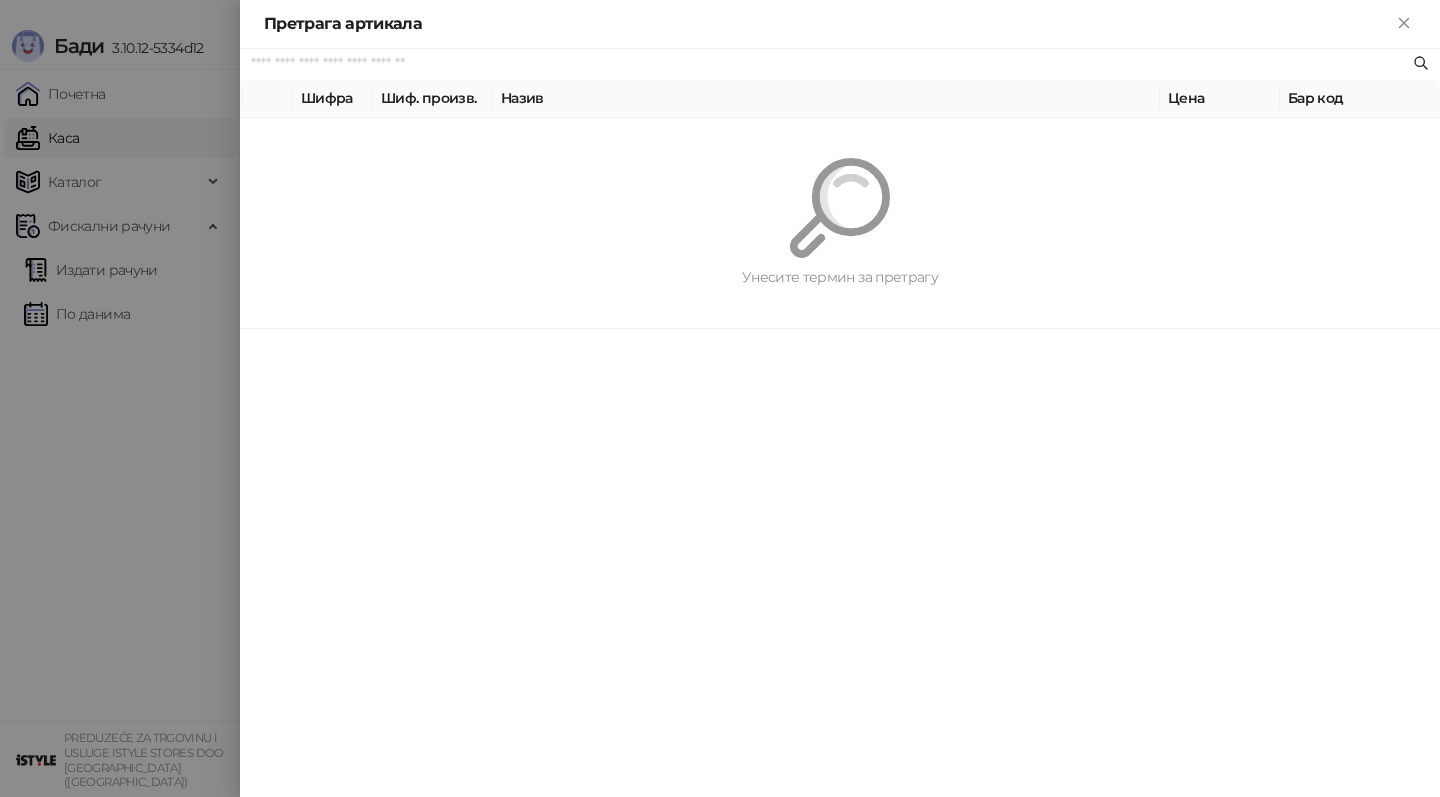 paste on "*********" 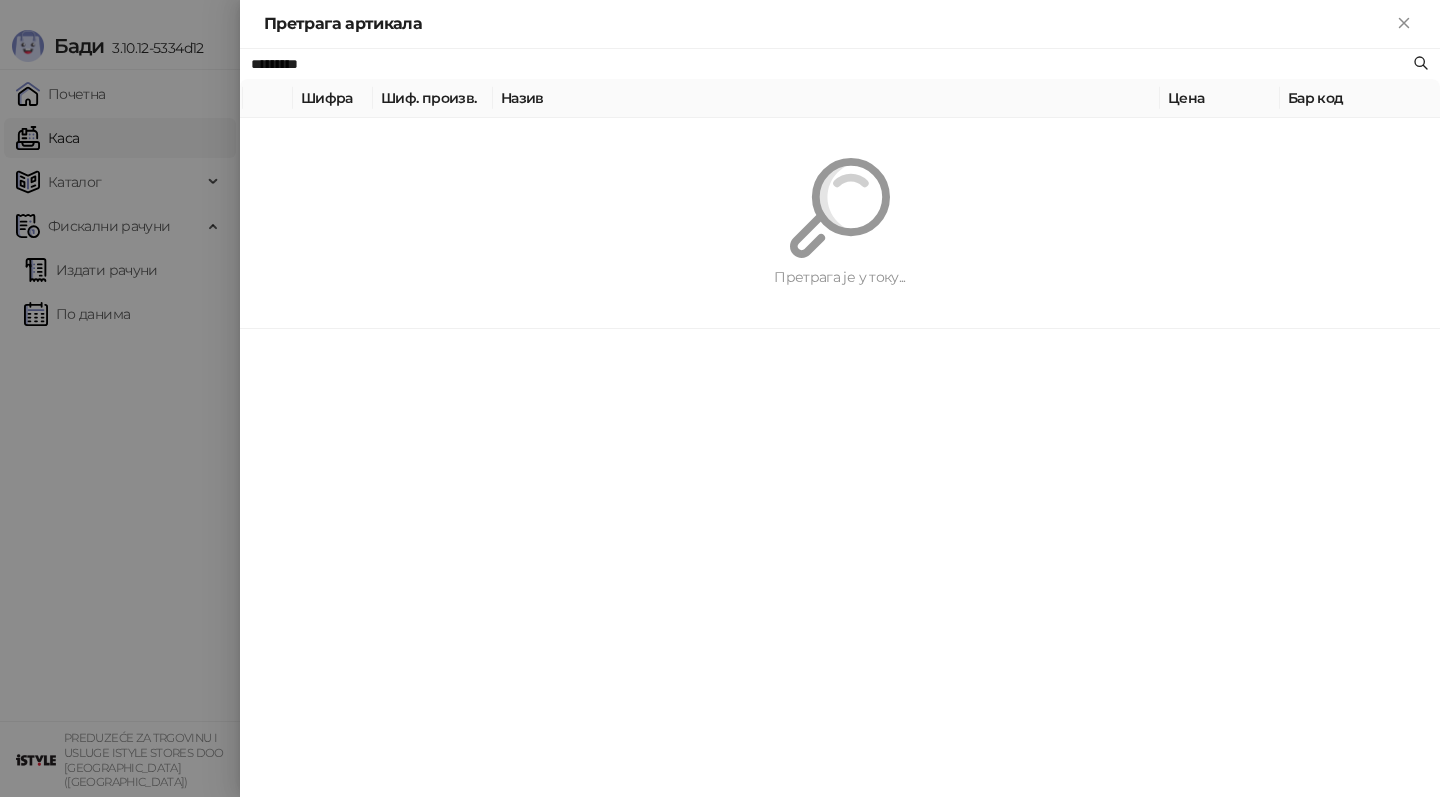 type on "*********" 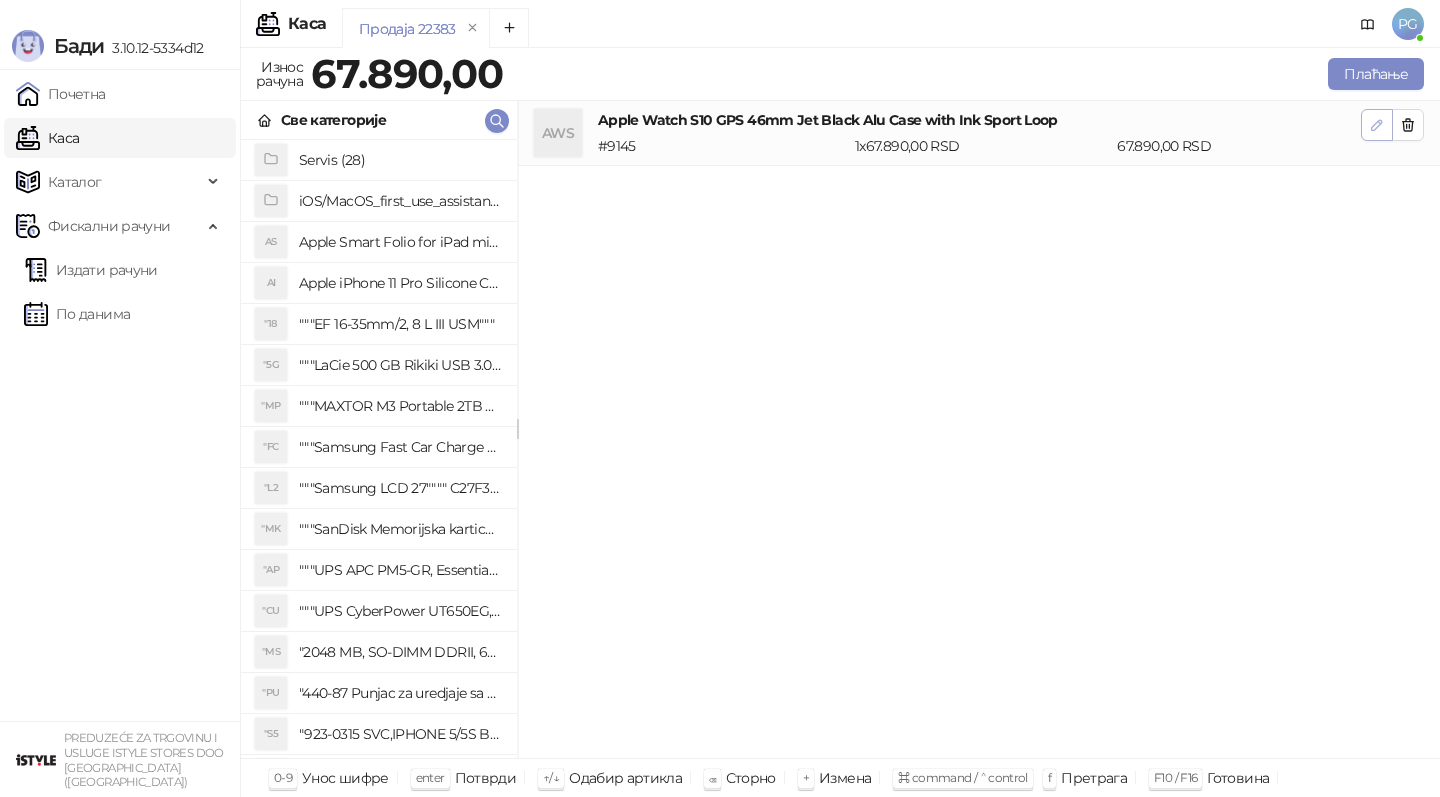 click 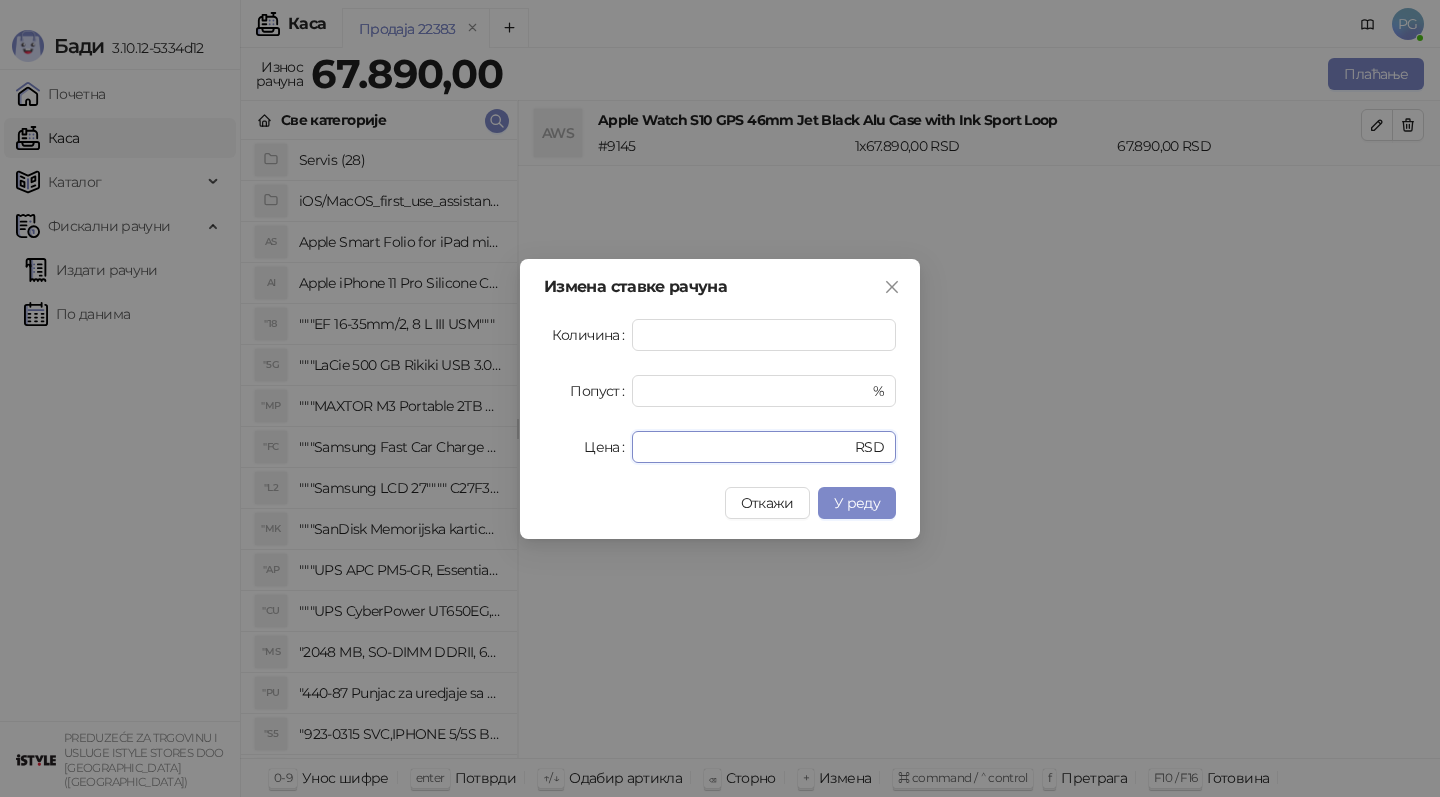 drag, startPoint x: 723, startPoint y: 453, endPoint x: 580, endPoint y: 453, distance: 143 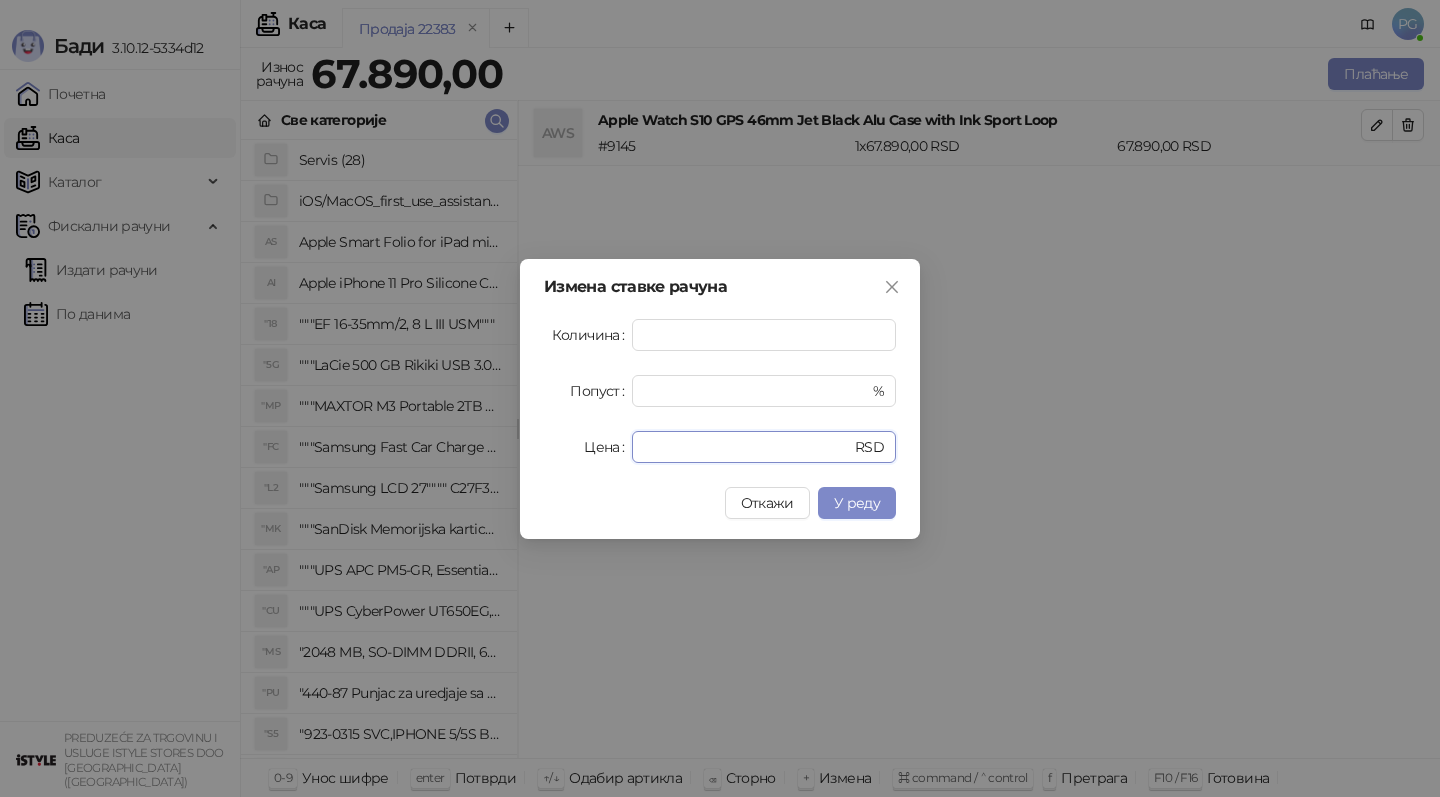 type on "*****" 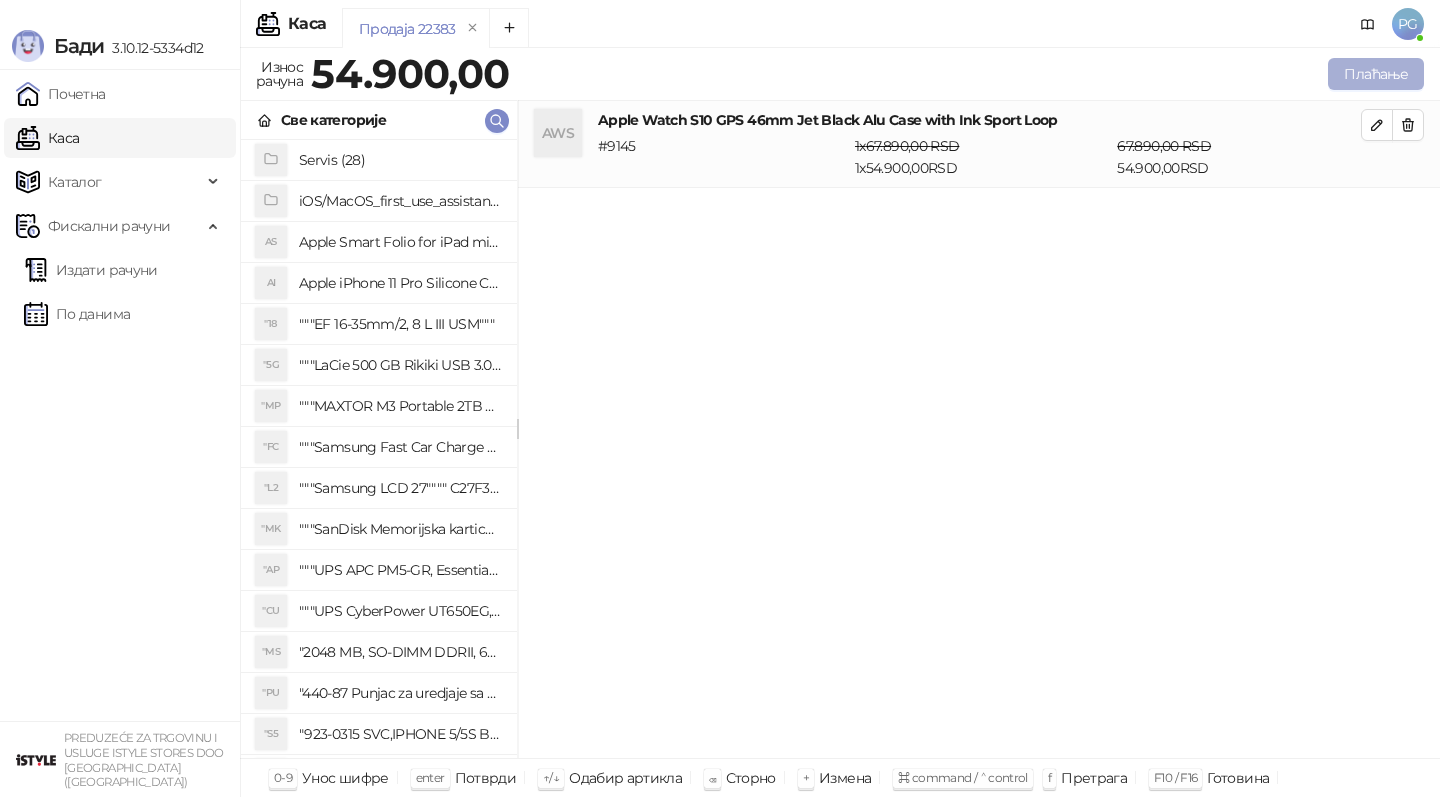 click on "Плаћање" at bounding box center (1376, 74) 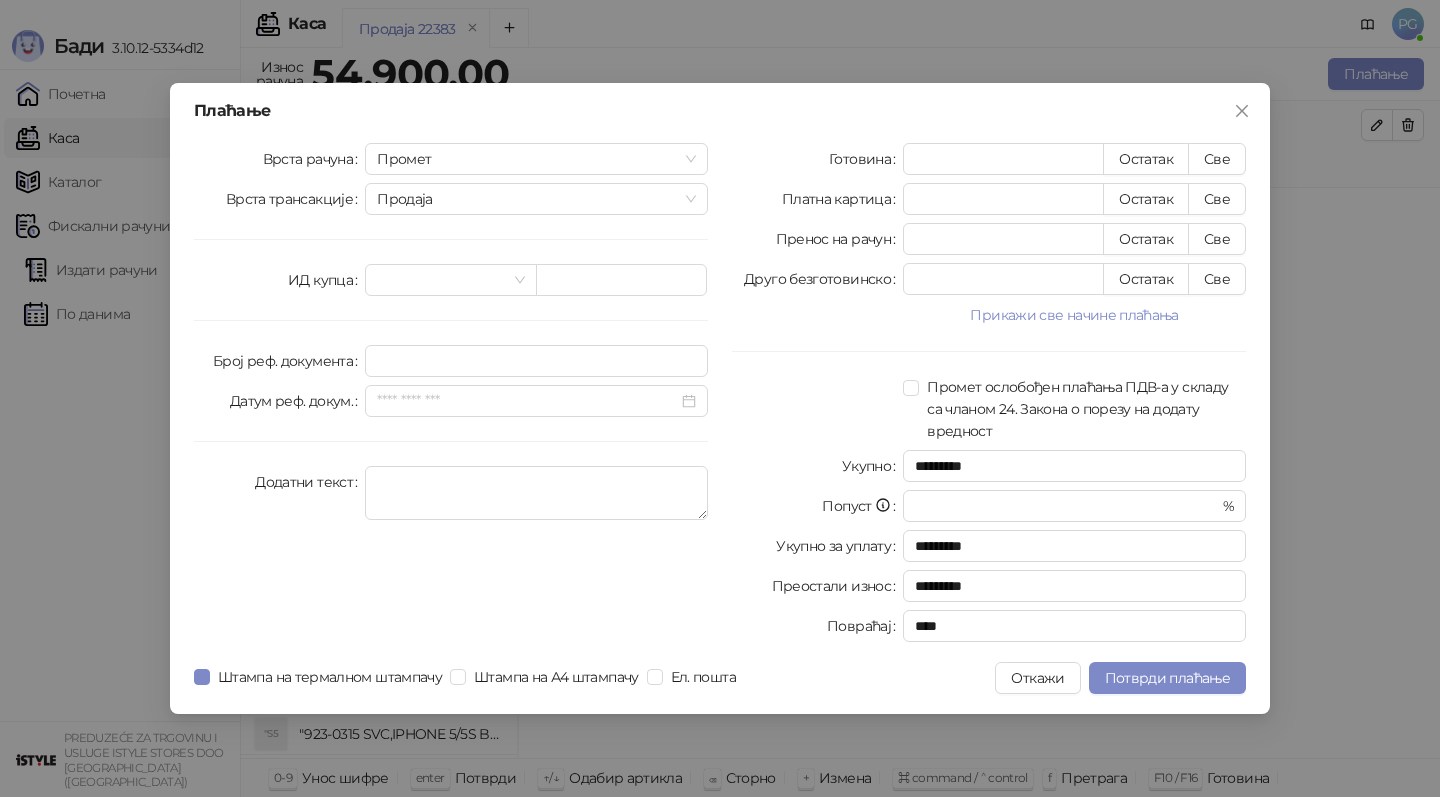 click on "Готовина * Остатак Све Платна картица * Остатак Све Пренос на рачун * Остатак Све Друго безготовинско * Остатак Све Прикажи све начине плаћања Чек * Остатак Све Ваучер * Остатак Све Инстант плаћање * Остатак Све   Промет ослобођен плаћања ПДВ-а у складу са чланом 24. Закона о порезу на додату вредност Укупно ********* Попуст   * % Укупно за уплату ********* Преостали износ ********* Повраћај ****" at bounding box center (989, 396) 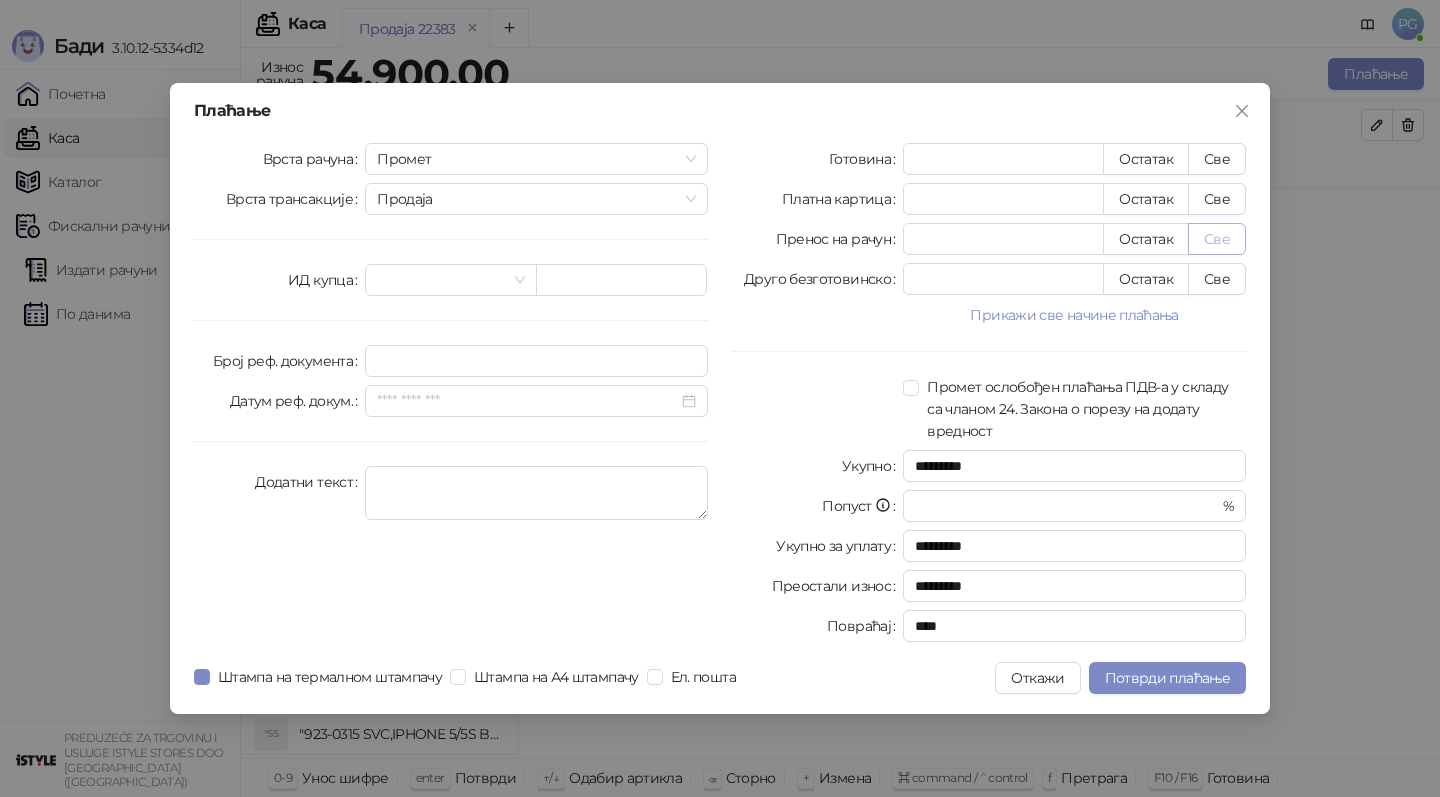 click on "Све" at bounding box center (1217, 239) 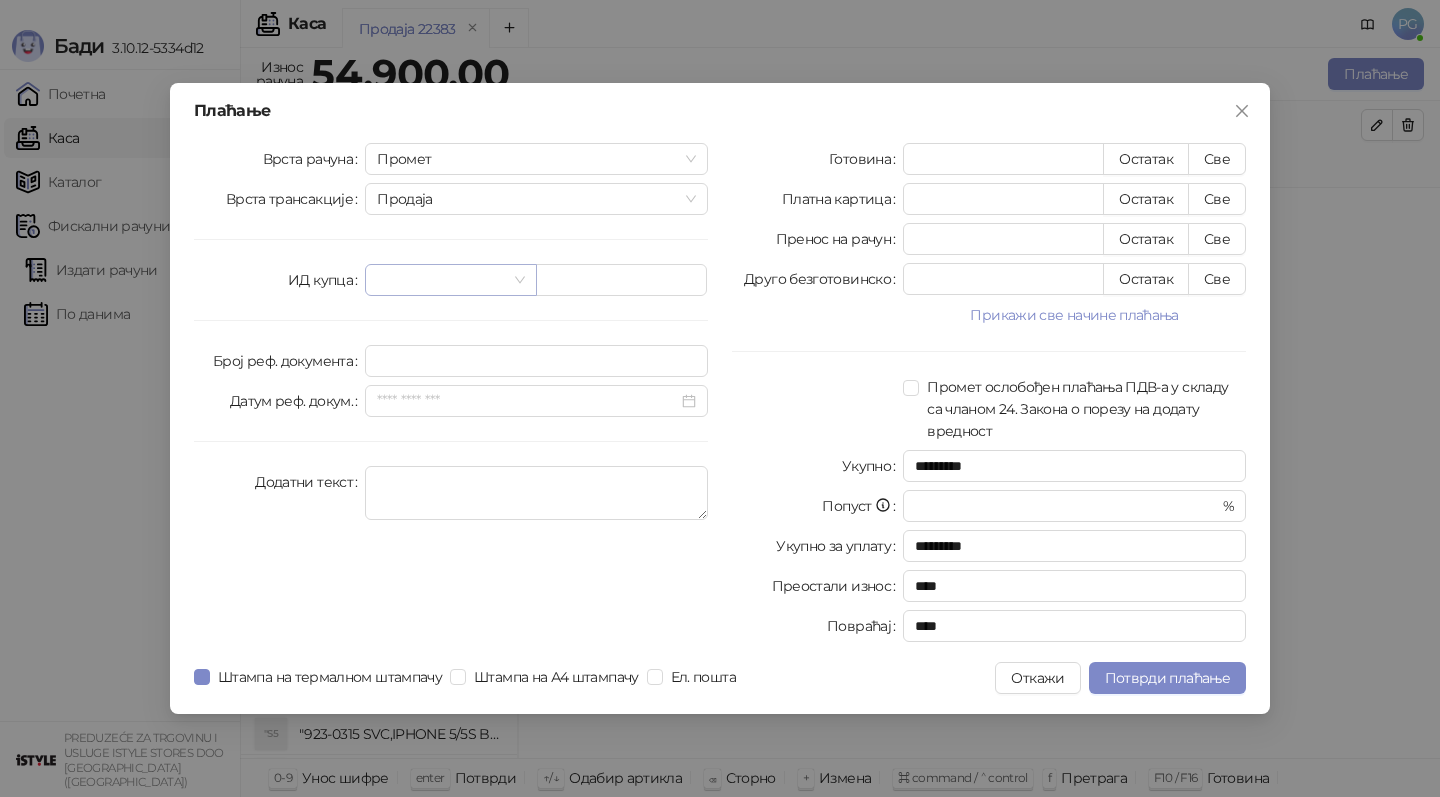 click at bounding box center [441, 280] 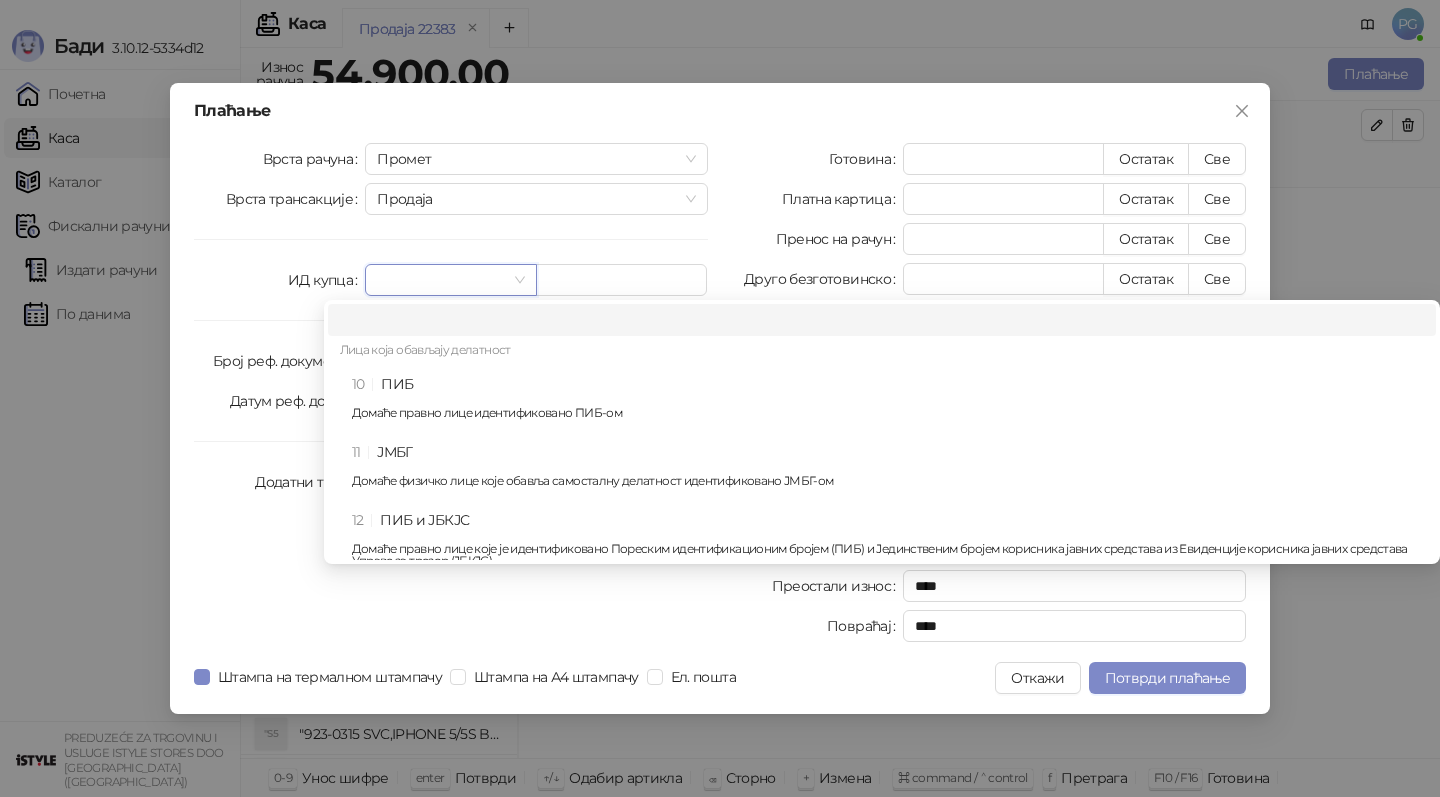 click on "Лица која обављају делатност" at bounding box center [882, 352] 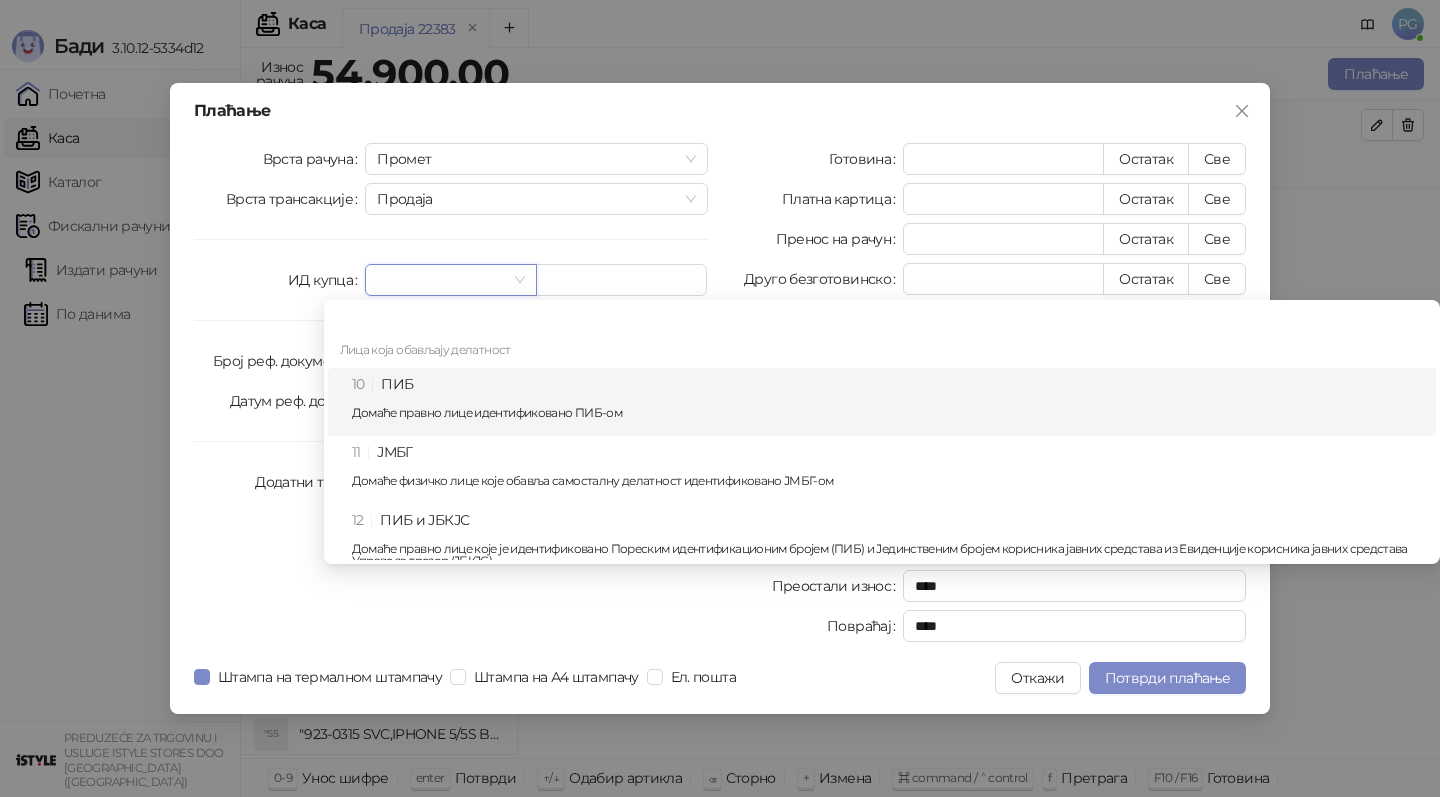 click on "10 ПИБ Домаће правно лице идентификовано ПИБ-ом" at bounding box center [882, 402] 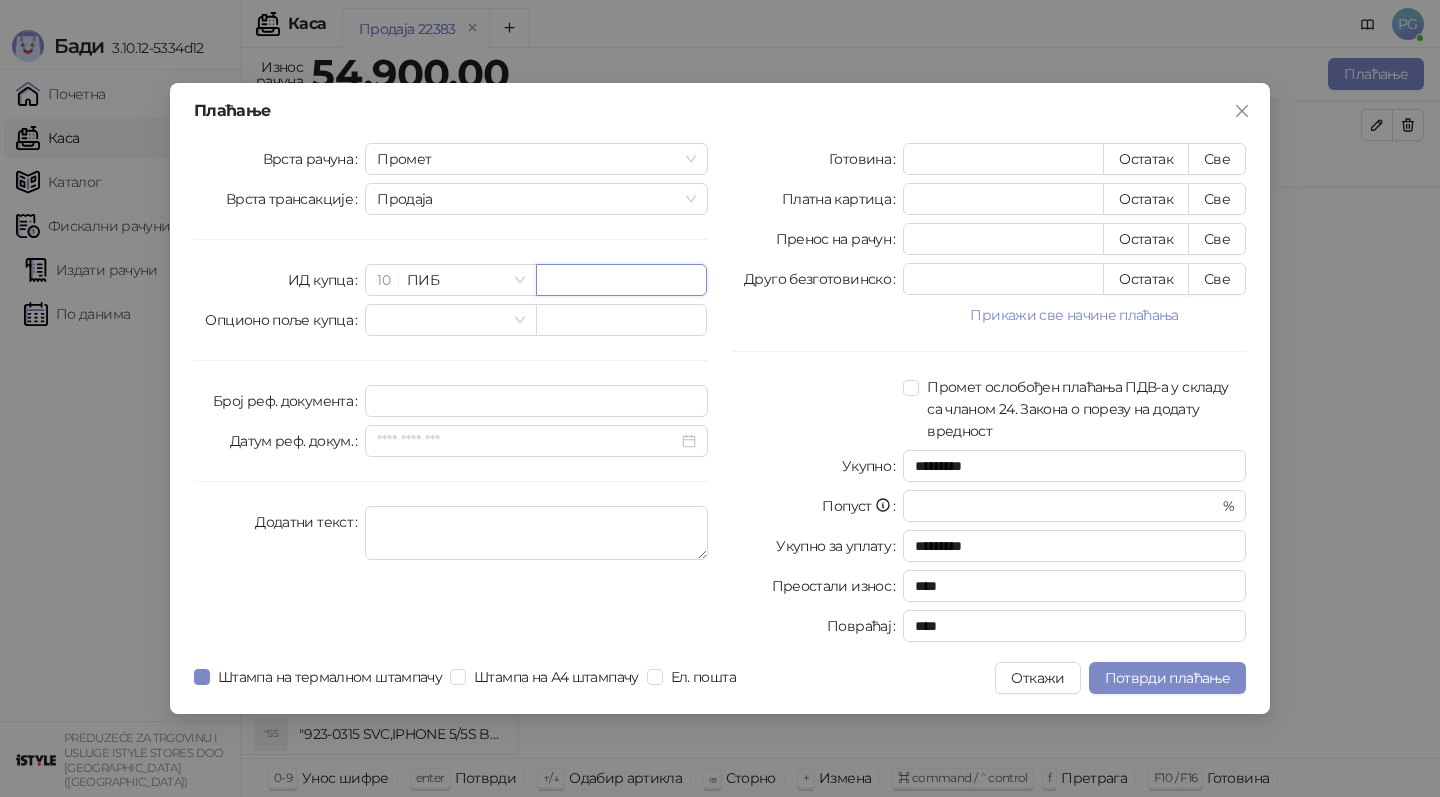 paste on "*********" 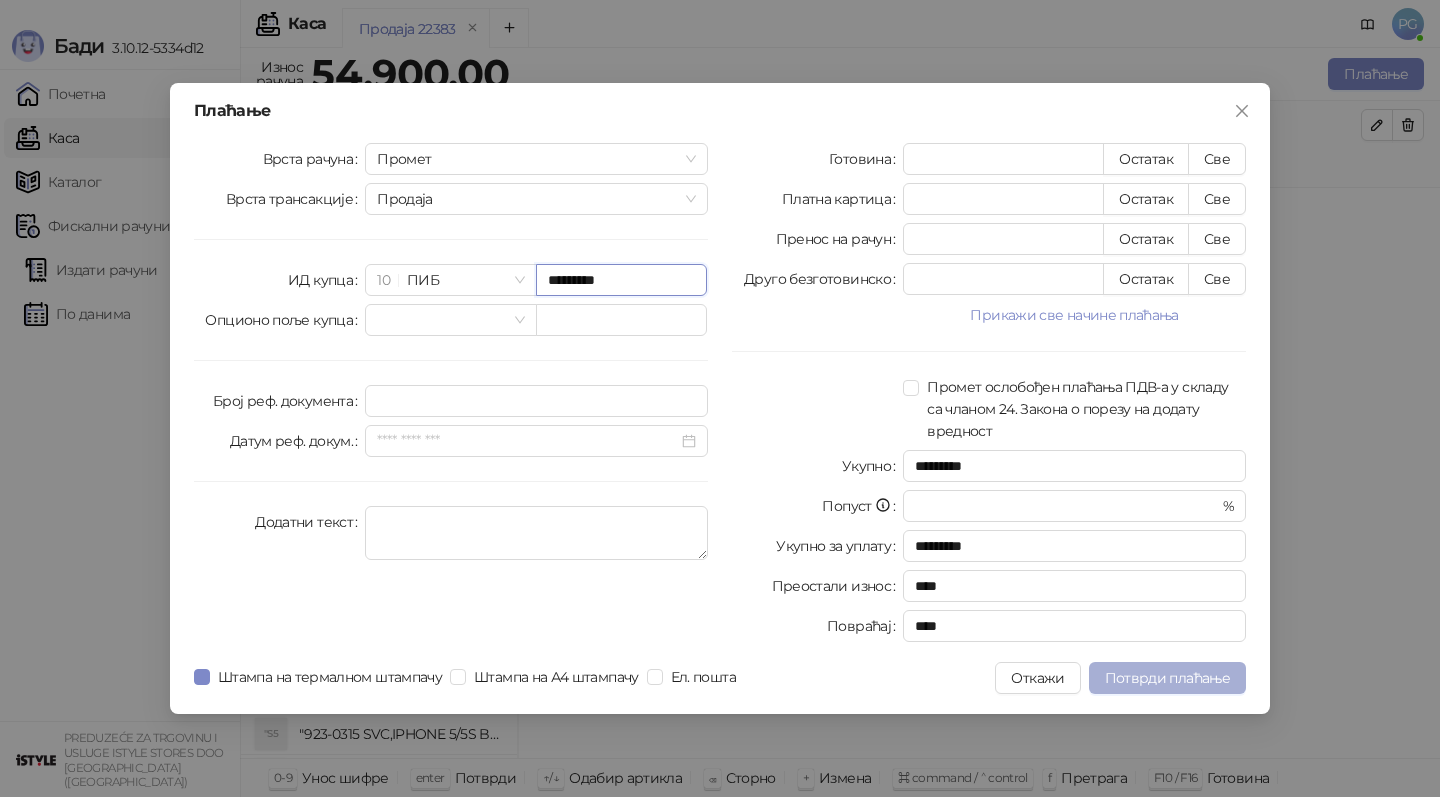 type on "*********" 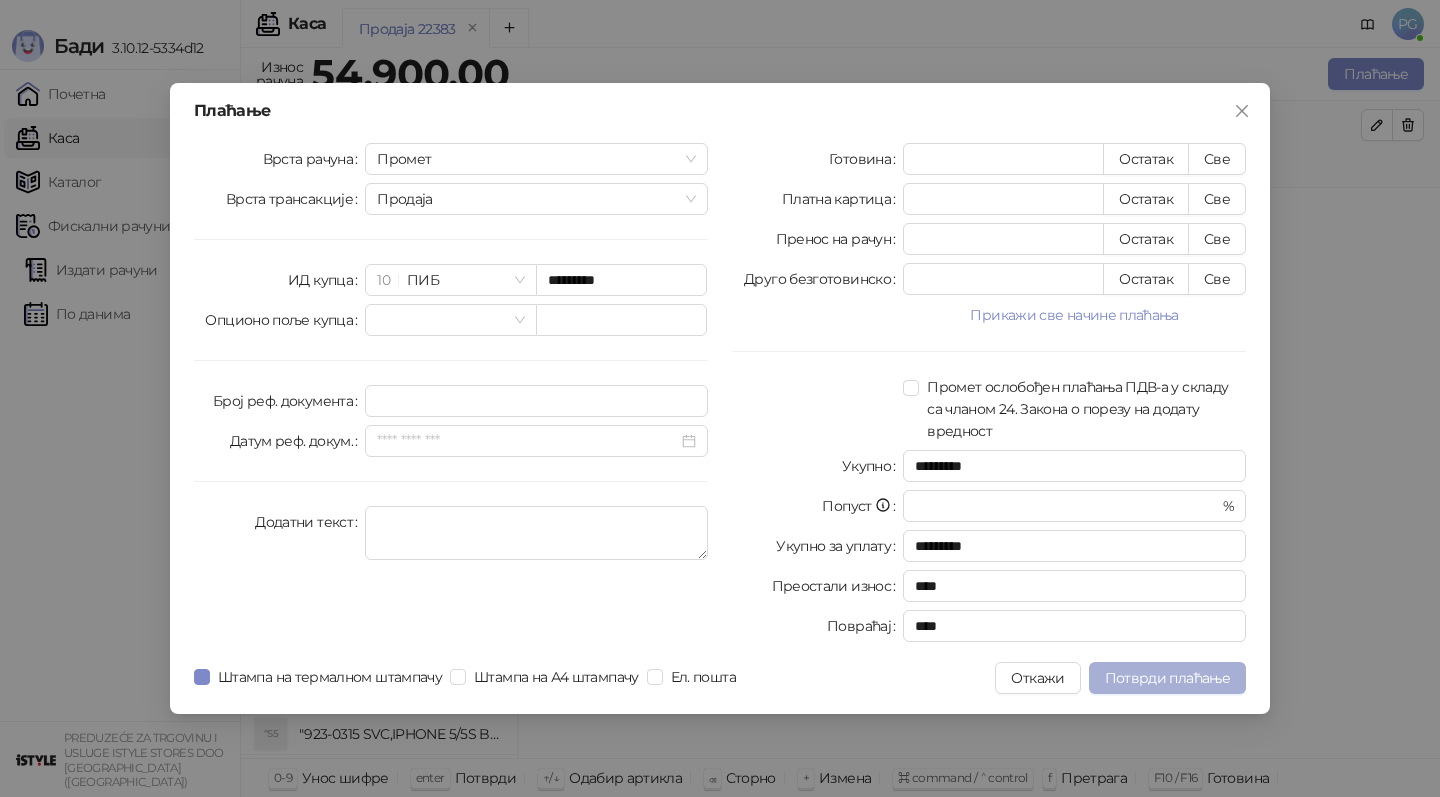 click on "Потврди плаћање" at bounding box center [1167, 678] 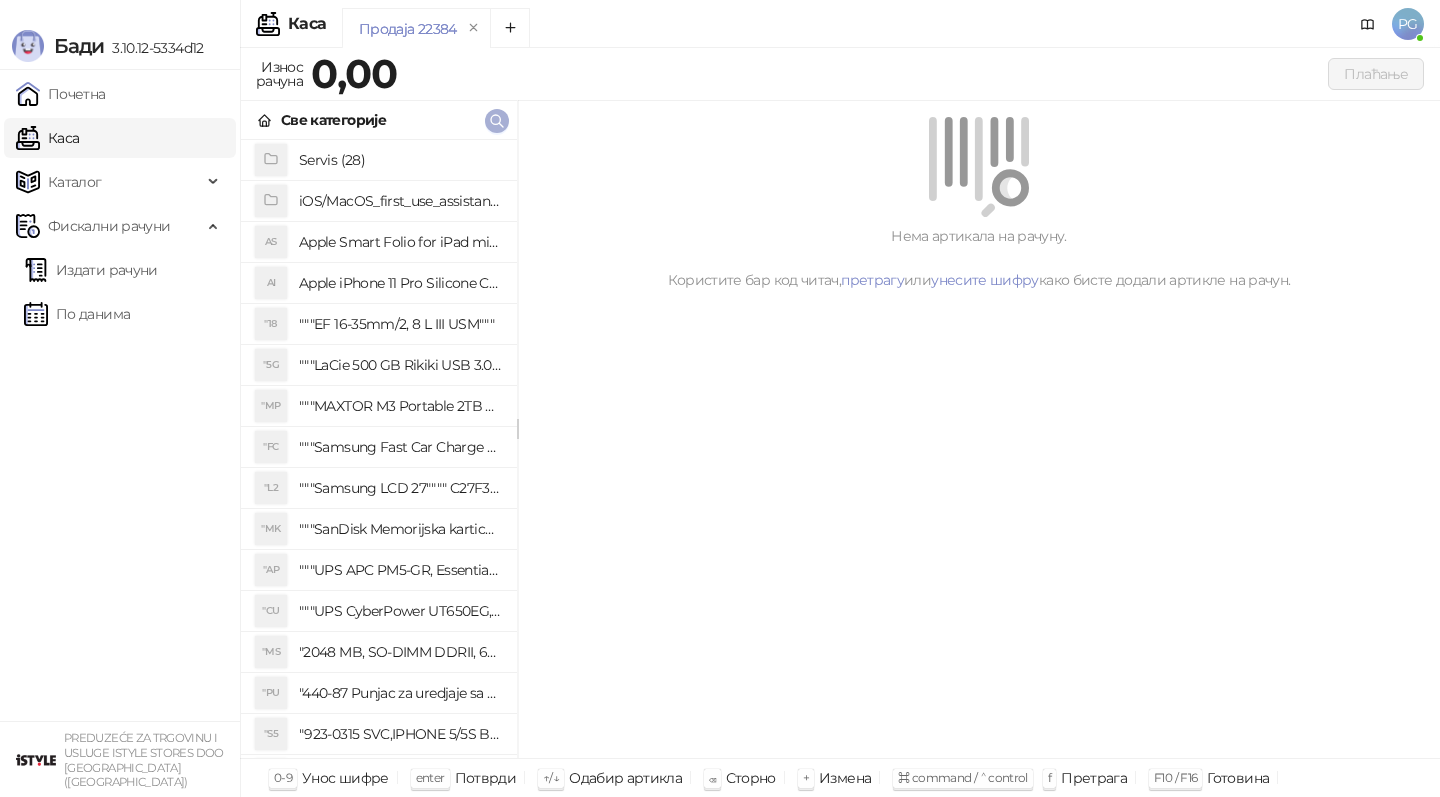 click 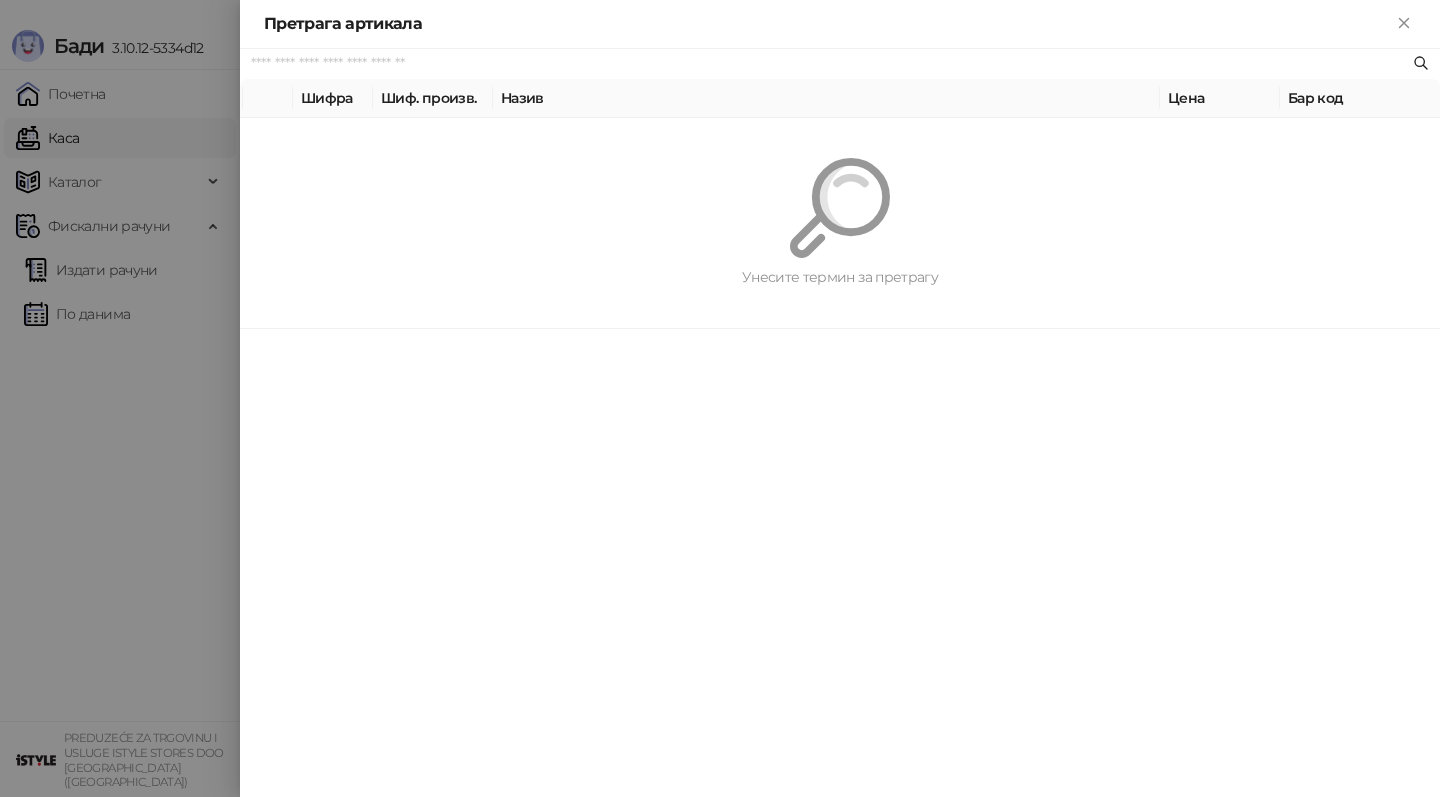 paste on "**********" 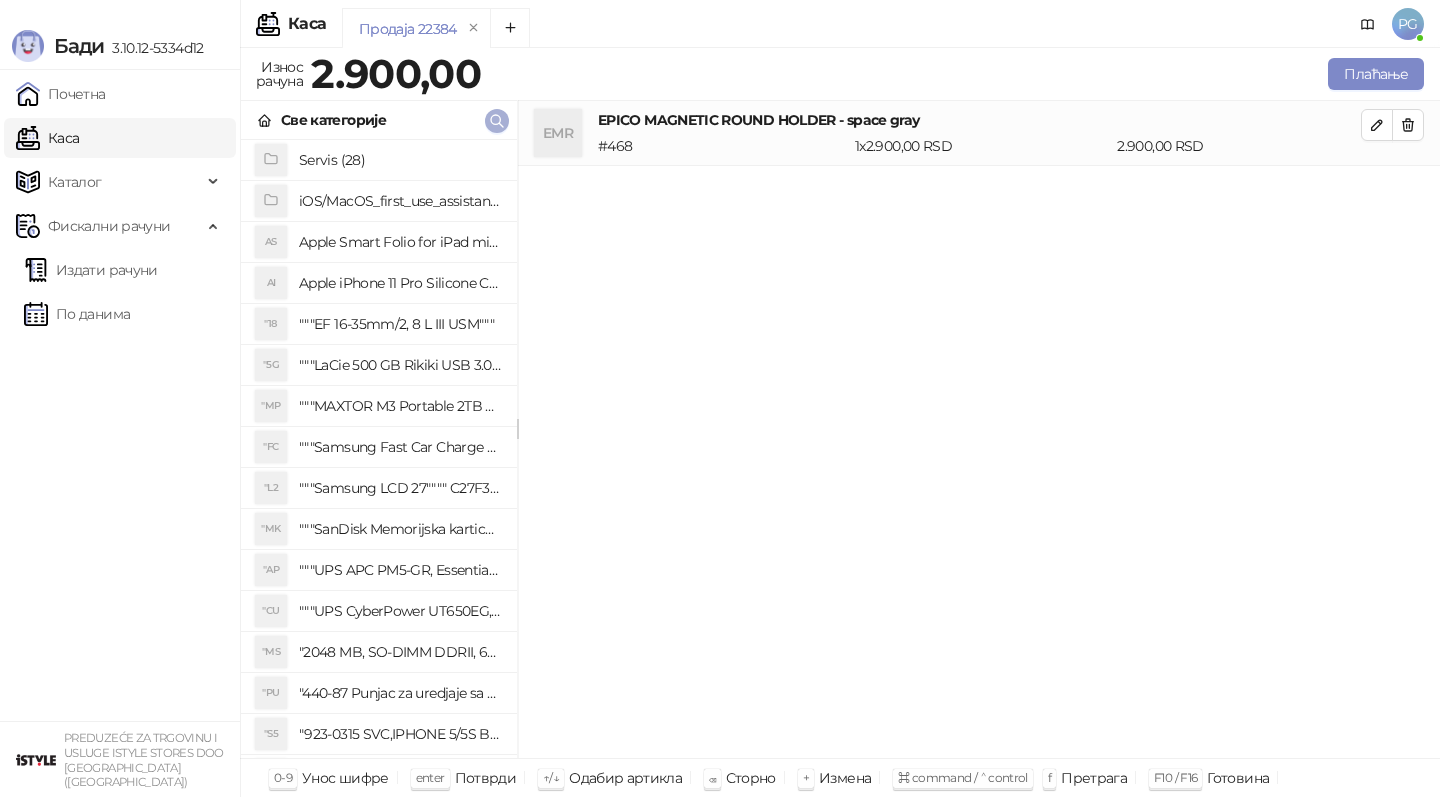click 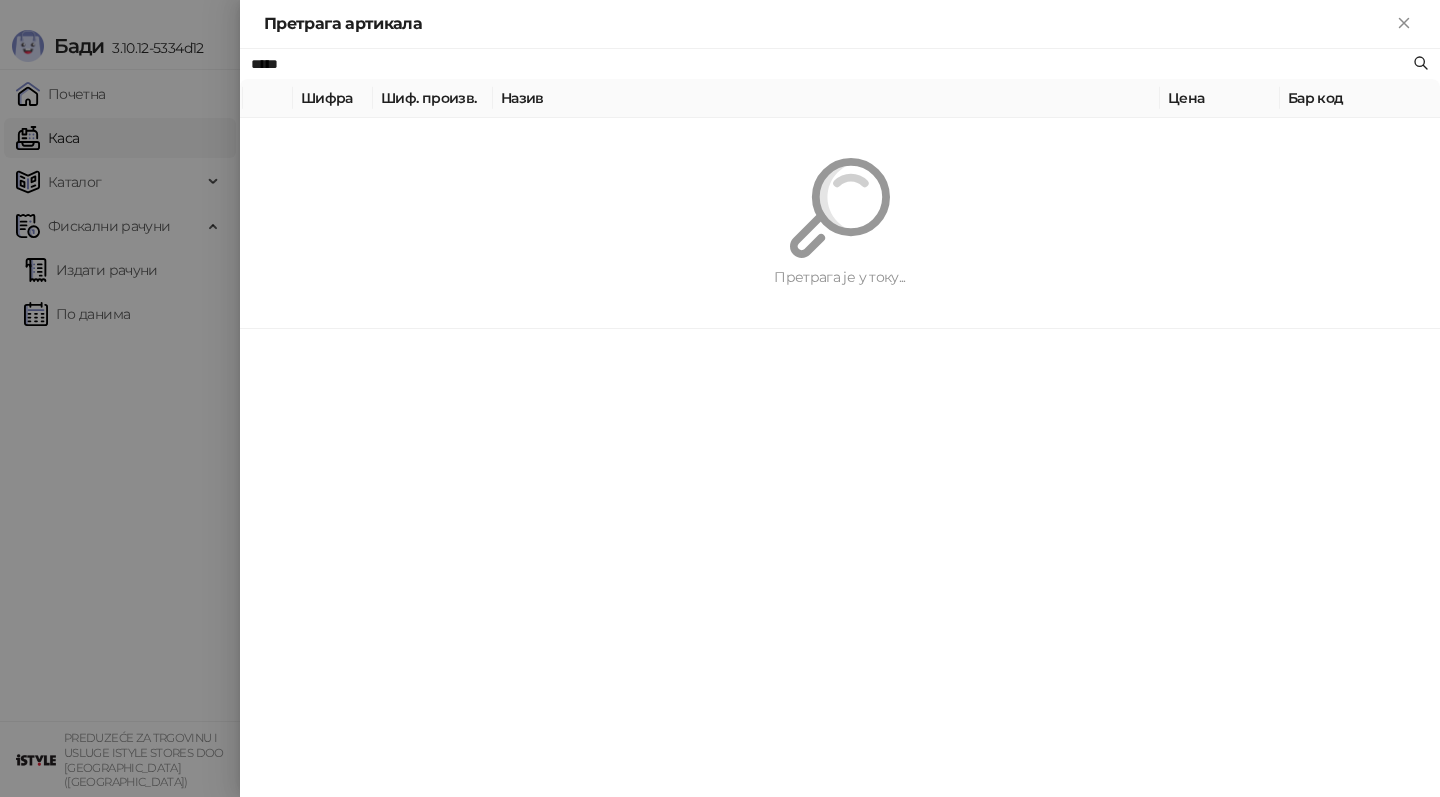 type on "*****" 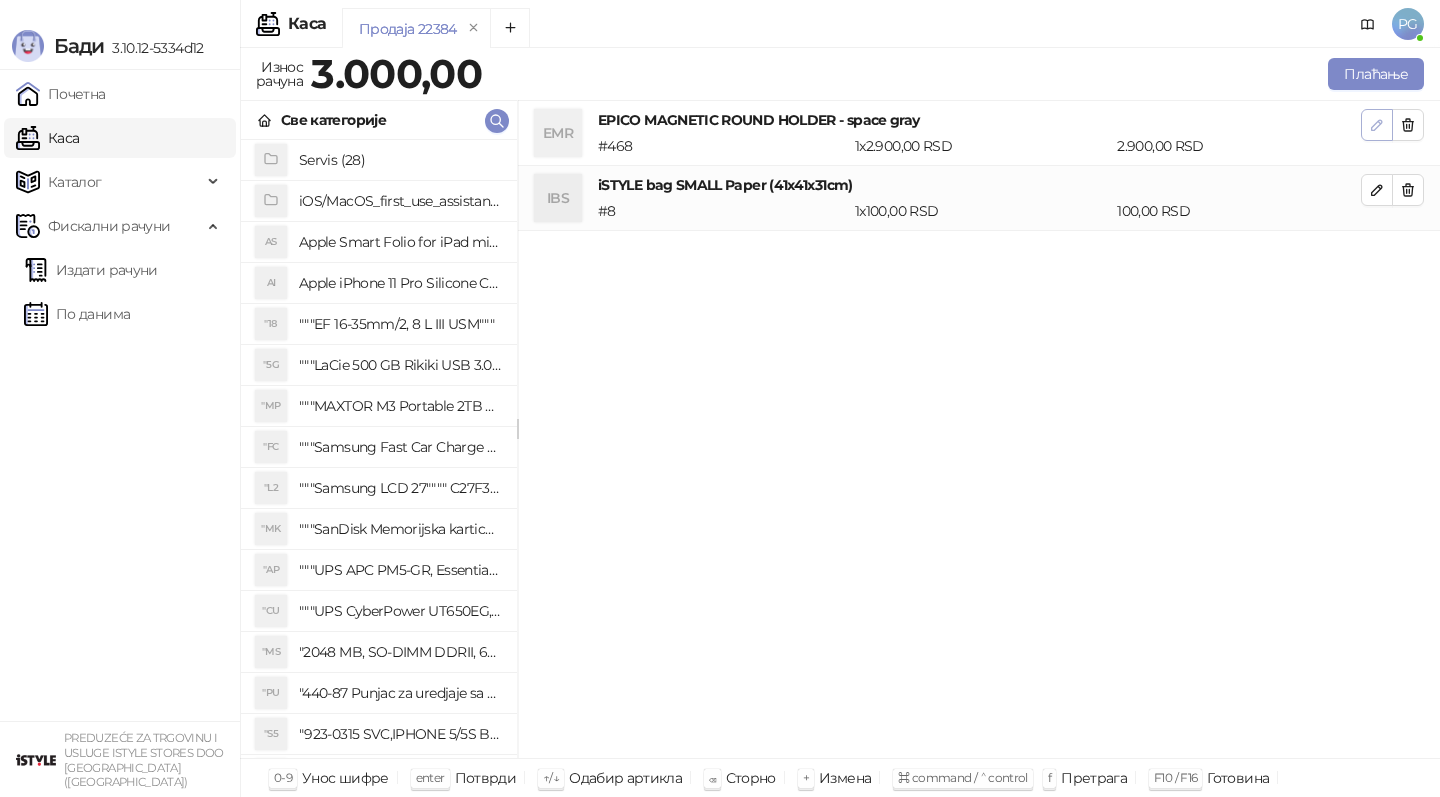 click 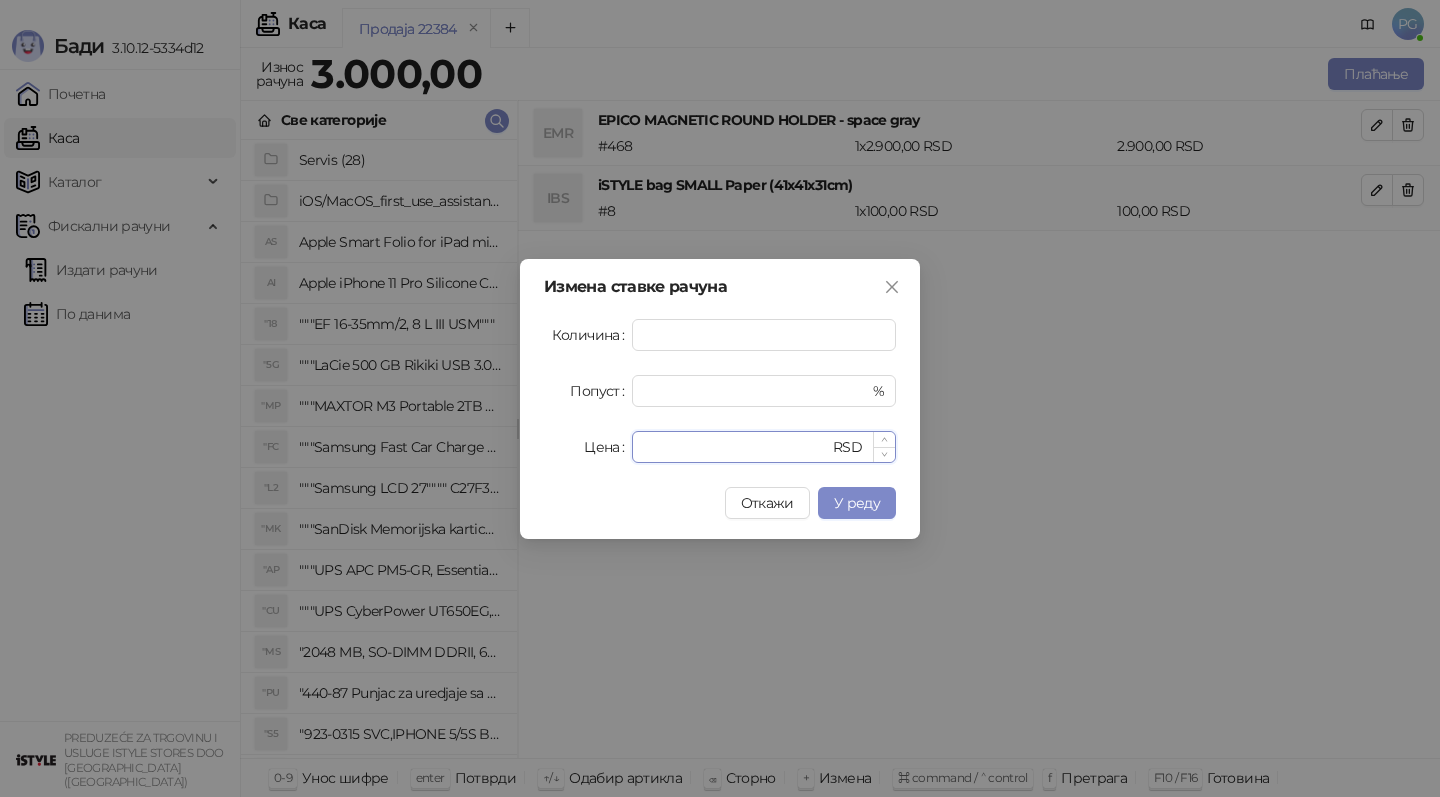 click on "****" at bounding box center [736, 447] 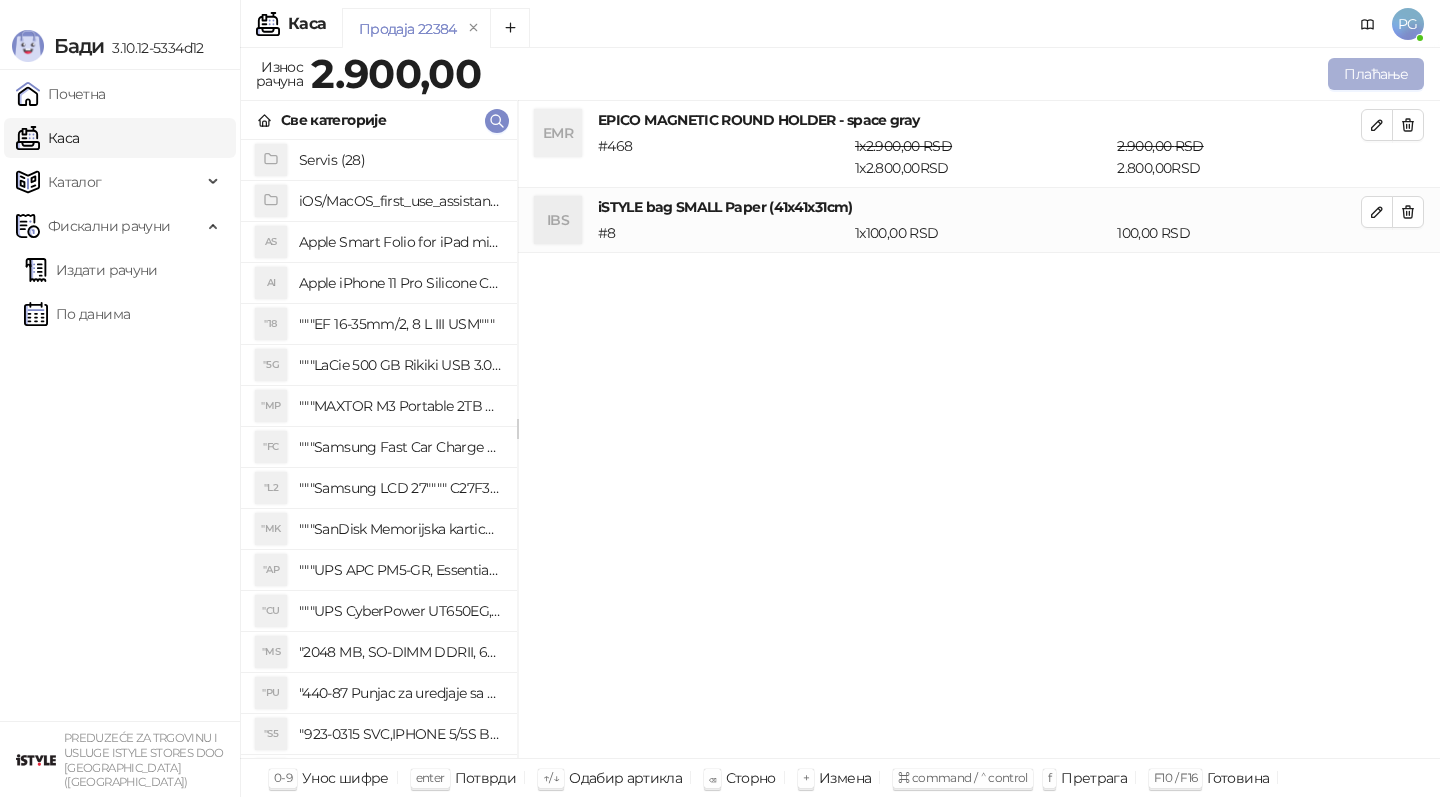 click on "Плаћање" at bounding box center [1376, 74] 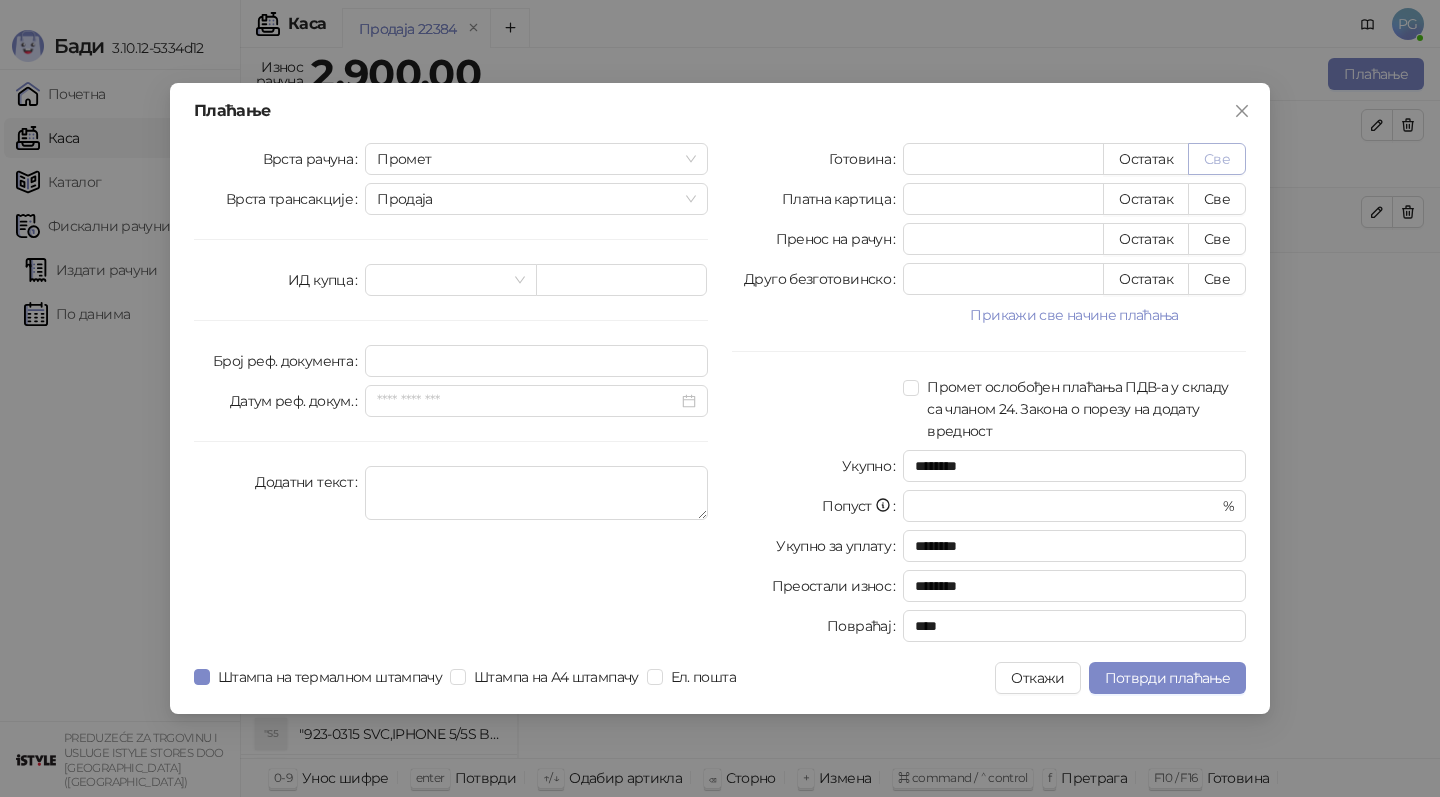 click on "Све" at bounding box center [1217, 159] 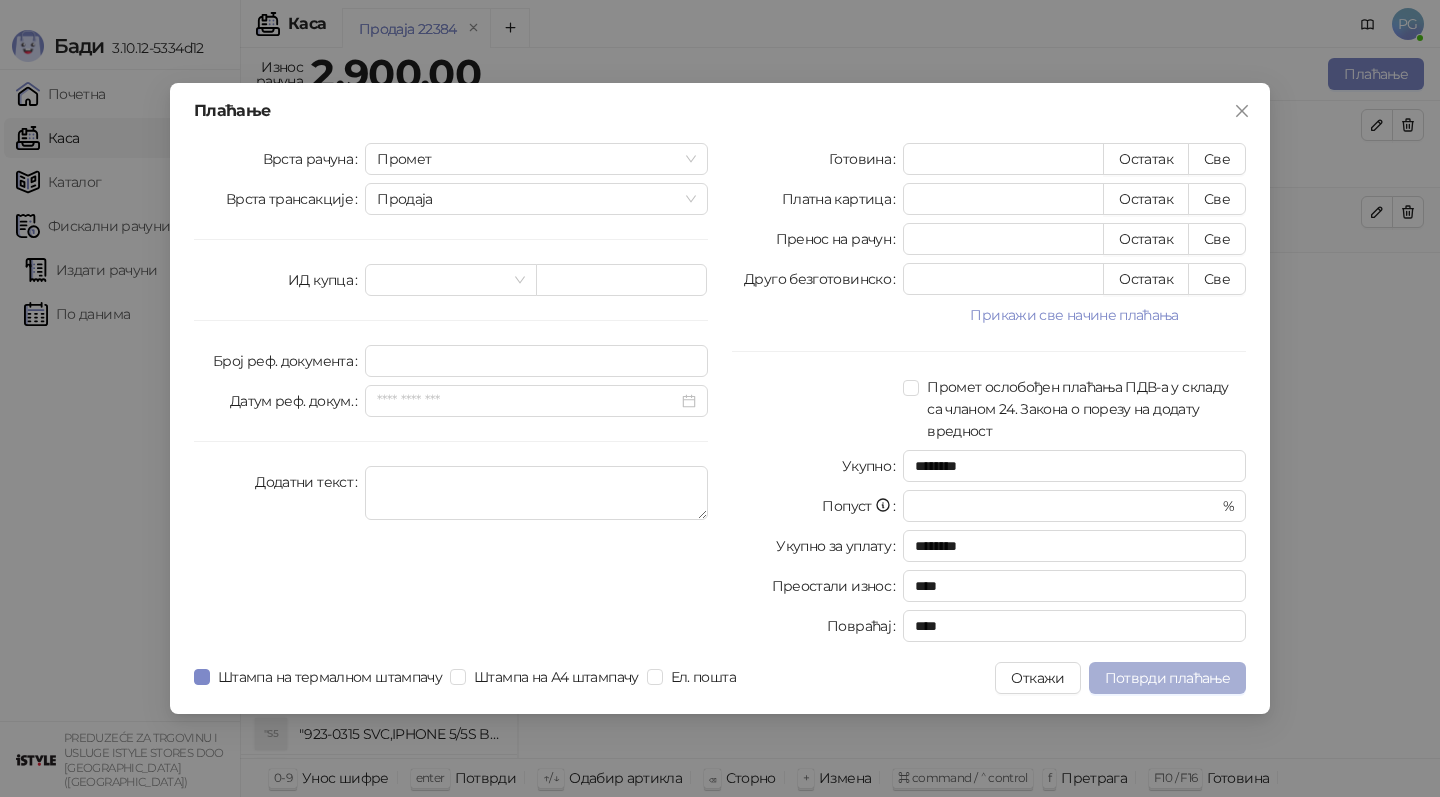 click on "Потврди плаћање" at bounding box center [1167, 678] 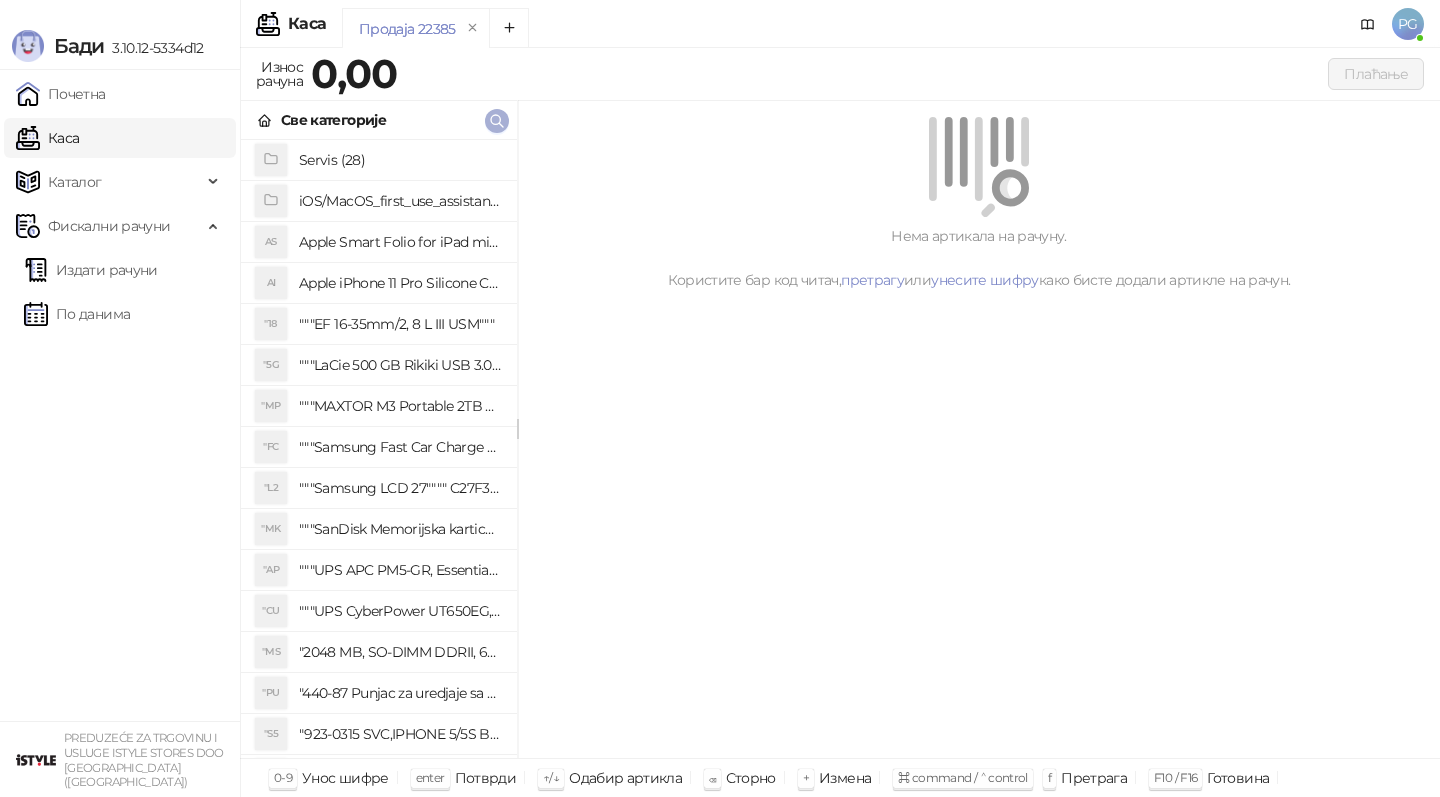 click at bounding box center [497, 121] 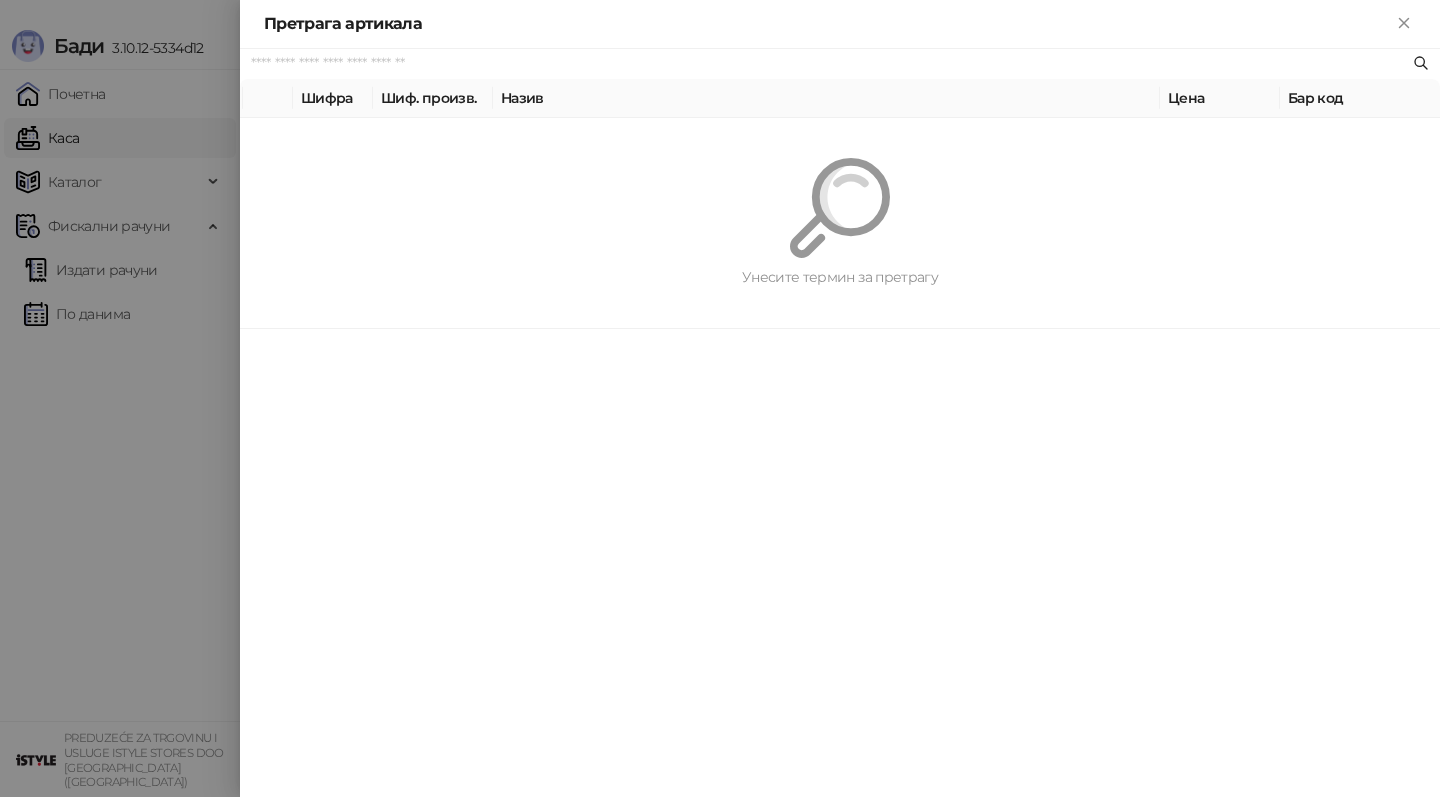 paste on "*********" 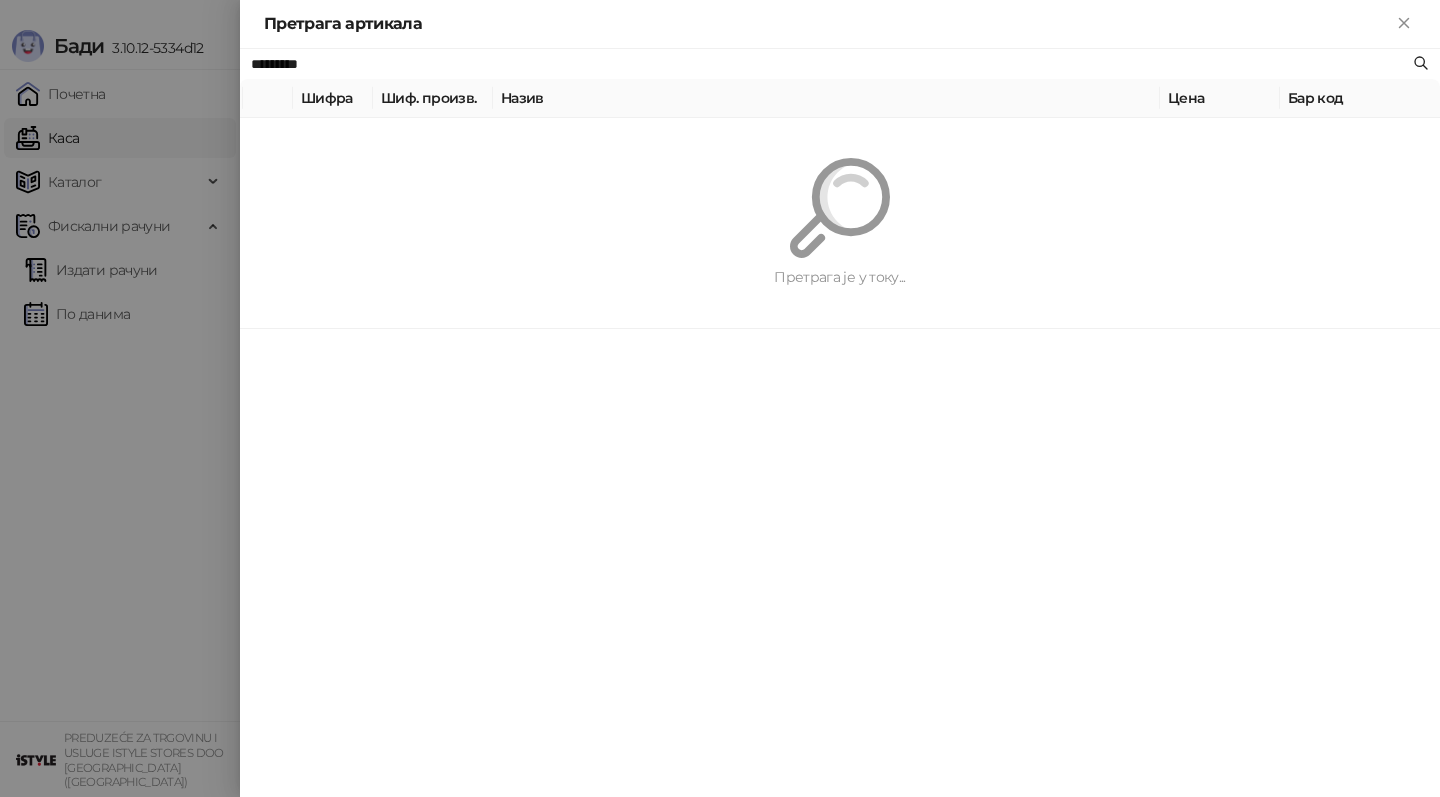 type on "*********" 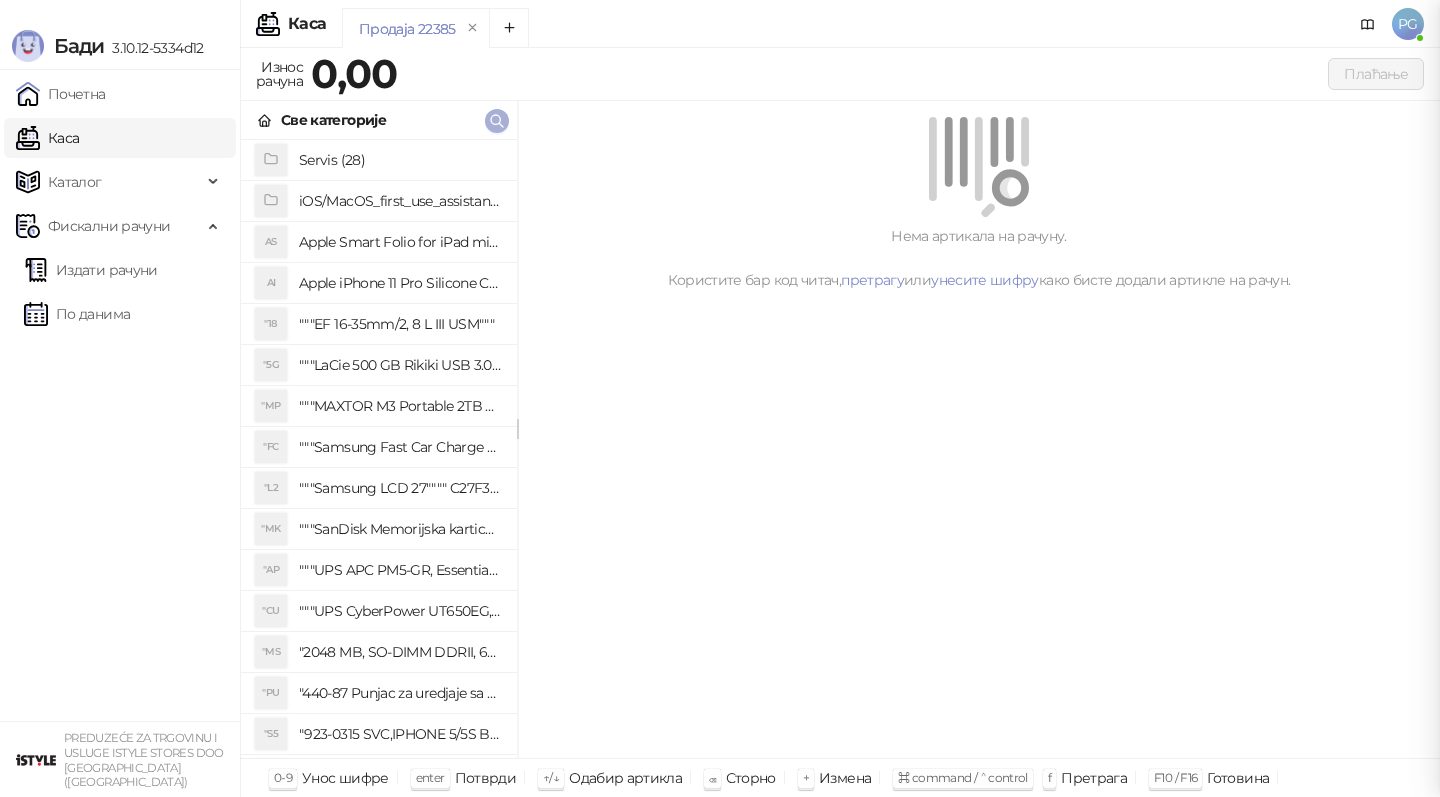 type 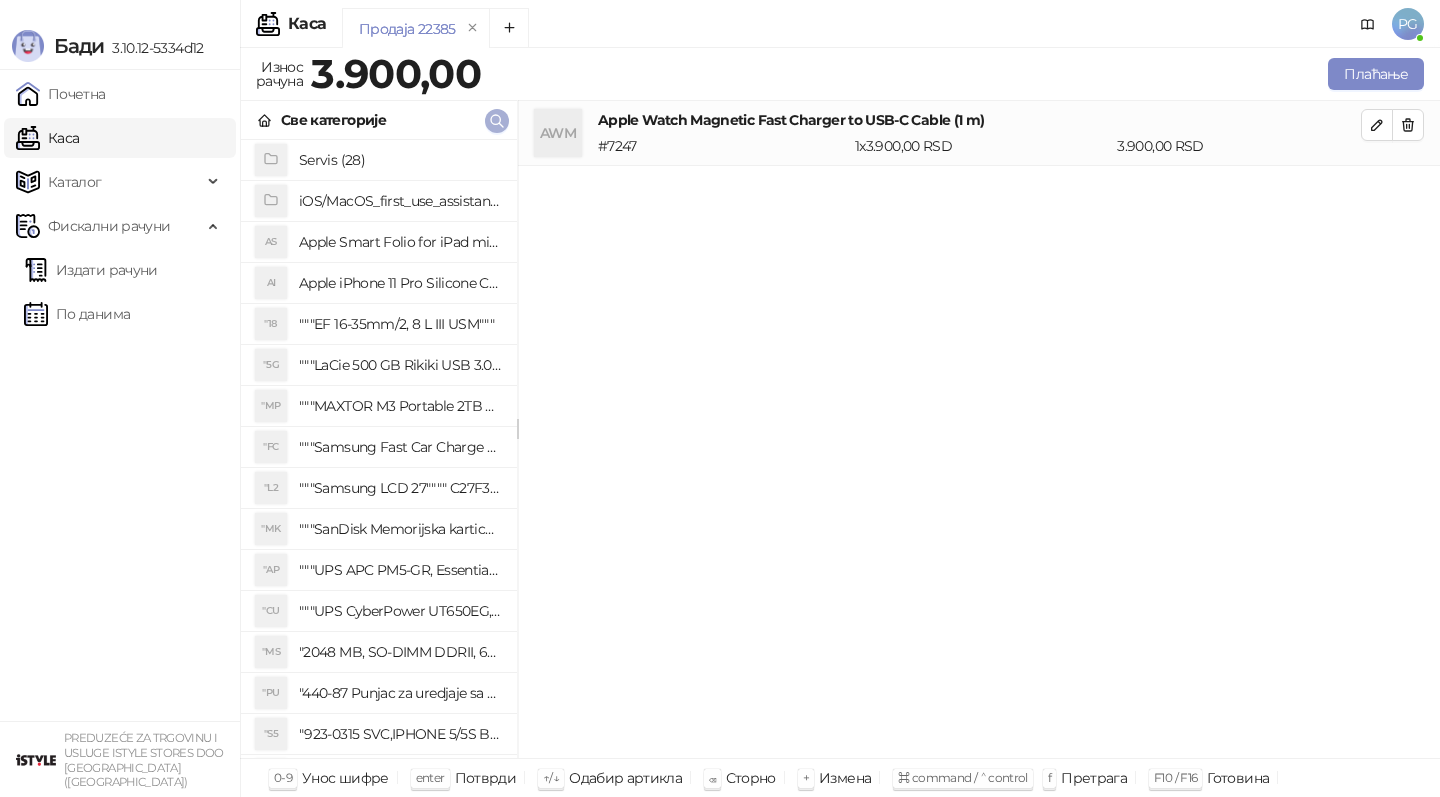click 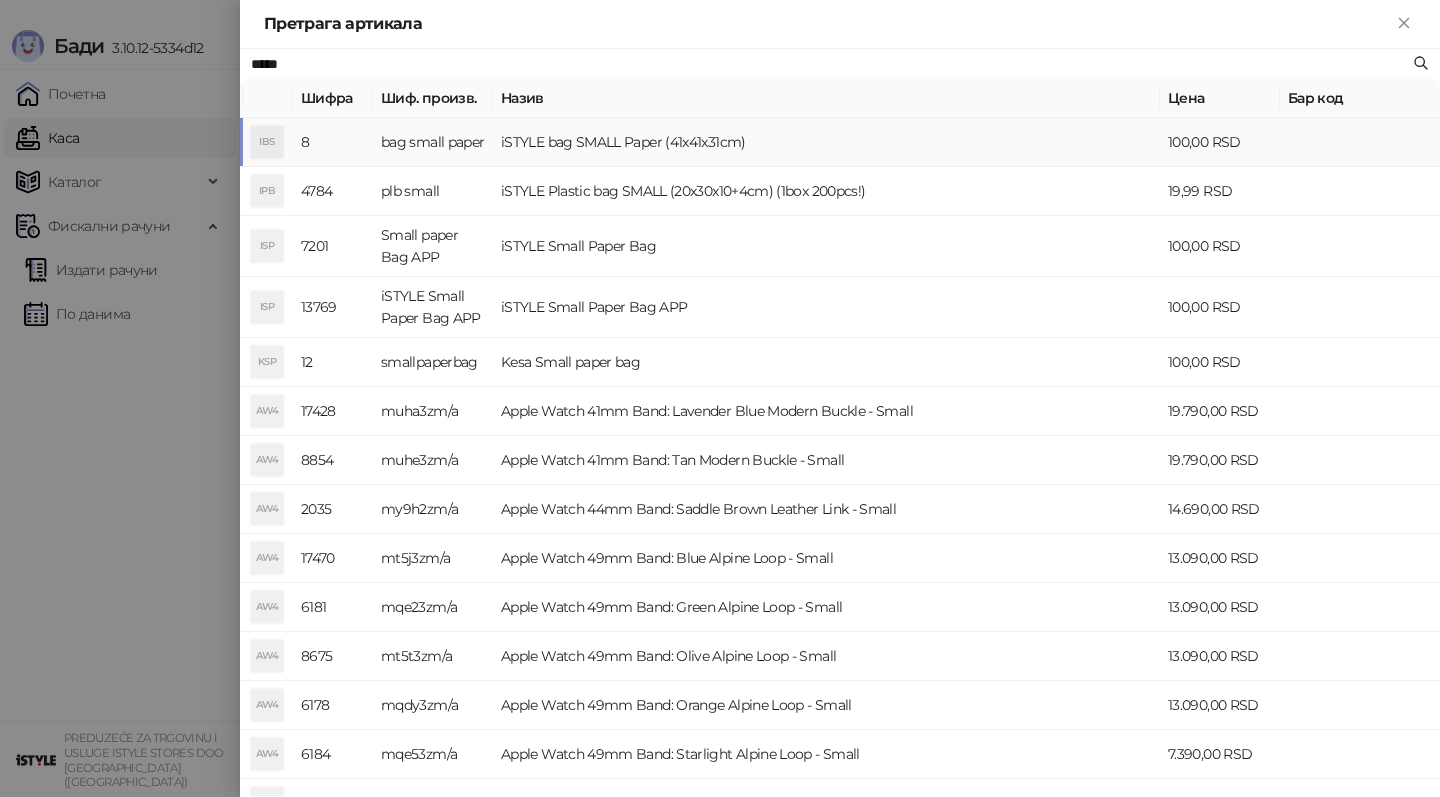 type on "*****" 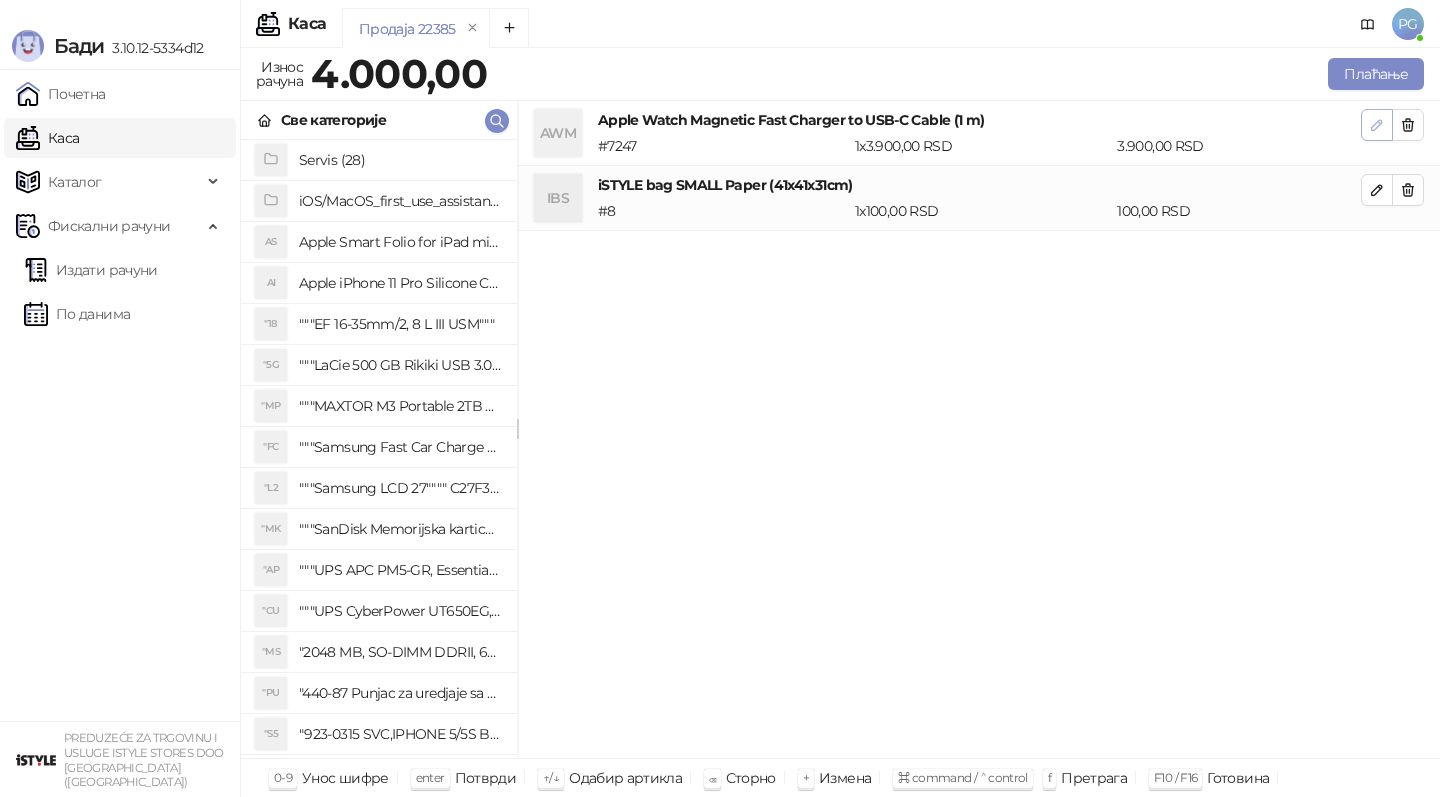 click at bounding box center [1377, 125] 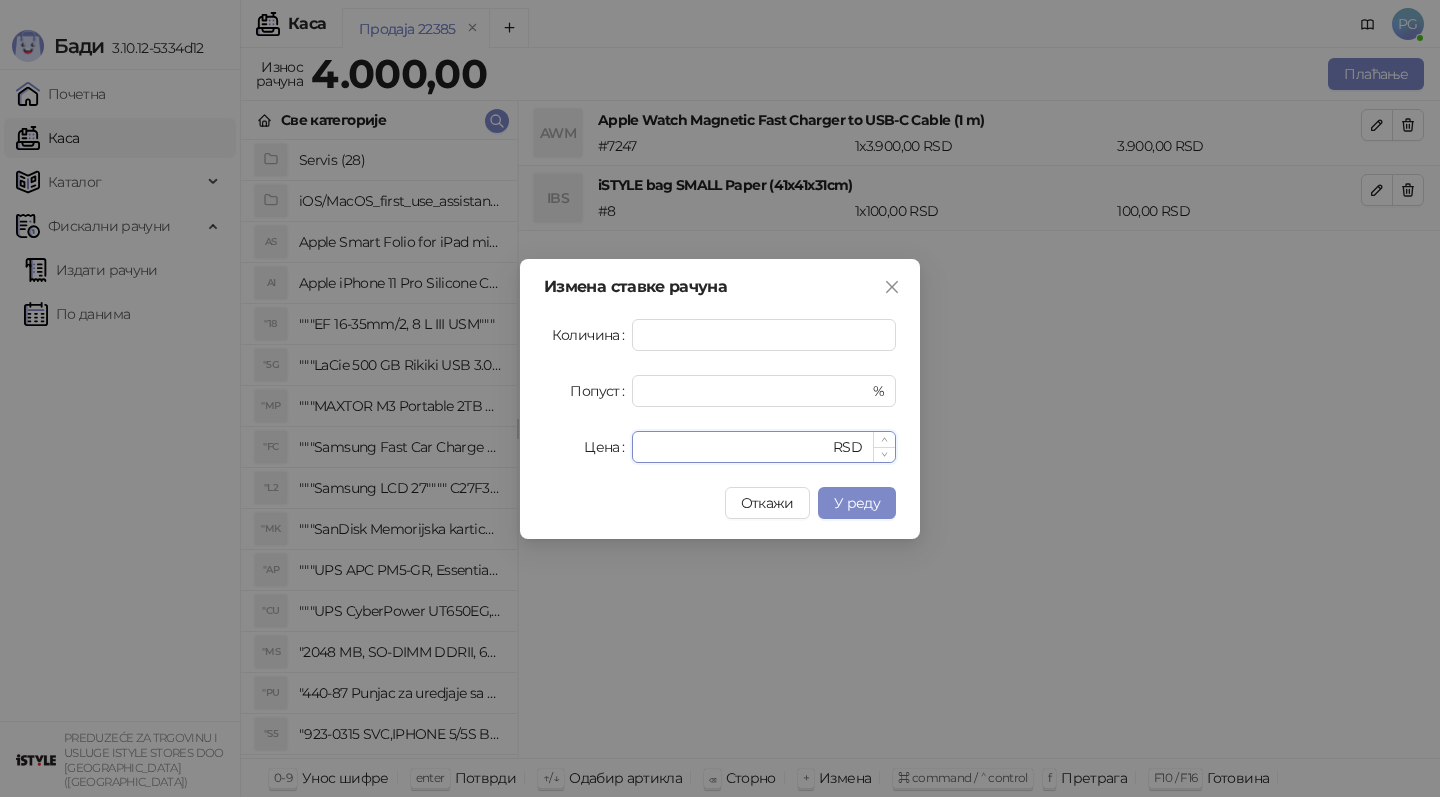 click on "****" at bounding box center [736, 447] 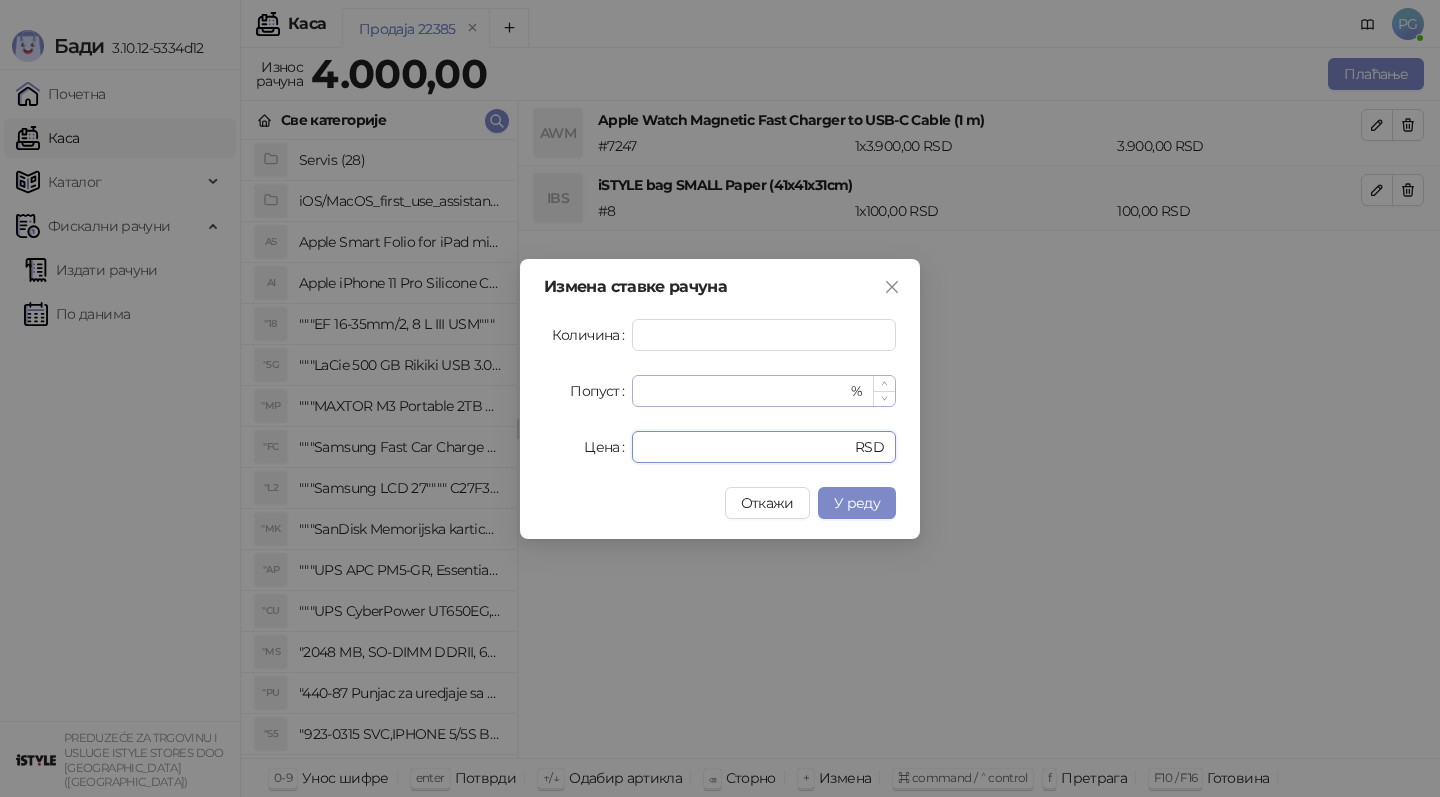 type on "****" 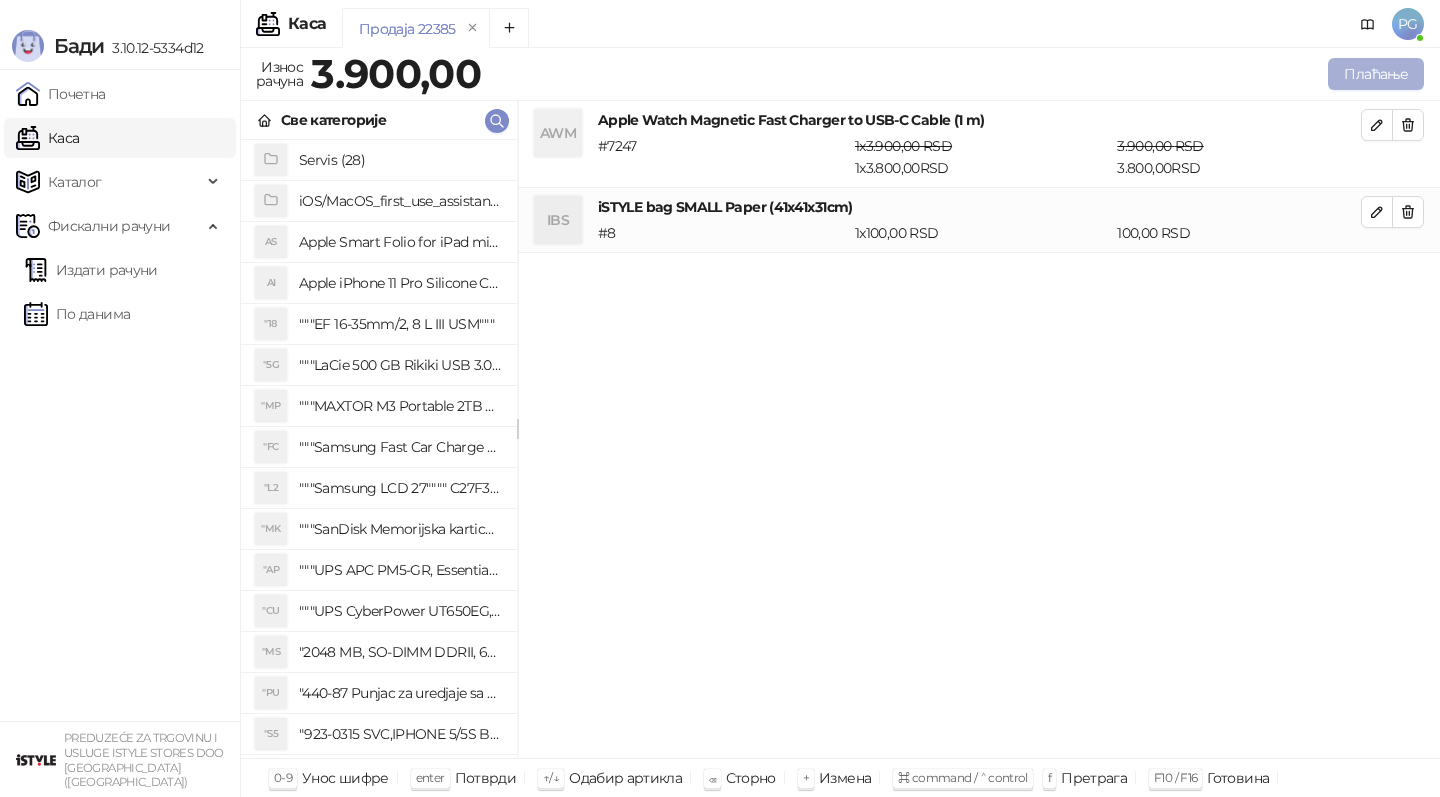 click on "Плаћање" at bounding box center (1376, 74) 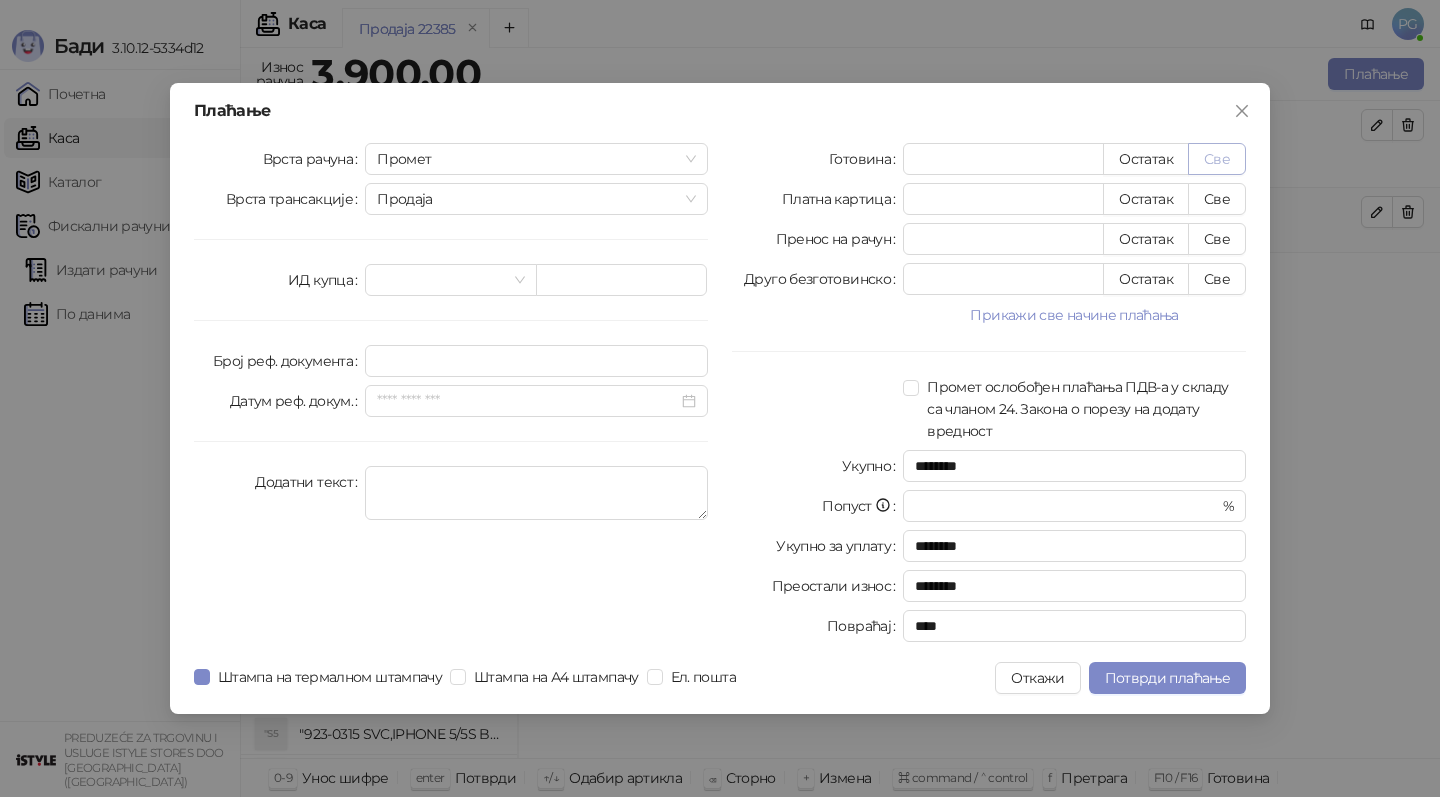 click on "Све" at bounding box center (1217, 159) 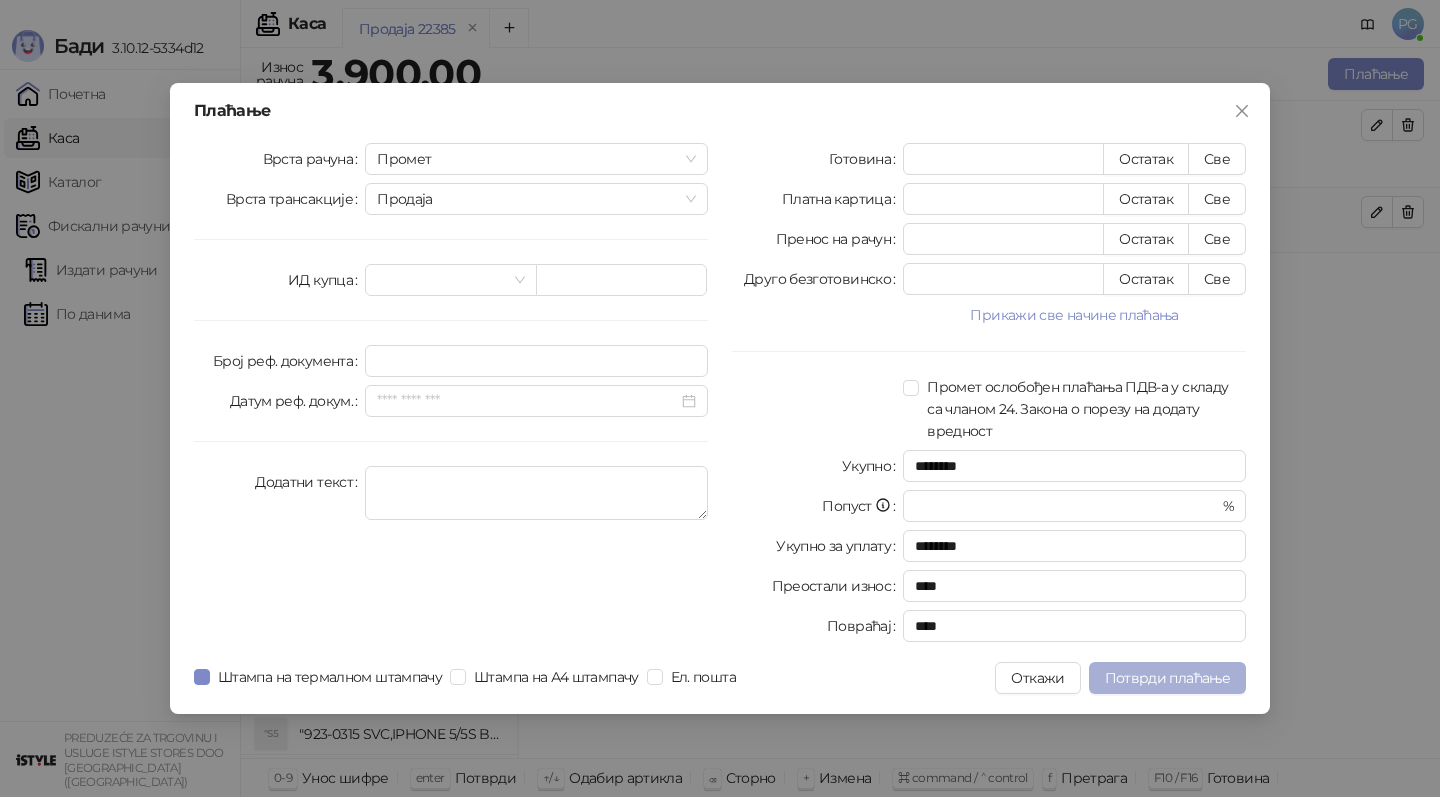 click on "Потврди плаћање" at bounding box center [1167, 678] 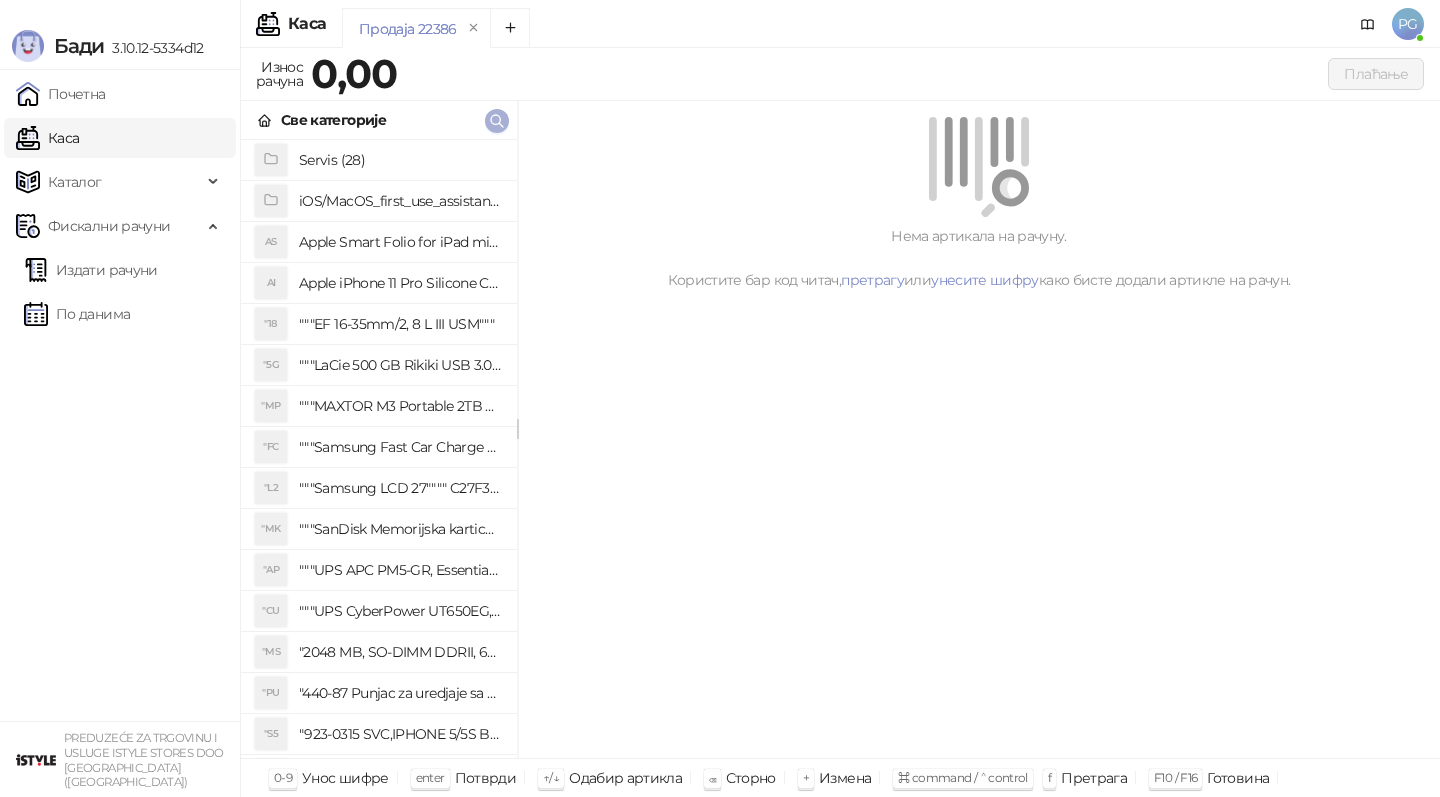 click at bounding box center [497, 121] 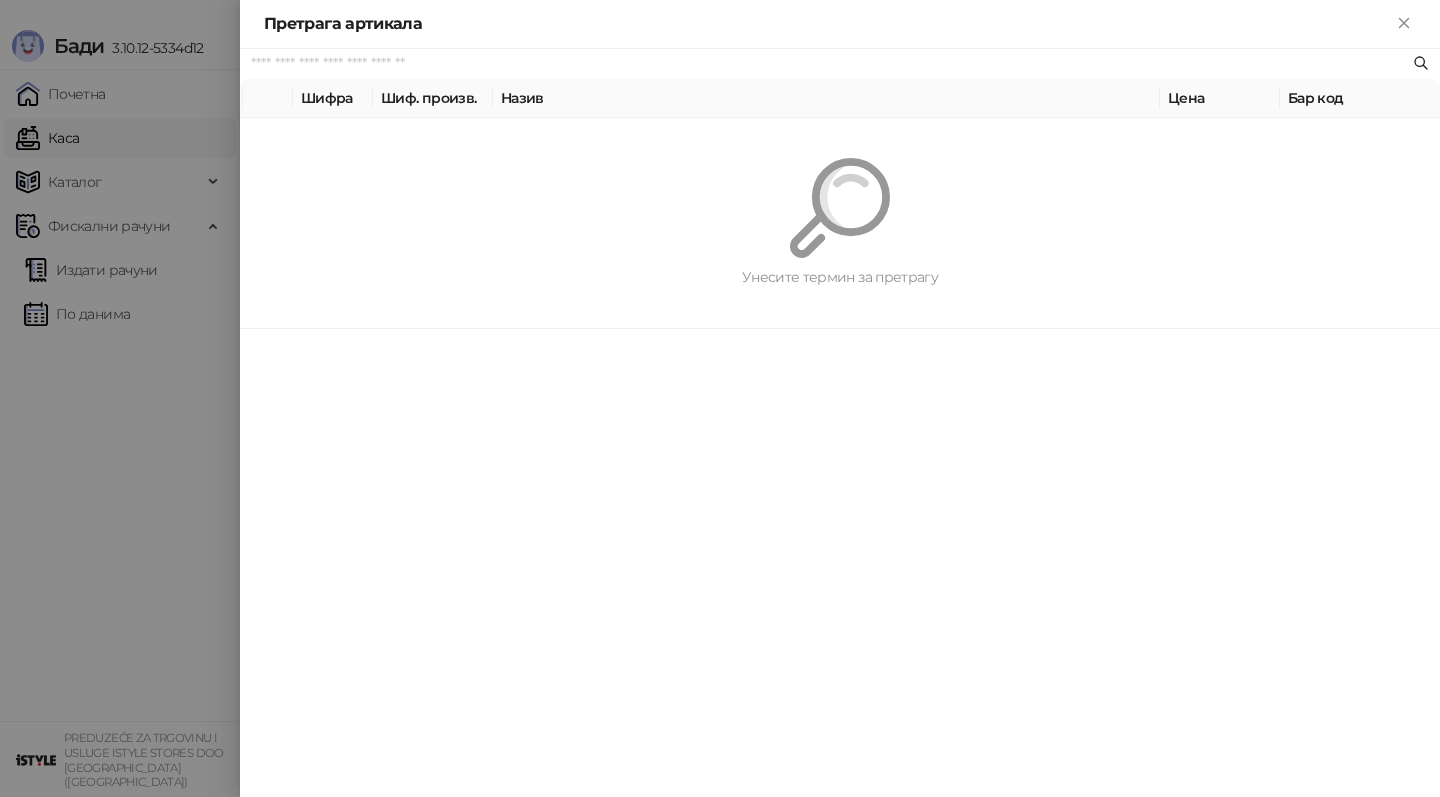 paste on "*********" 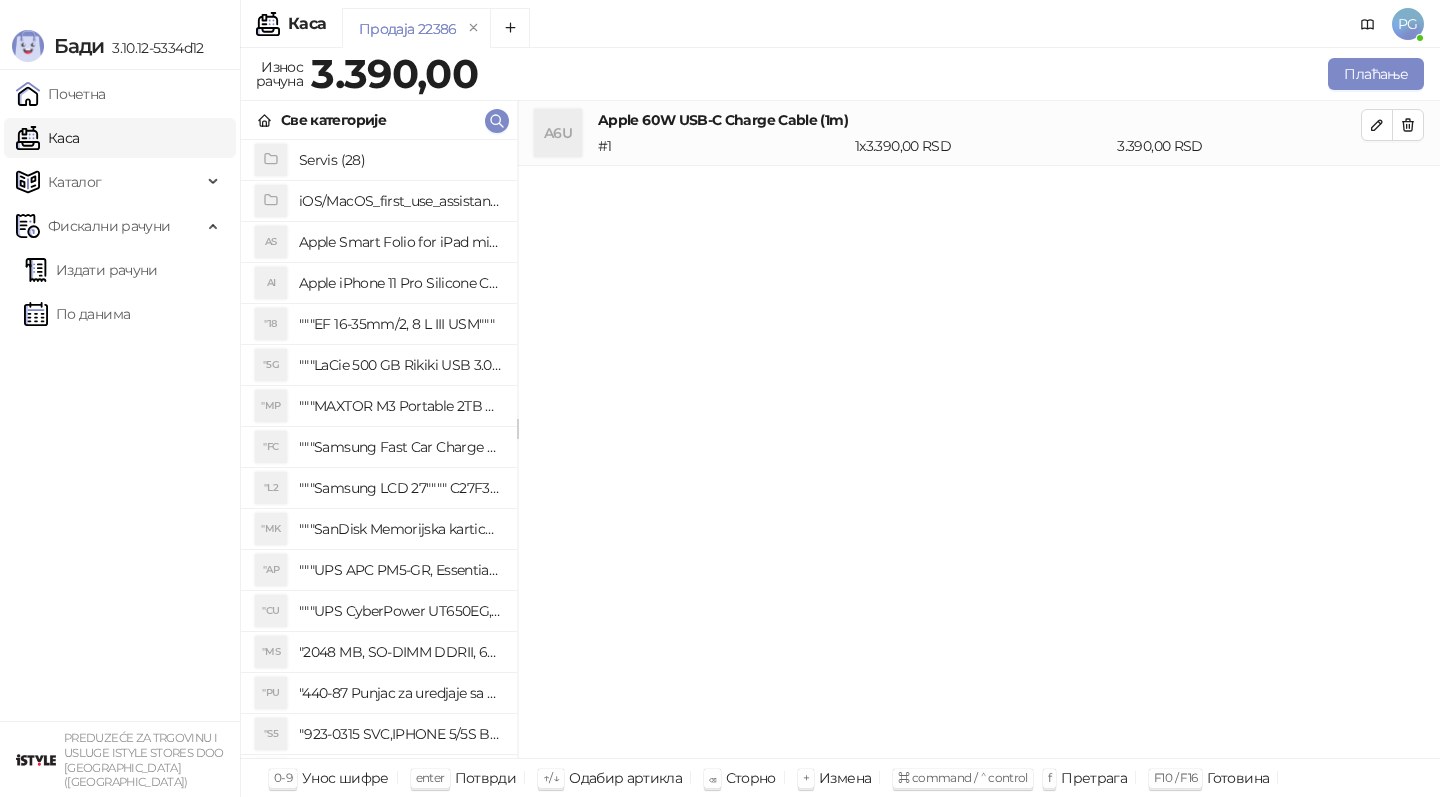 click on "Све категорије" at bounding box center (379, 120) 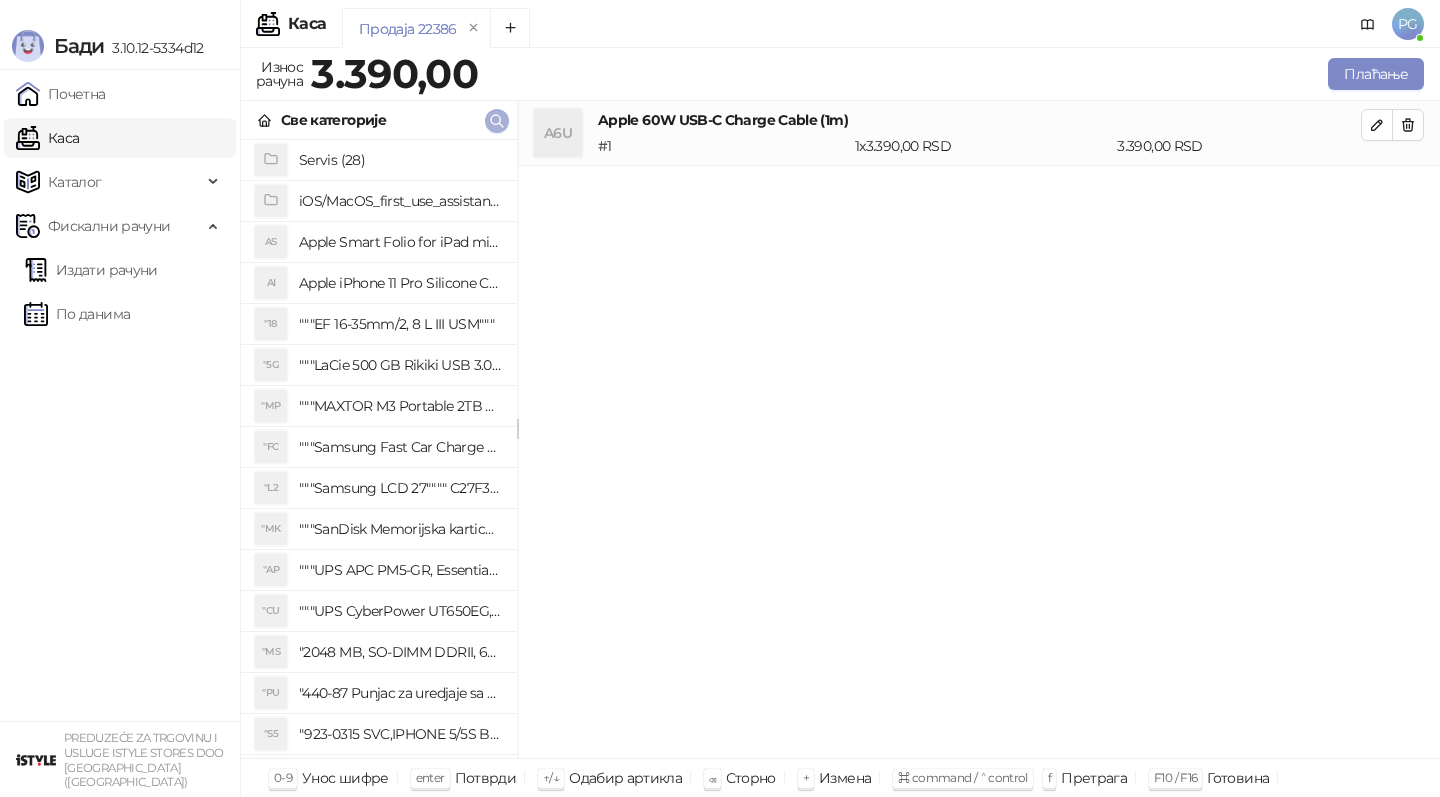 click at bounding box center (497, 121) 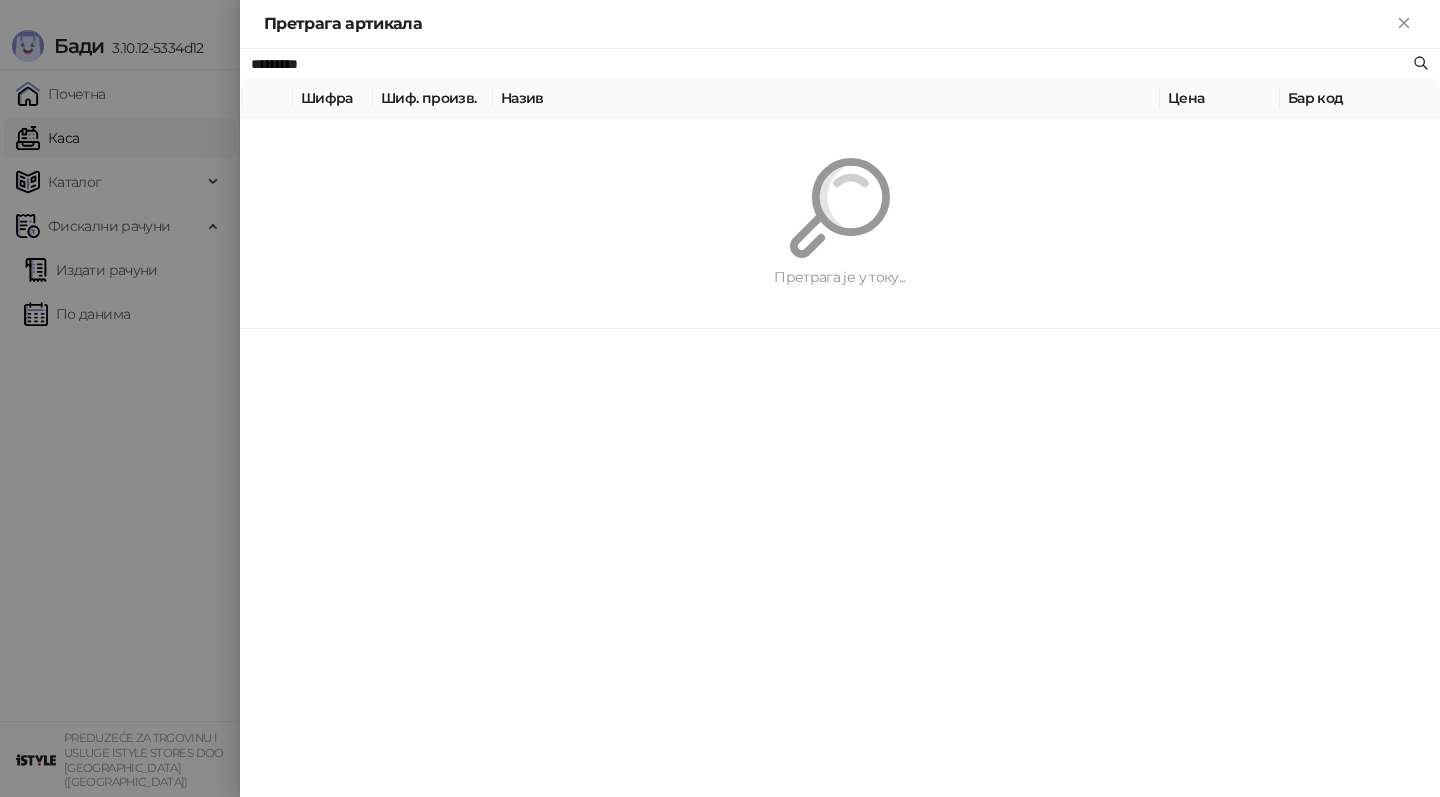 paste 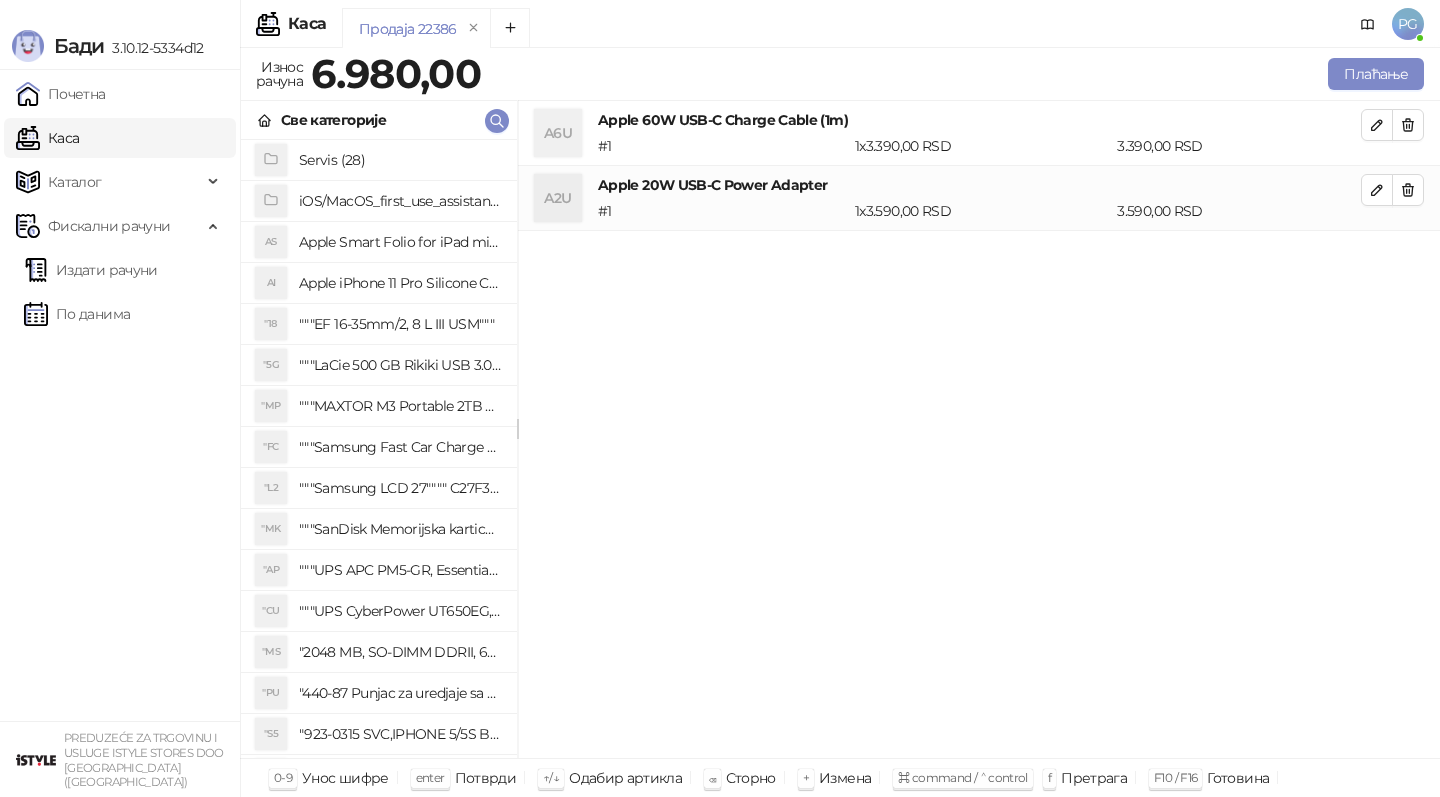 click on "Унесите количину Количина * Потврди" at bounding box center (720, 398) 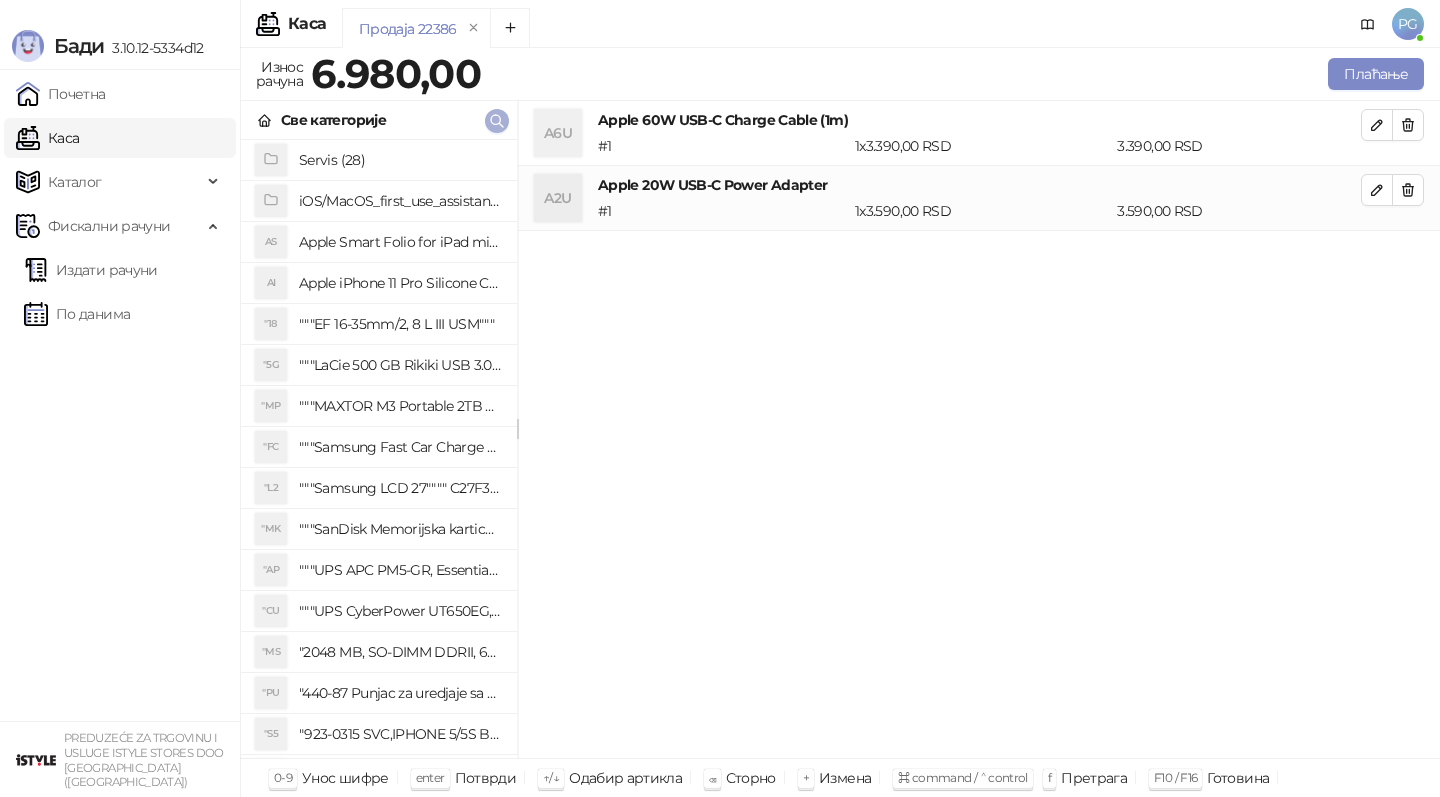 click 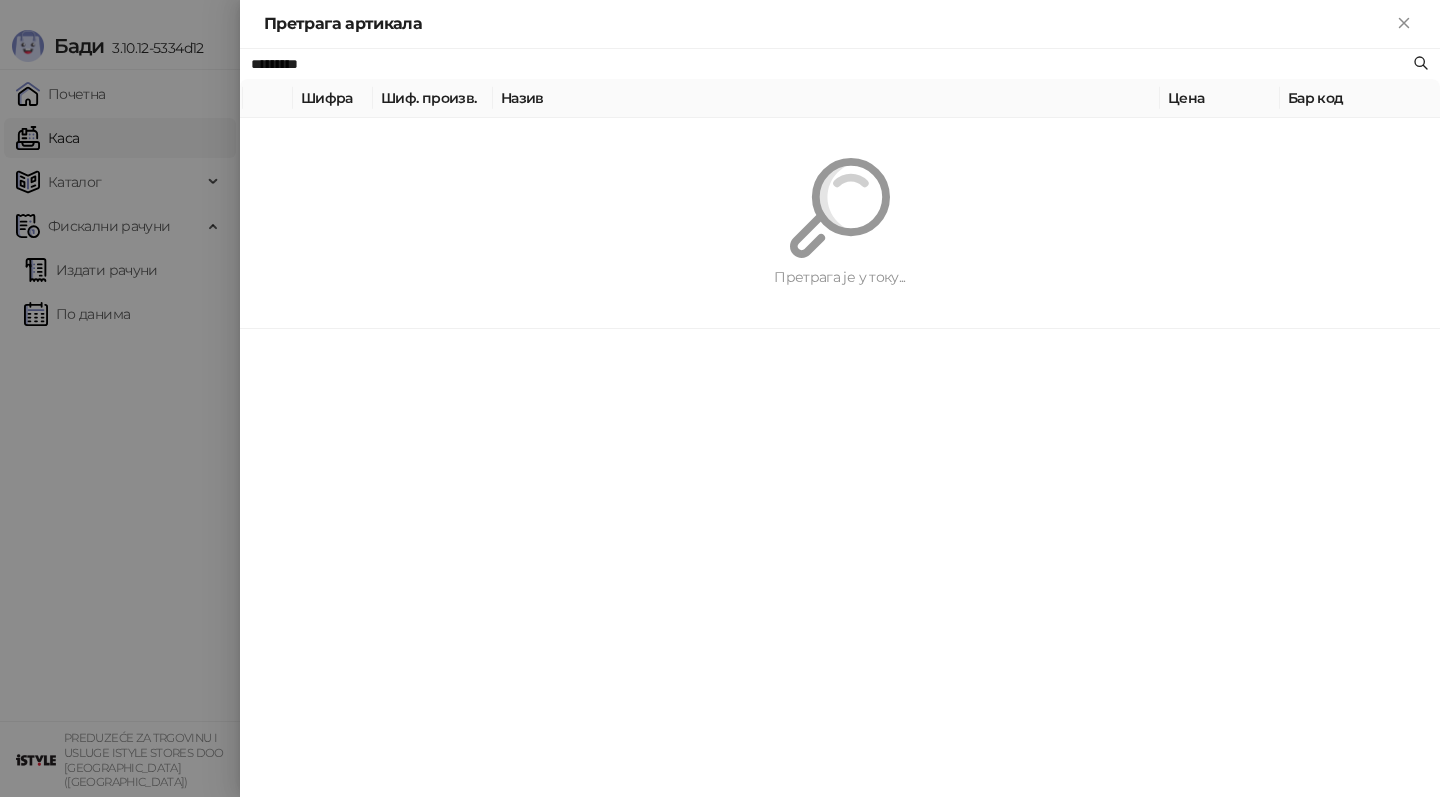 type on "*" 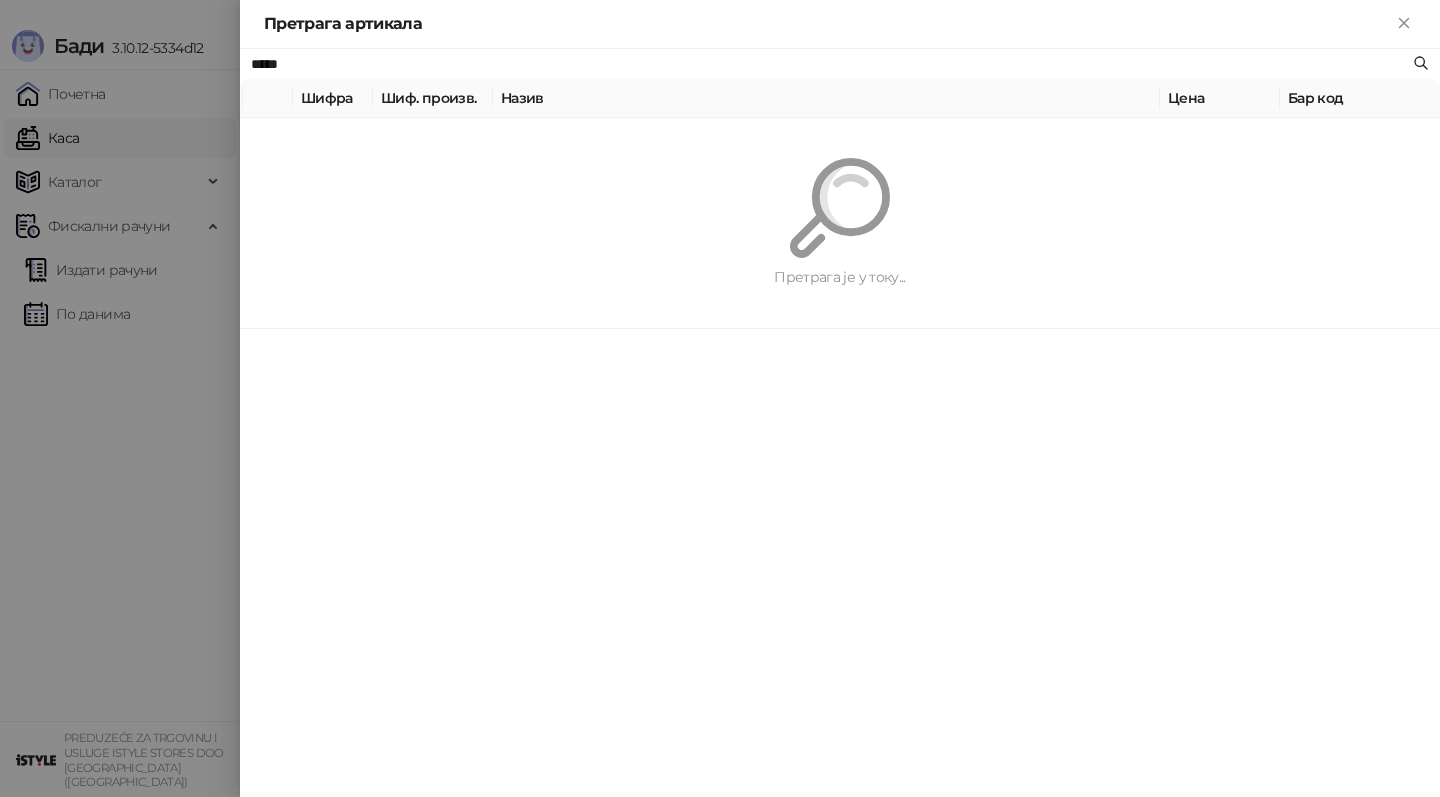 type on "*****" 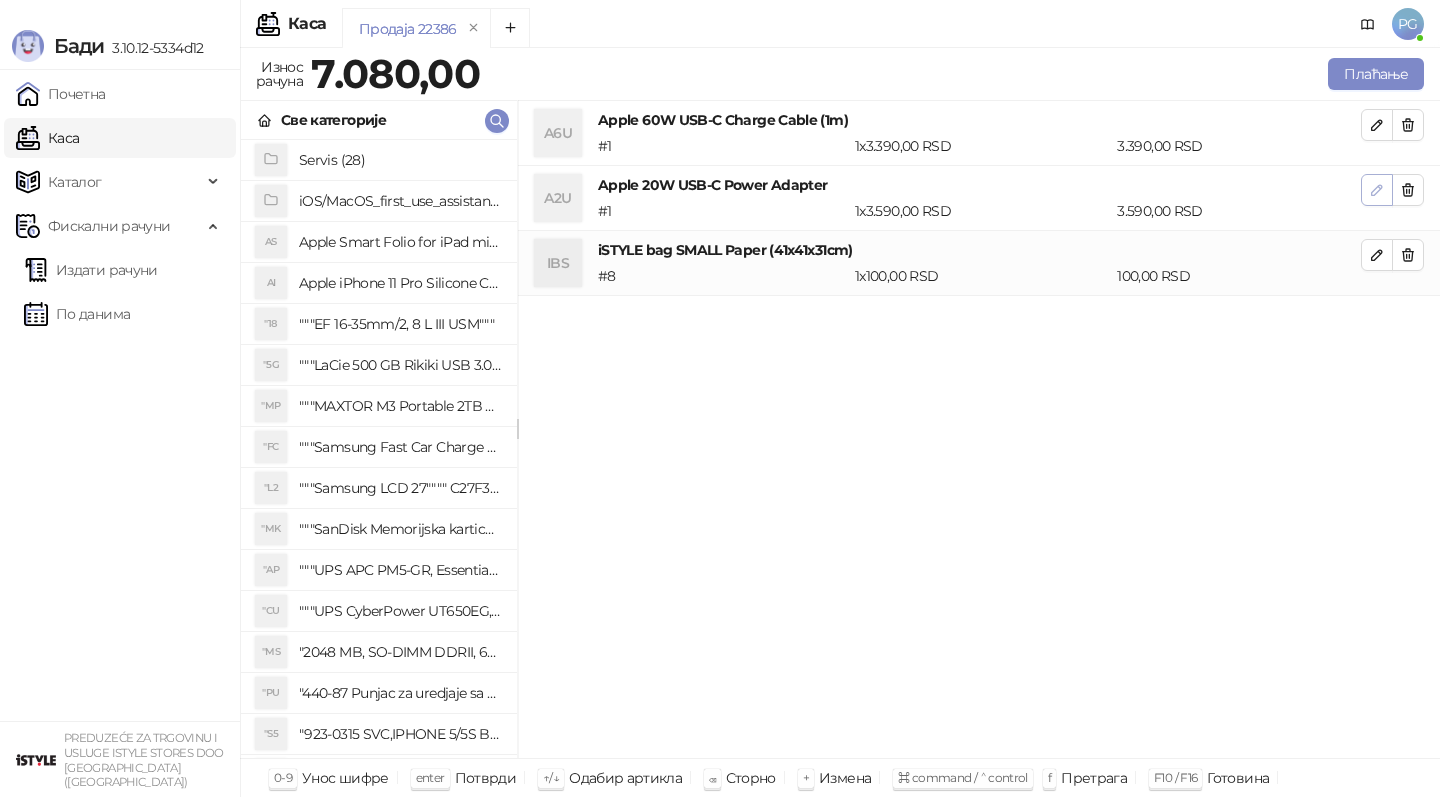 click 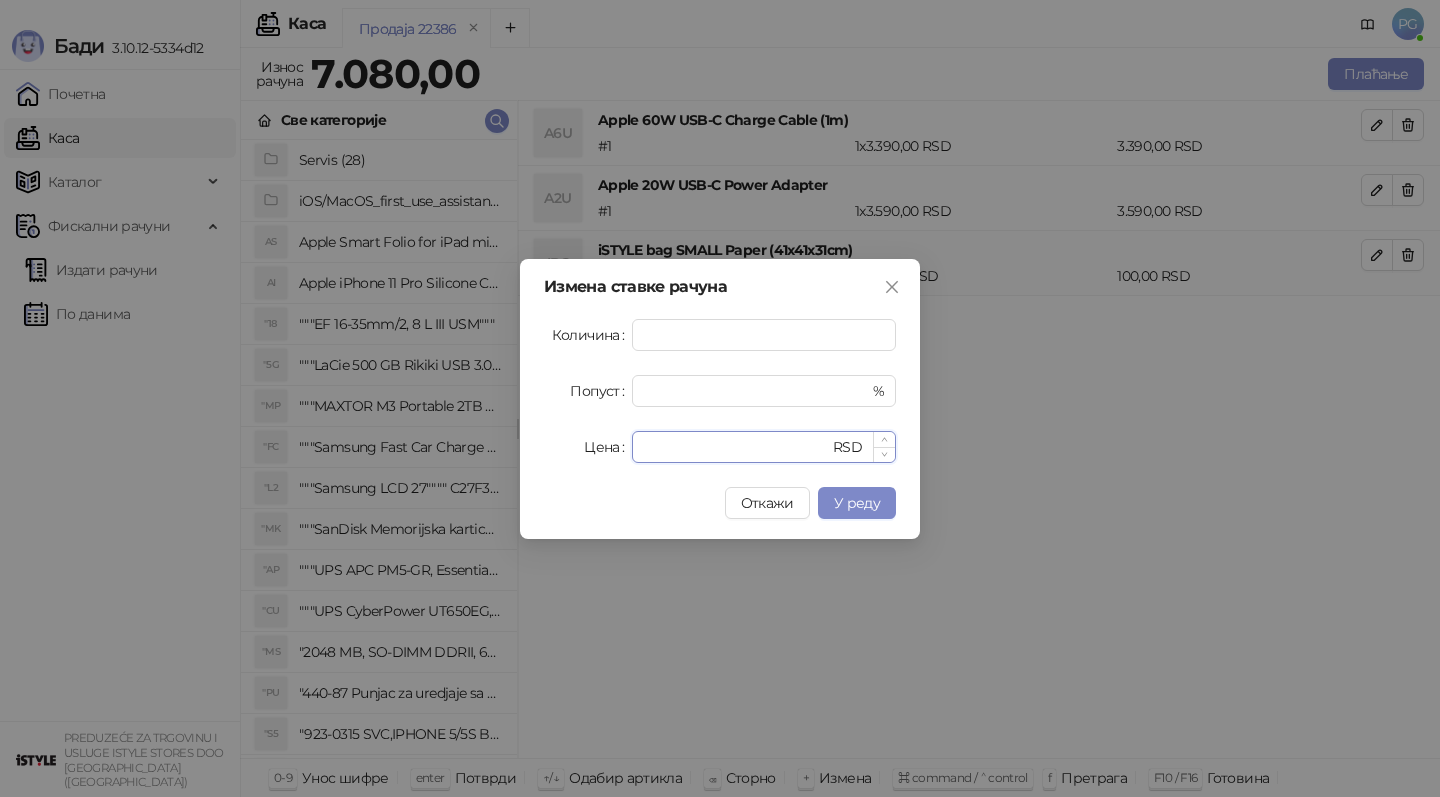 click on "****" at bounding box center (736, 447) 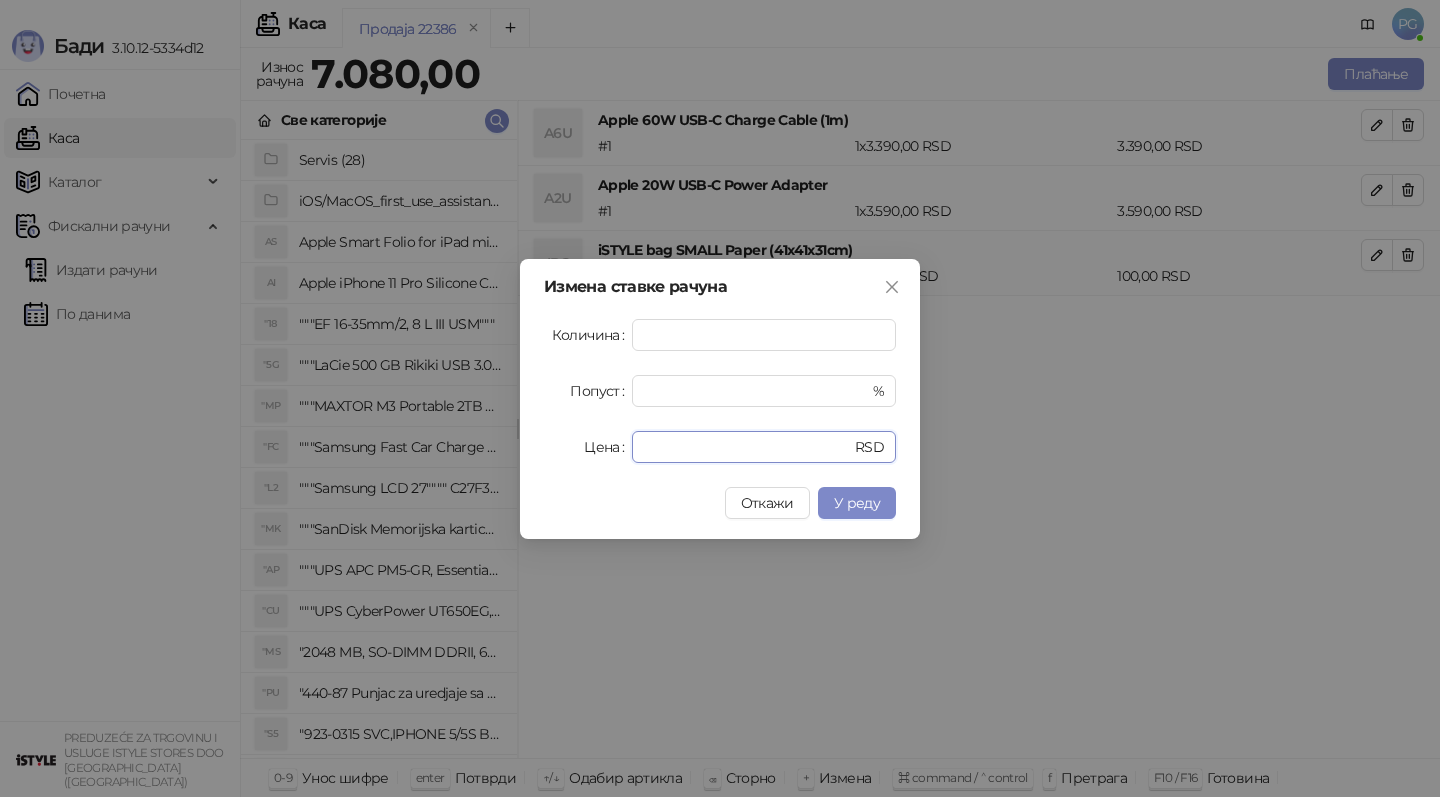 type on "****" 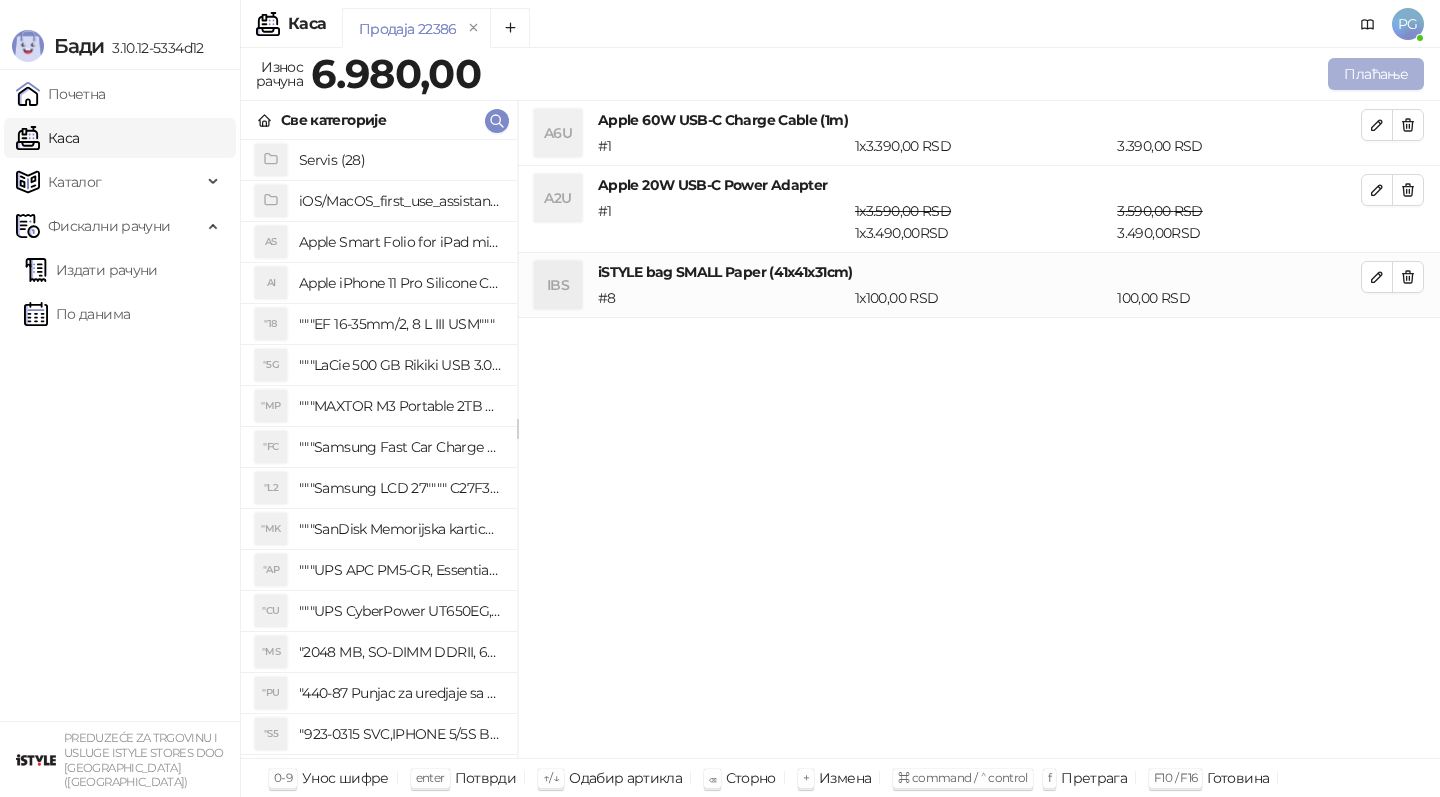 click on "Плаћање" at bounding box center (1376, 74) 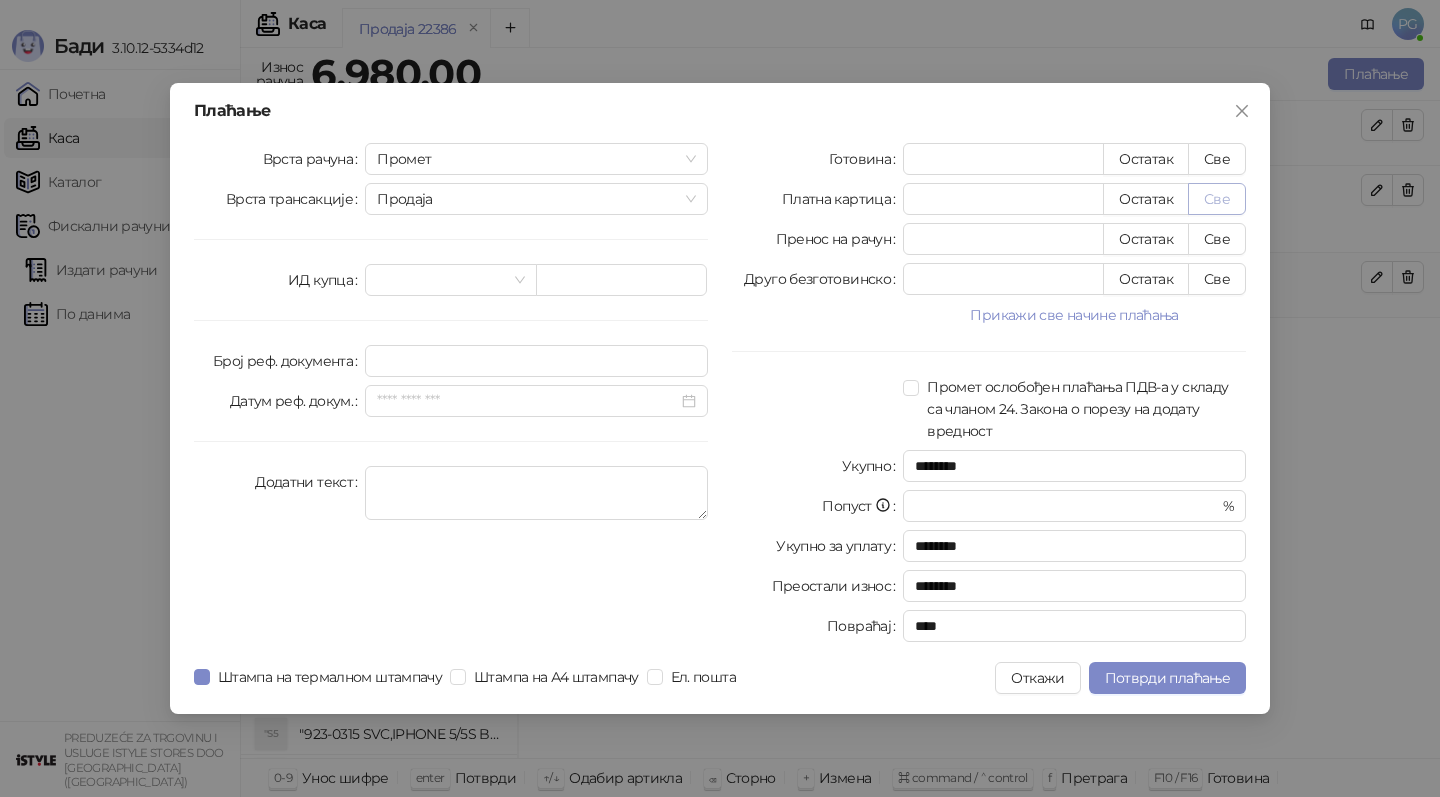 click on "Све" at bounding box center [1217, 199] 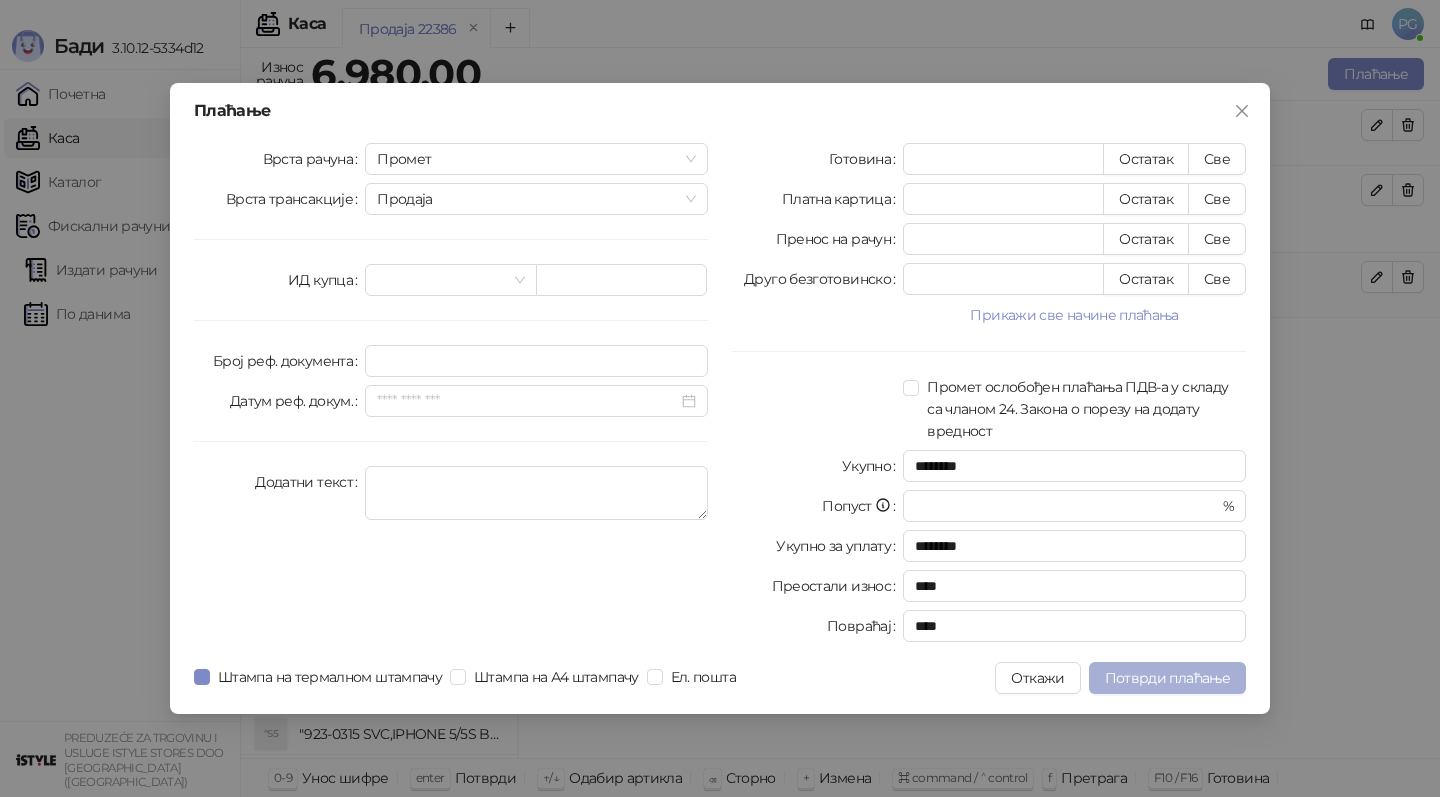 click on "Потврди плаћање" at bounding box center (1167, 678) 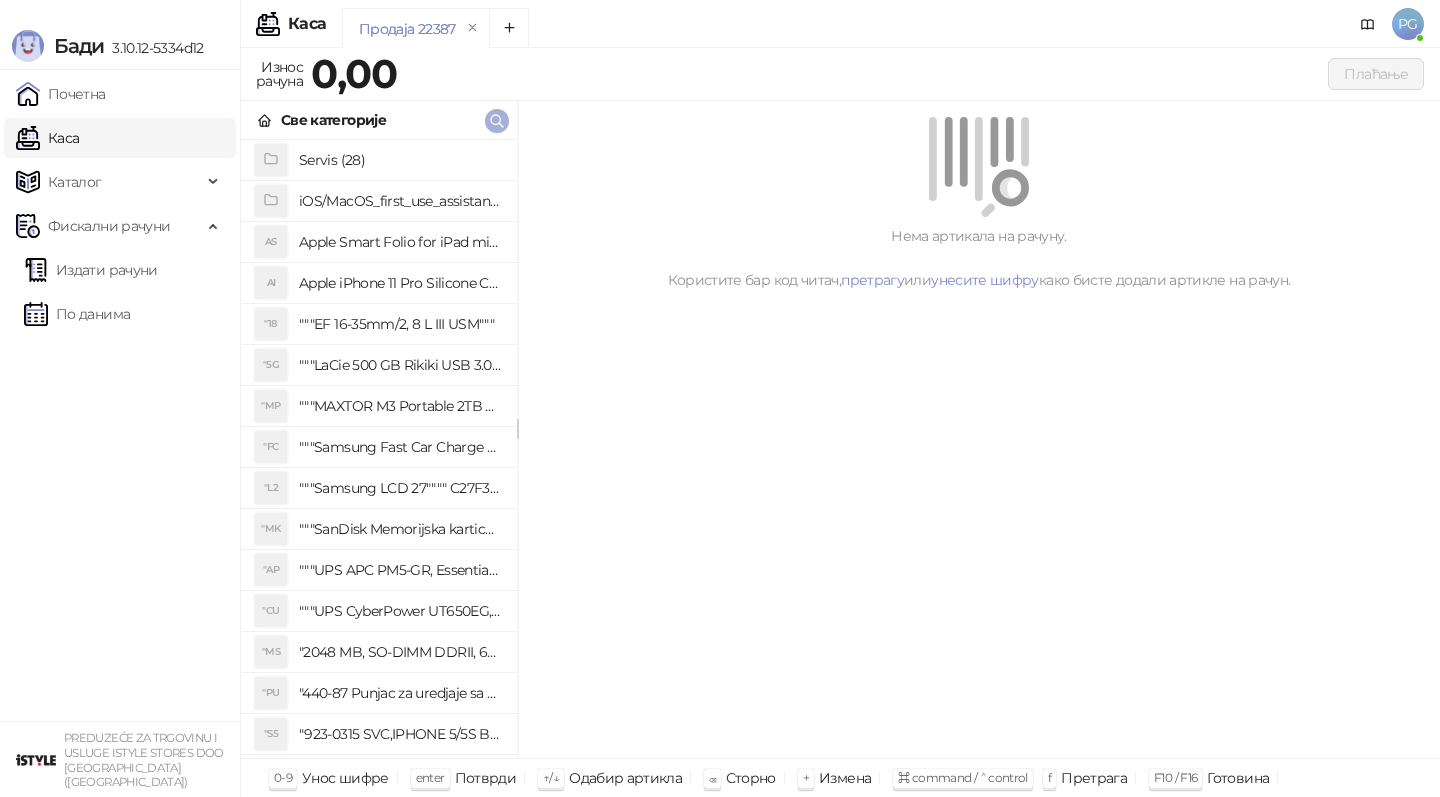 click 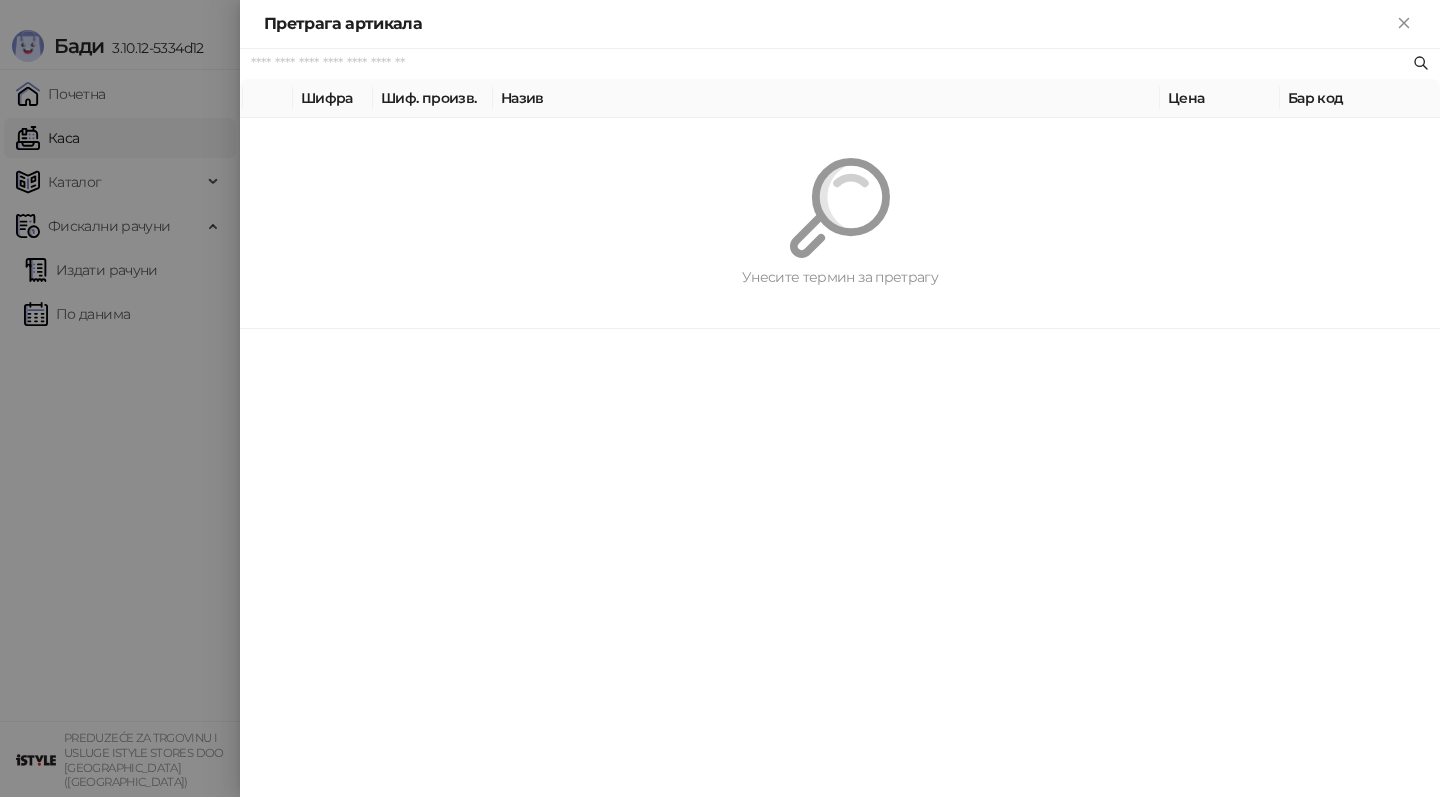 paste on "*********" 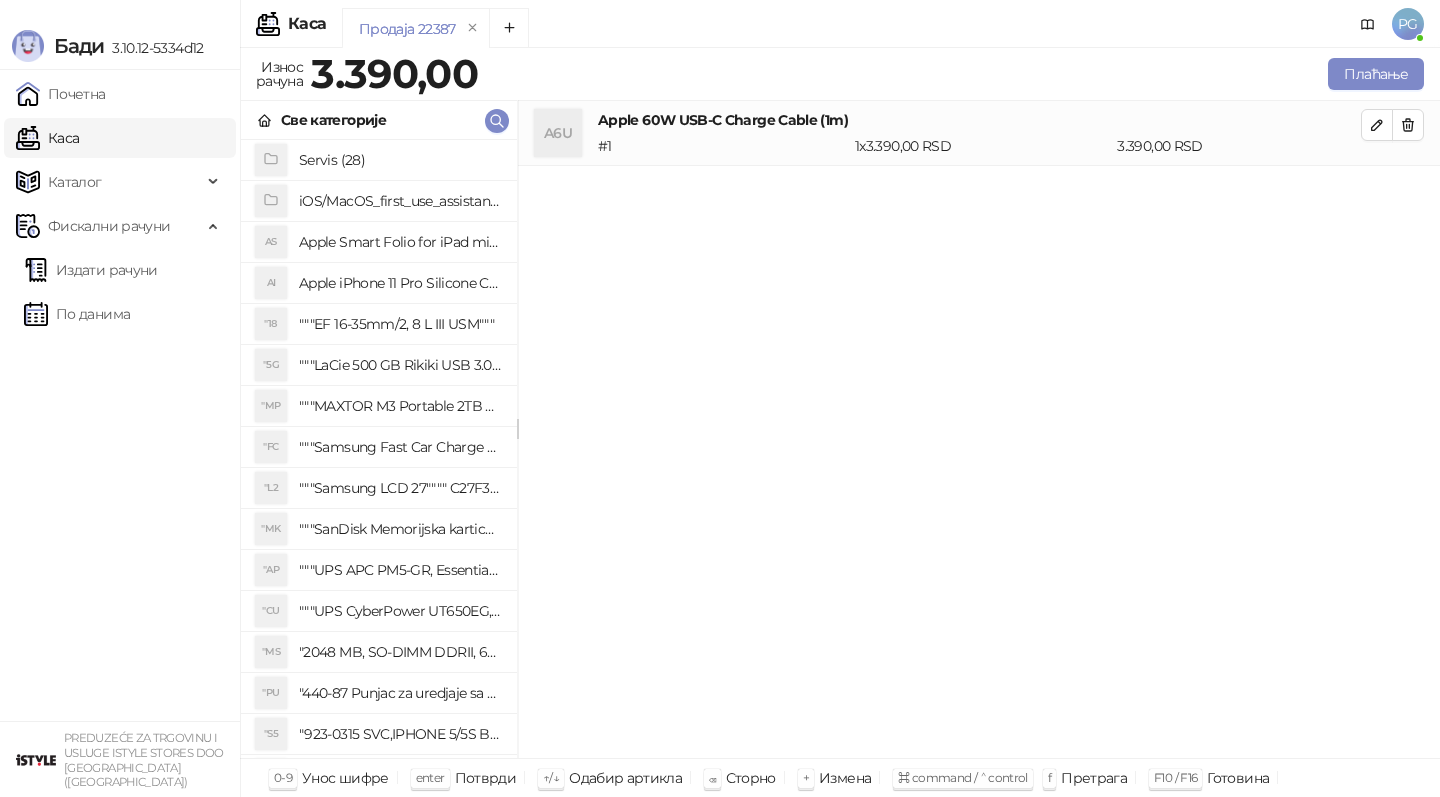 click on "Све категорије" at bounding box center (379, 120) 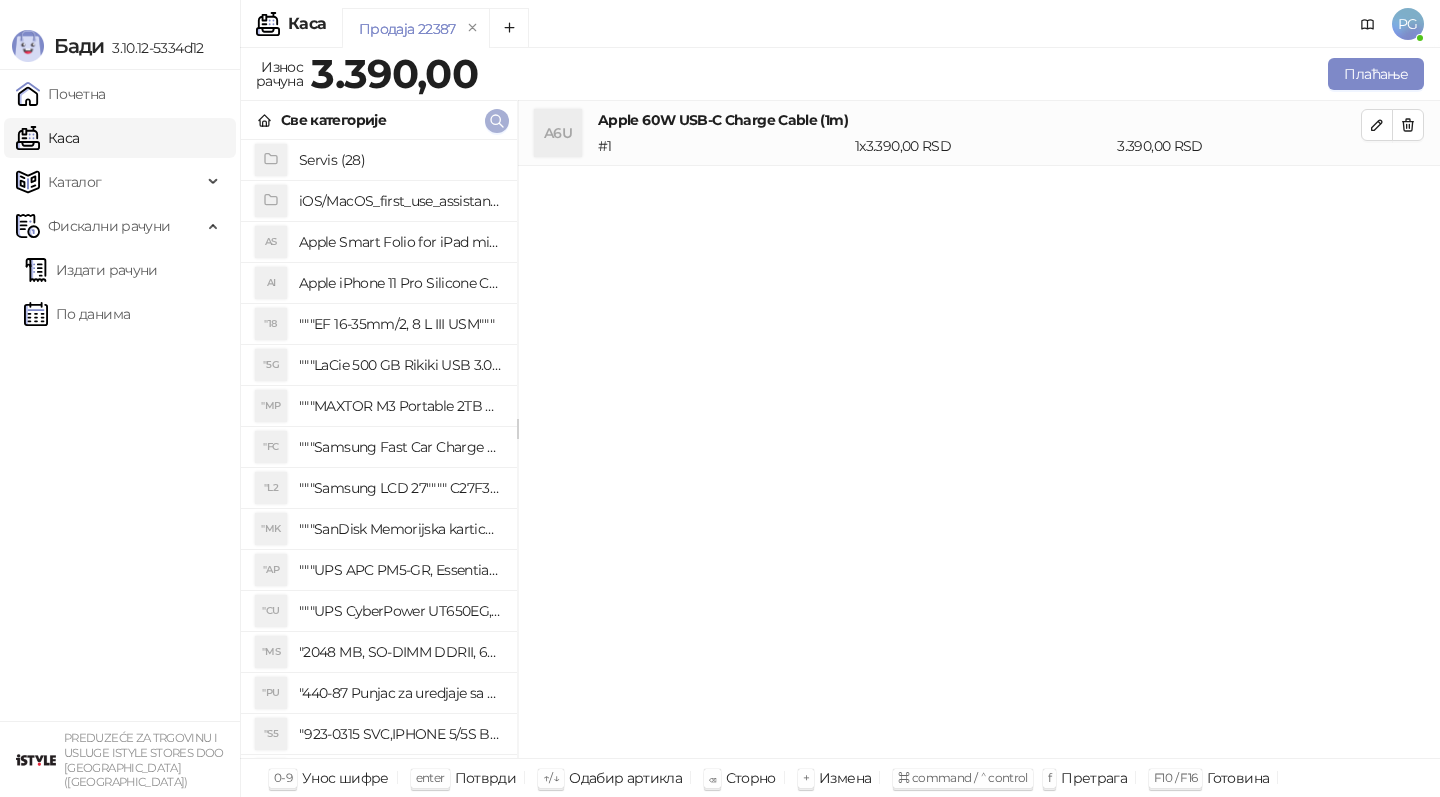 click at bounding box center [497, 121] 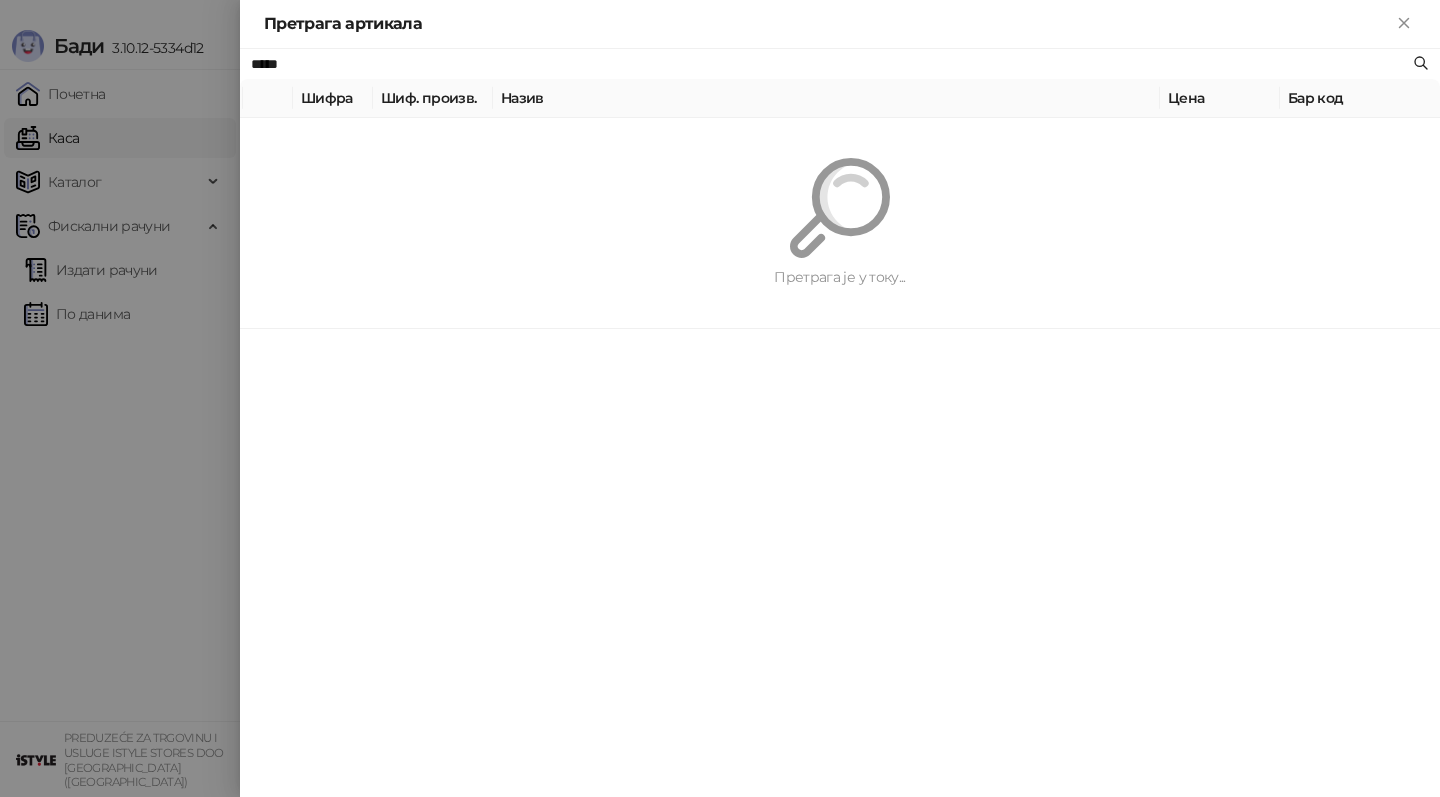 type on "*****" 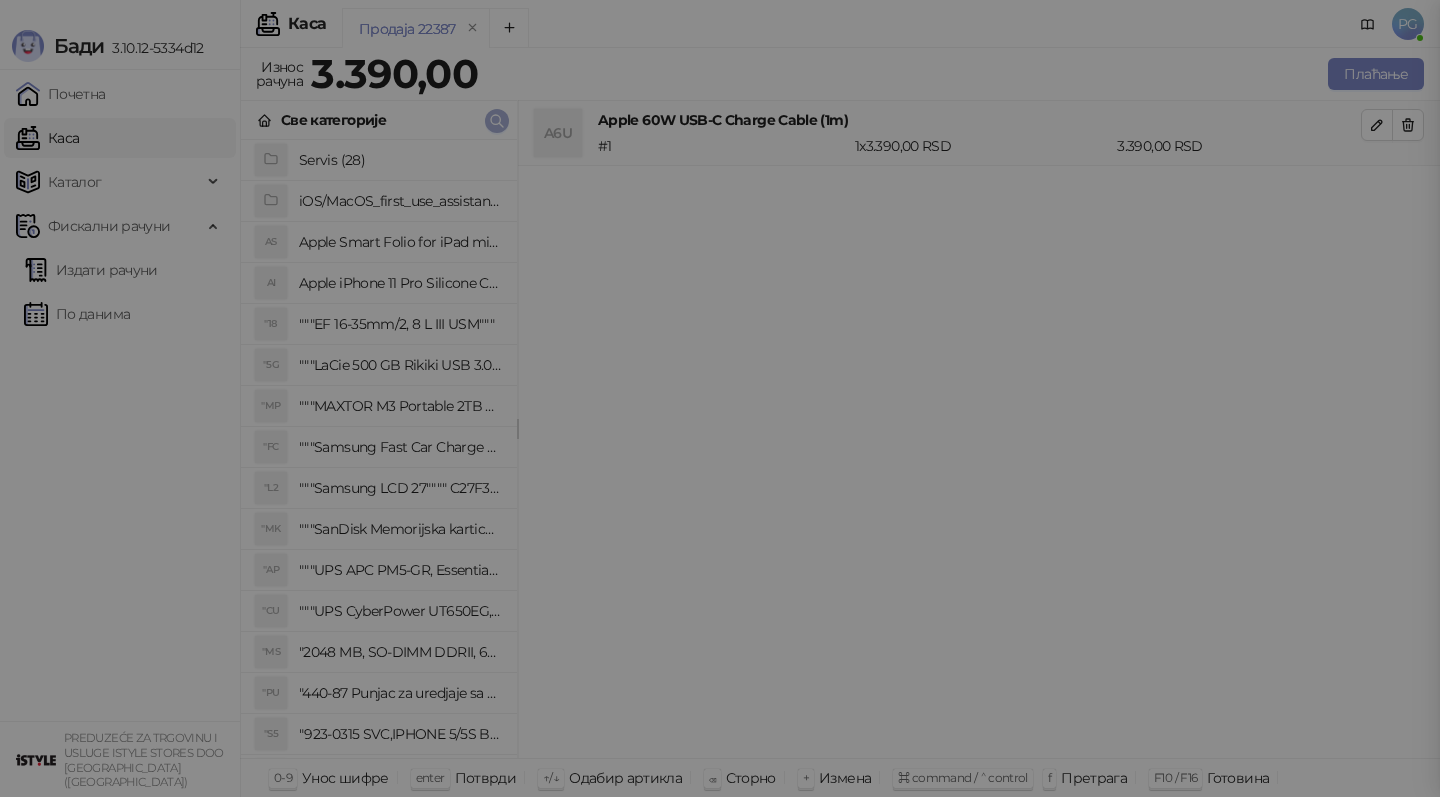 type 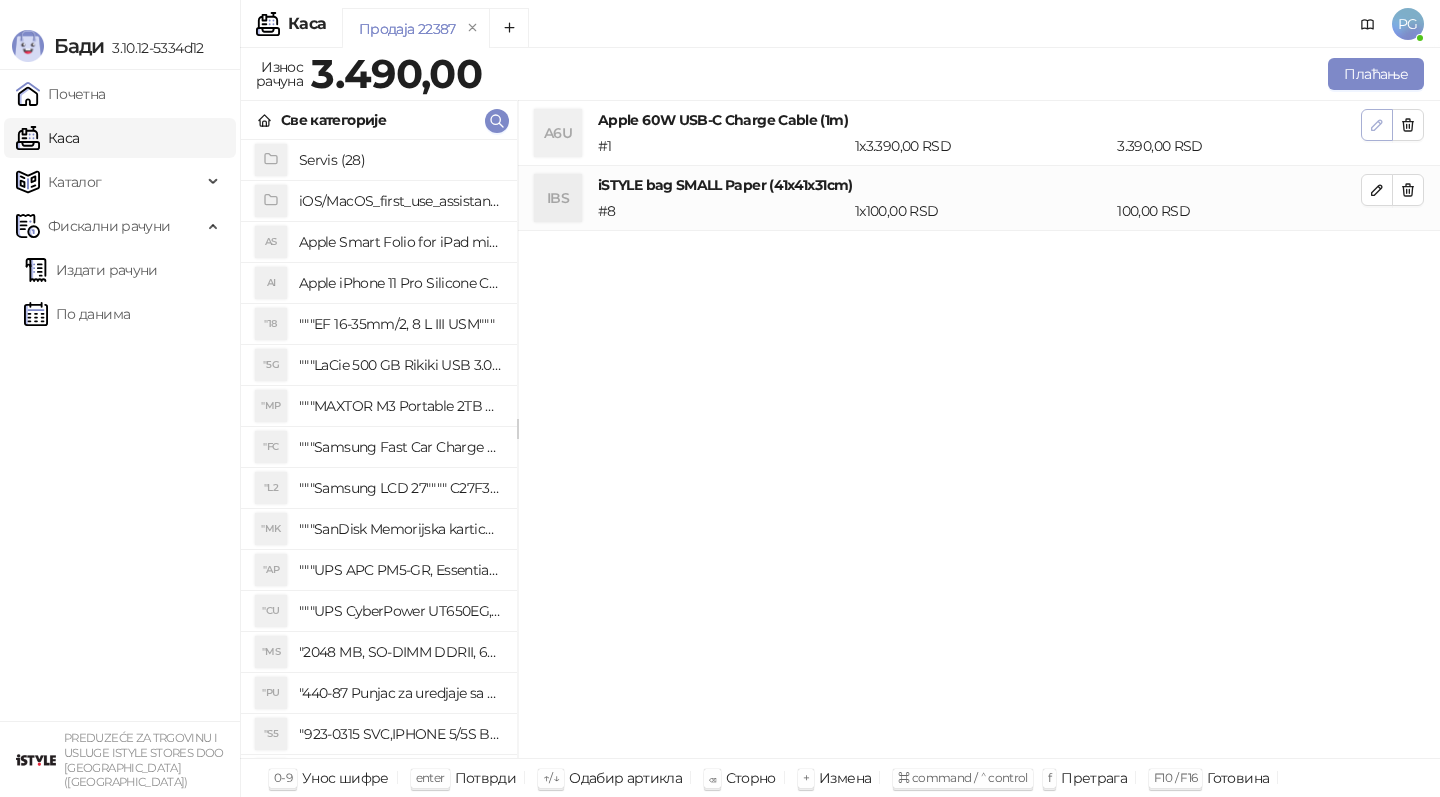 click at bounding box center (1377, 125) 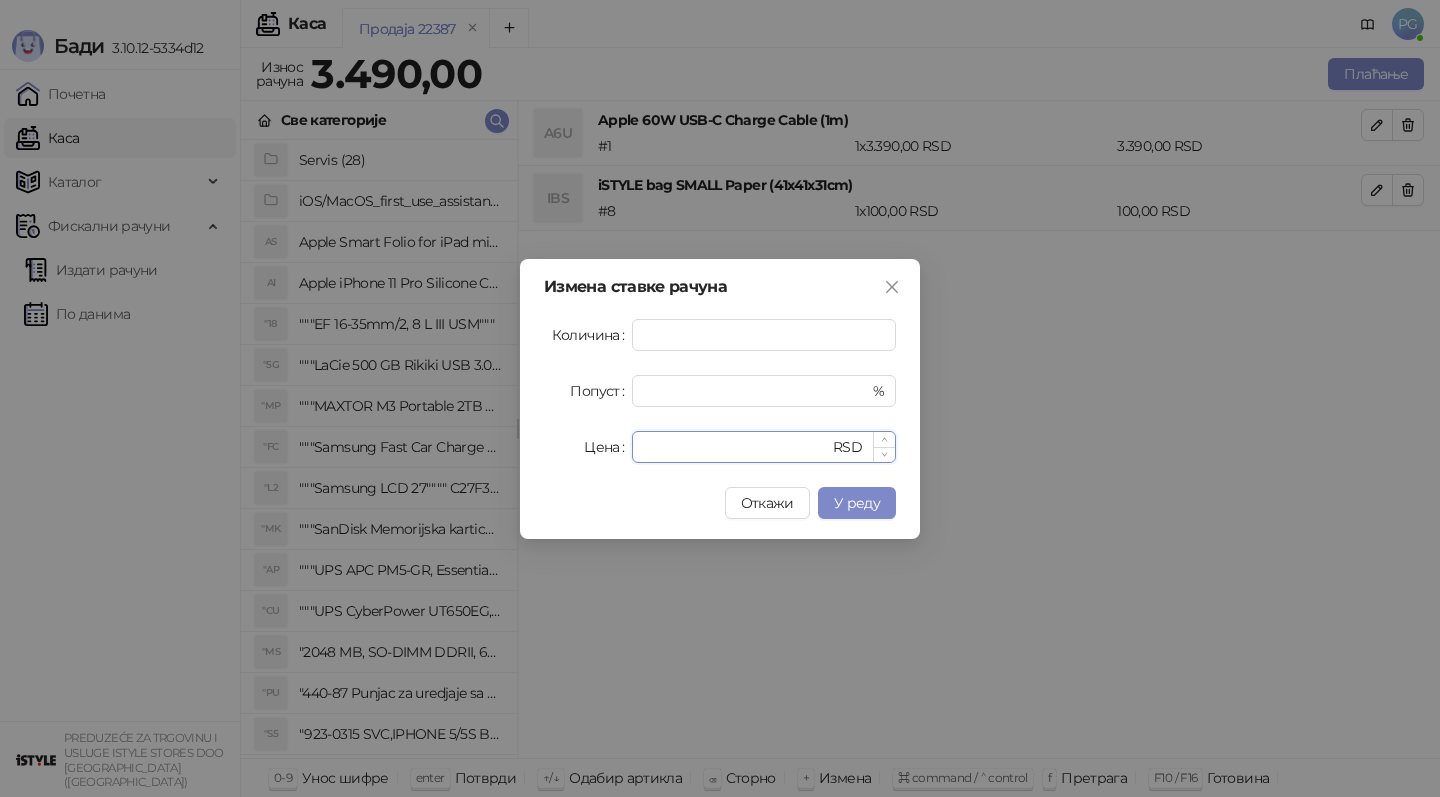 click on "****" at bounding box center (736, 447) 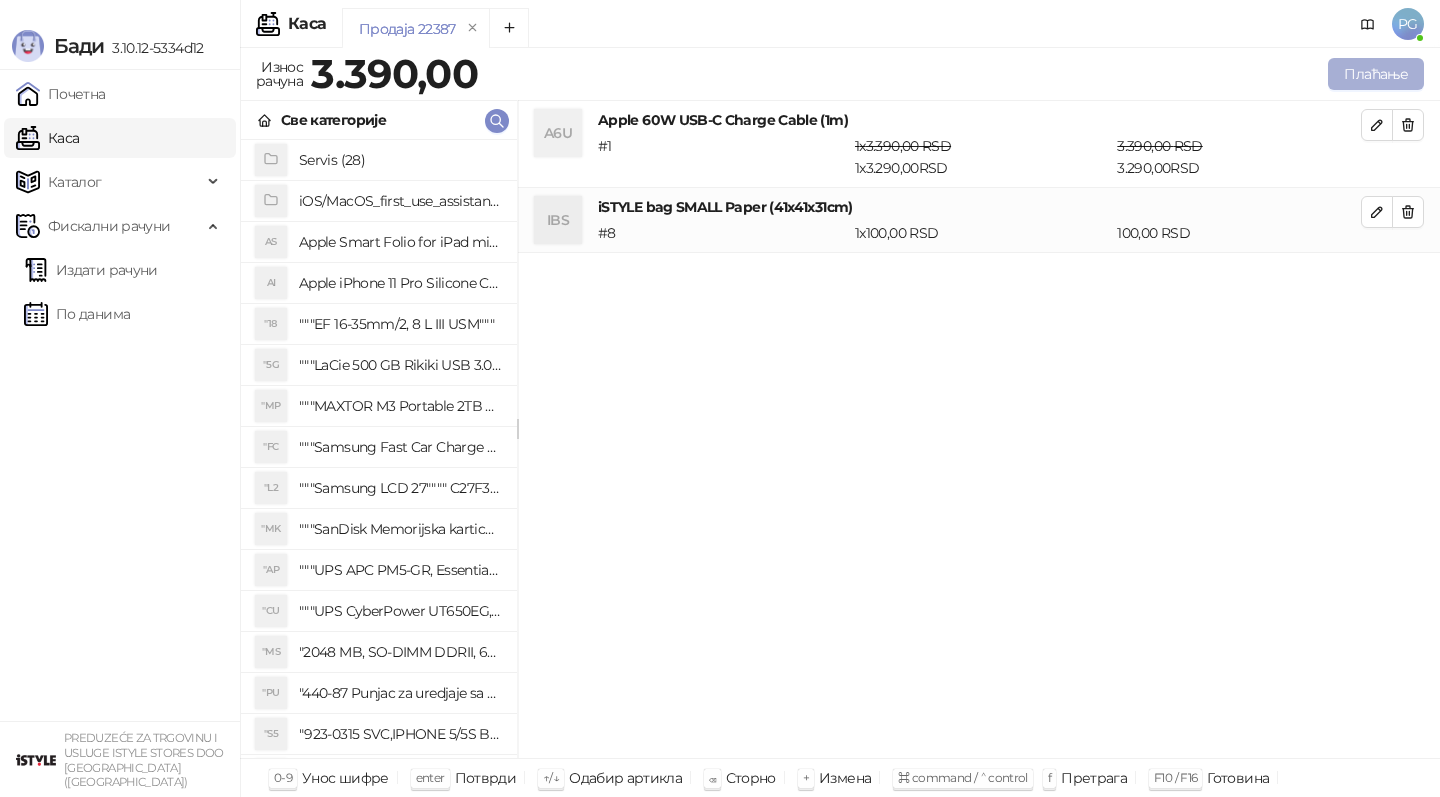 click on "Плаћање" at bounding box center [1376, 74] 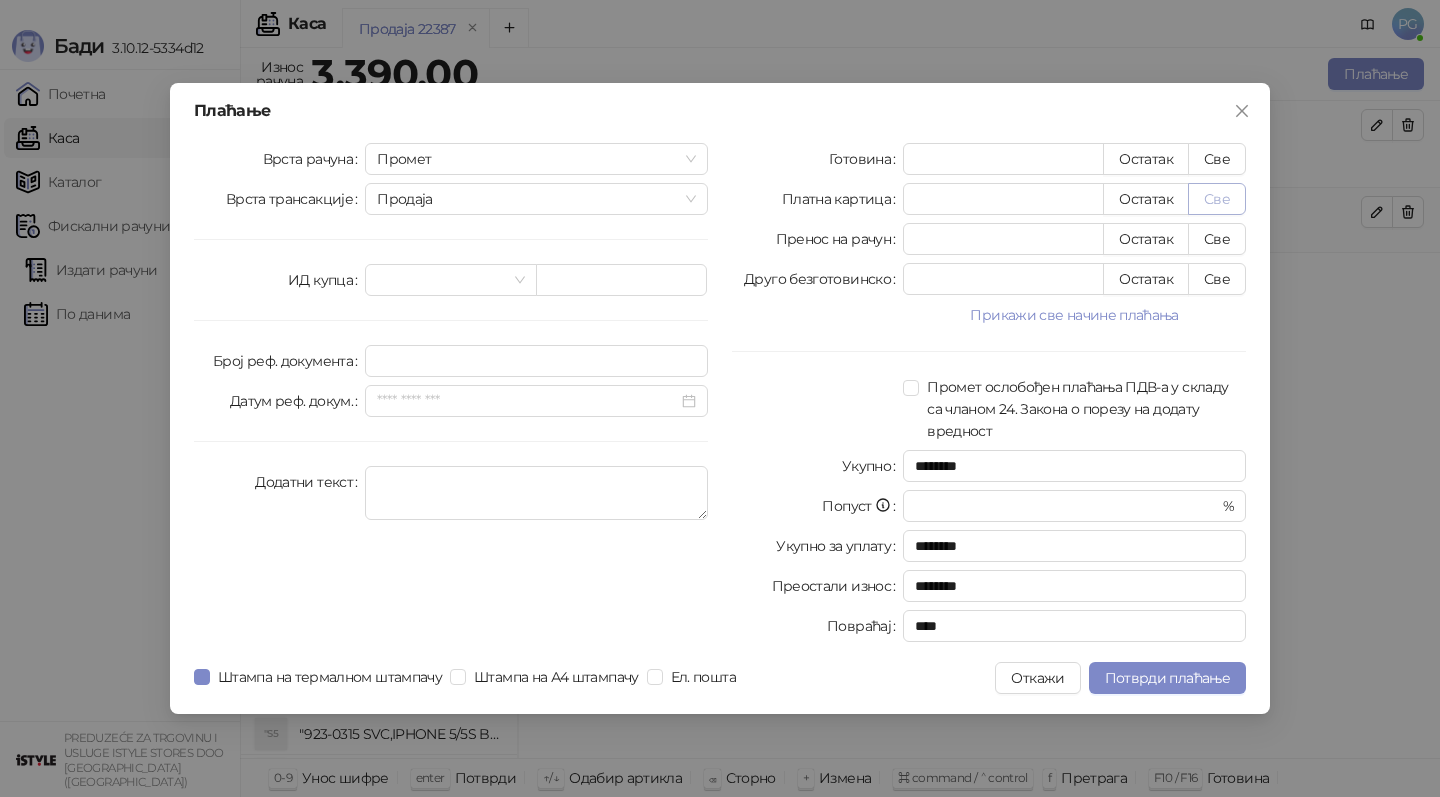 click on "Све" at bounding box center (1217, 199) 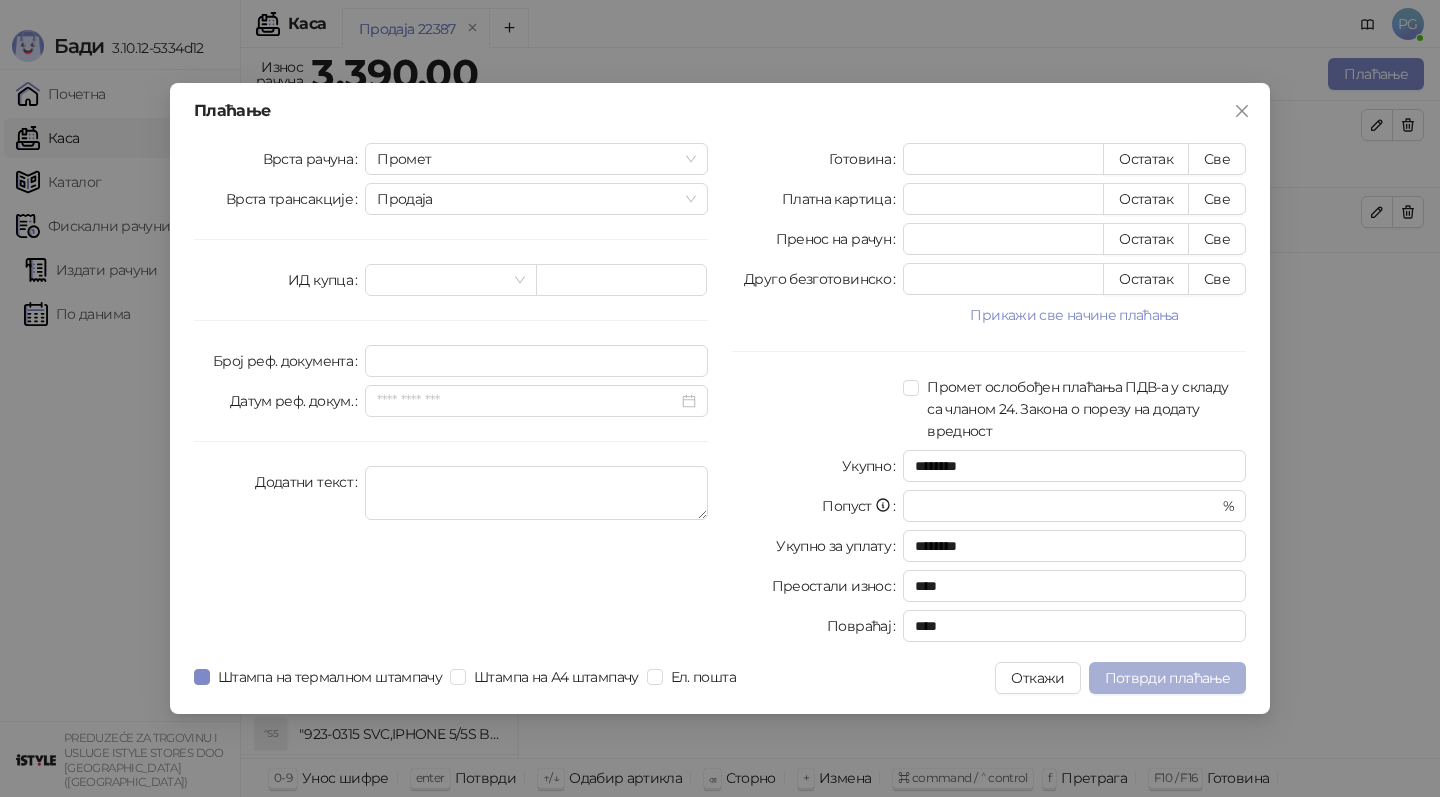 click on "Потврди плаћање" at bounding box center (1167, 678) 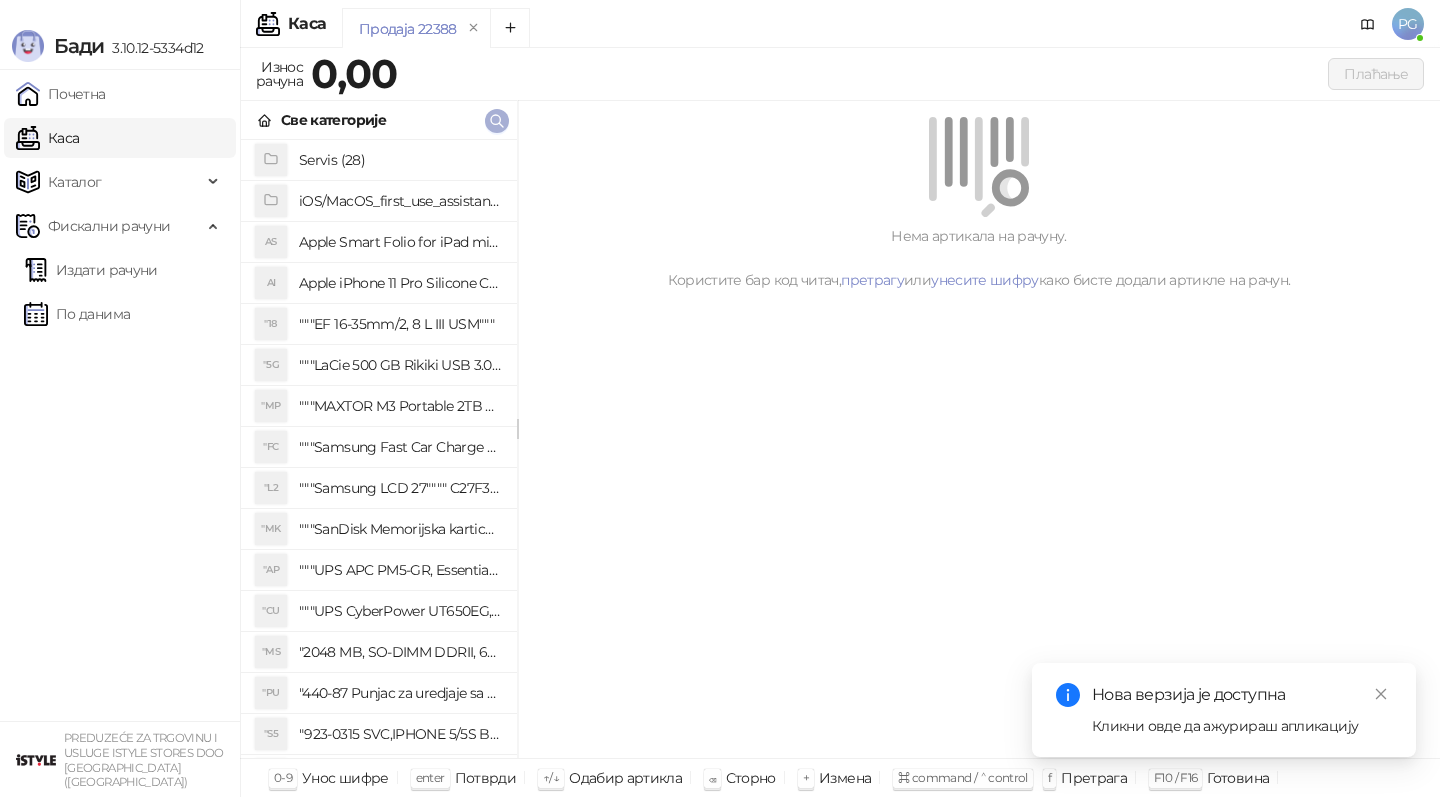 click 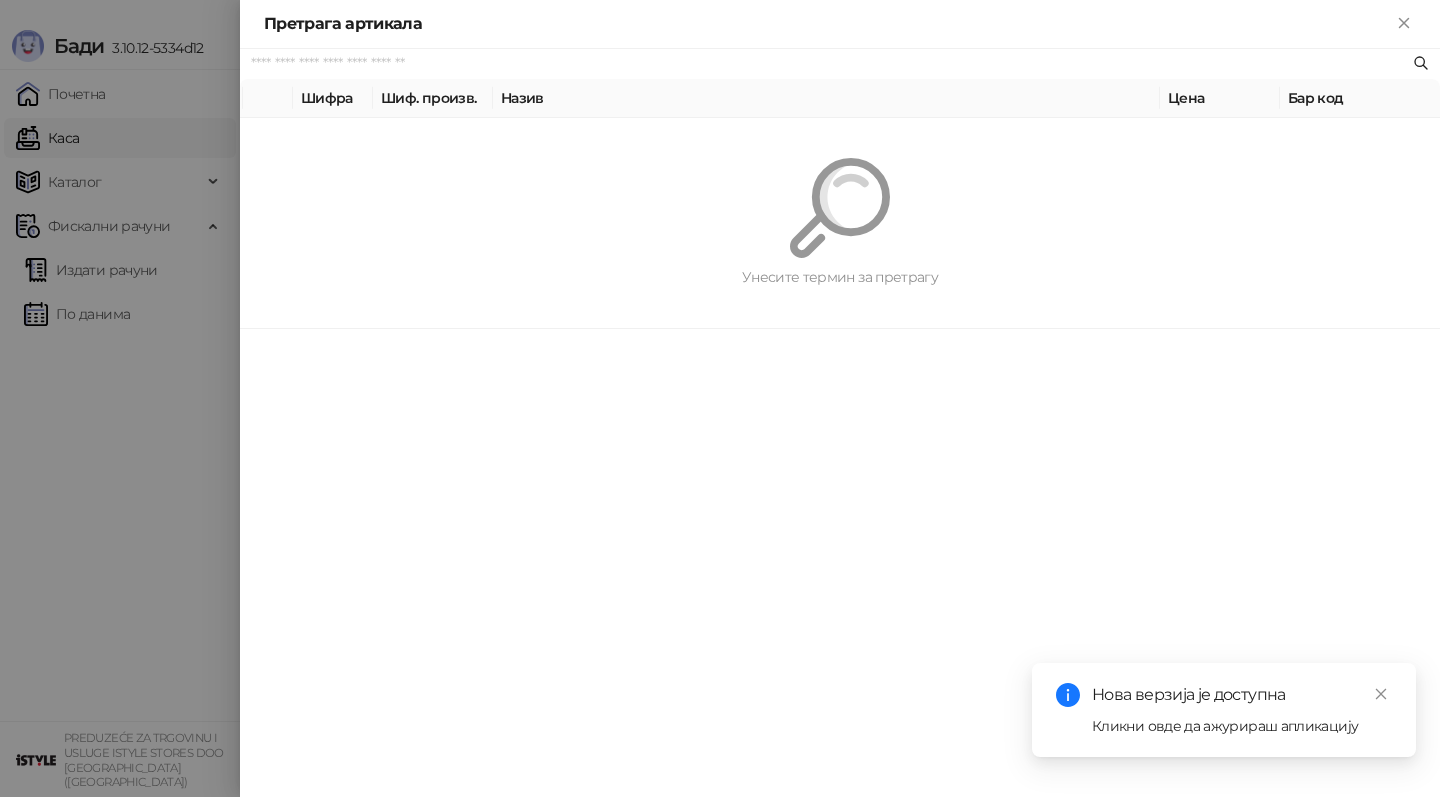 paste on "**********" 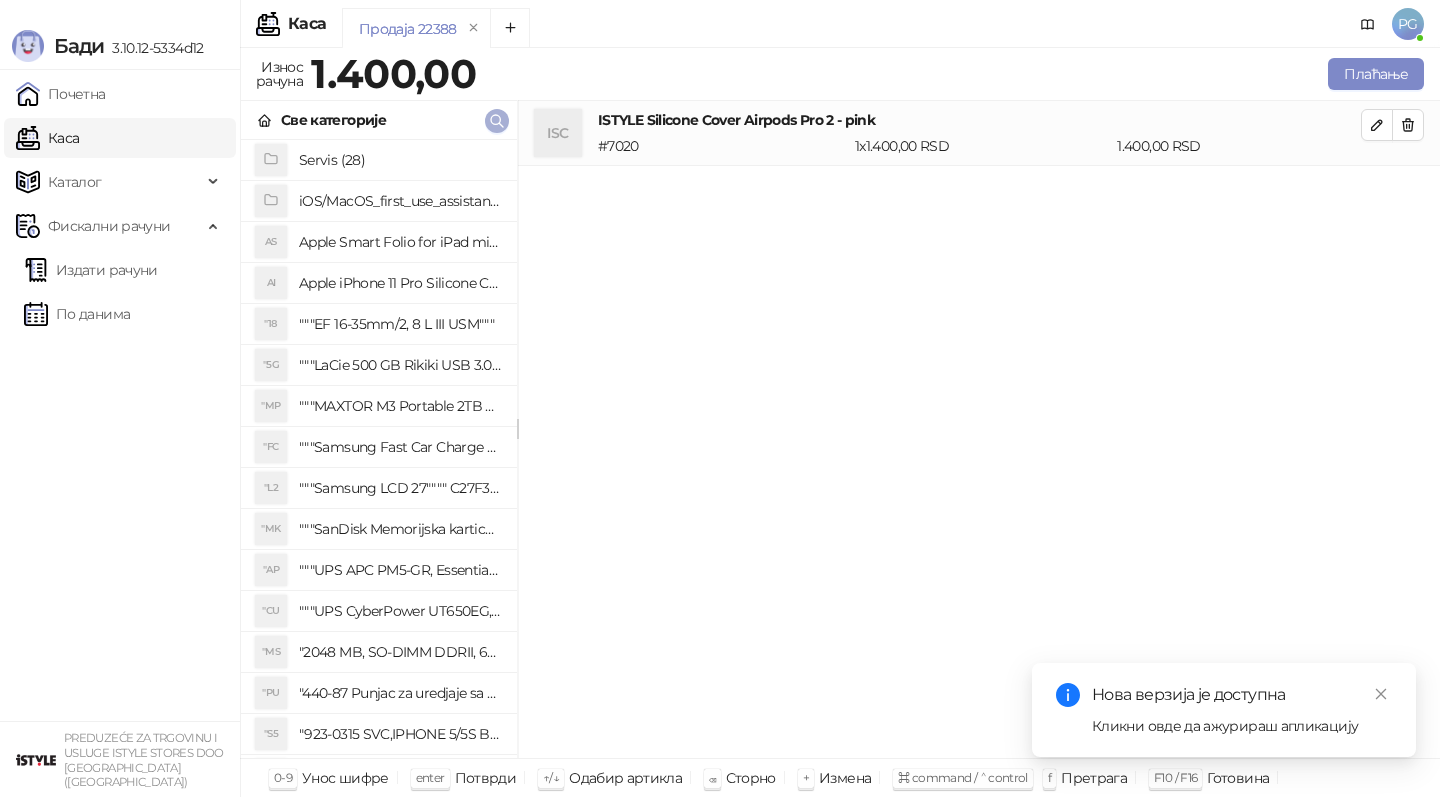 click 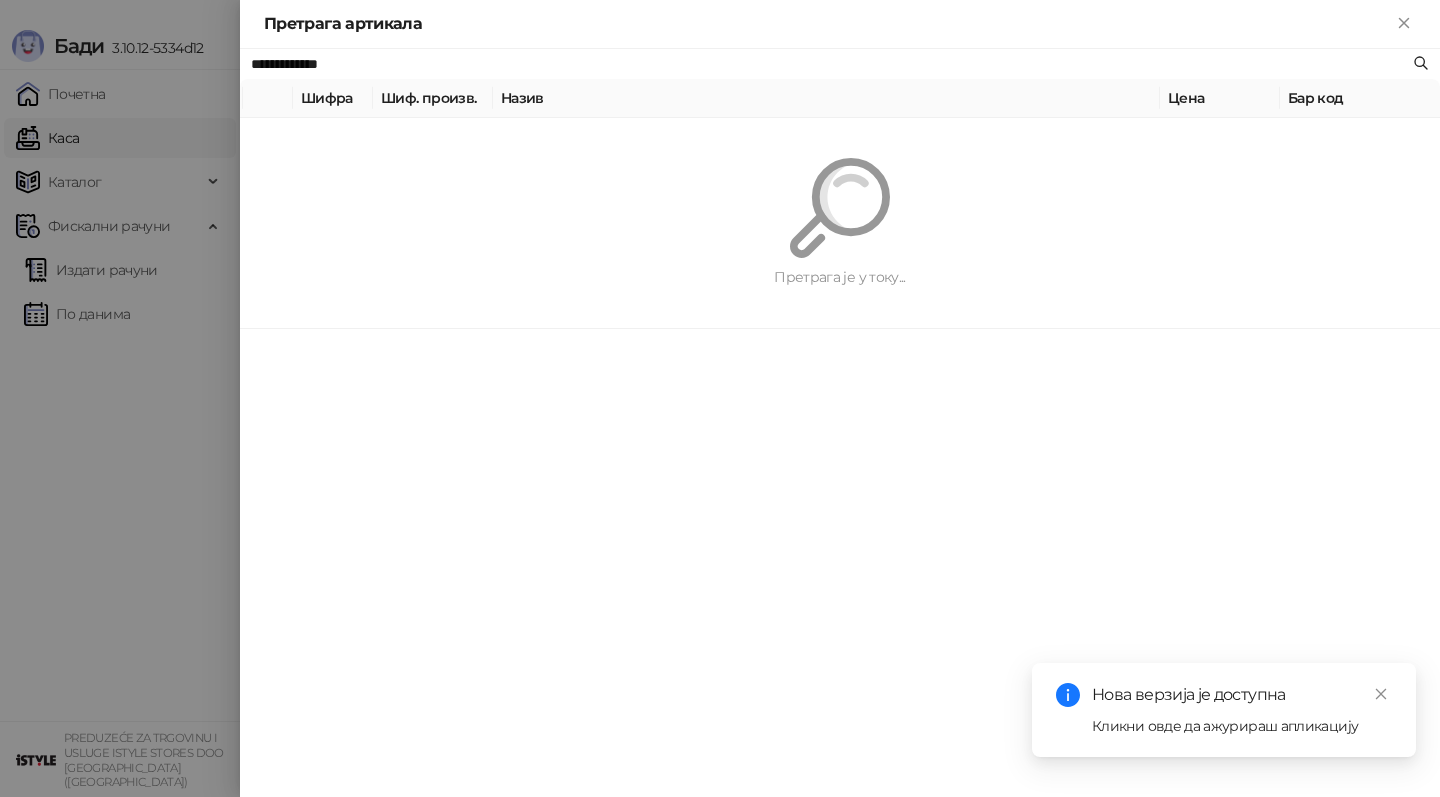 paste 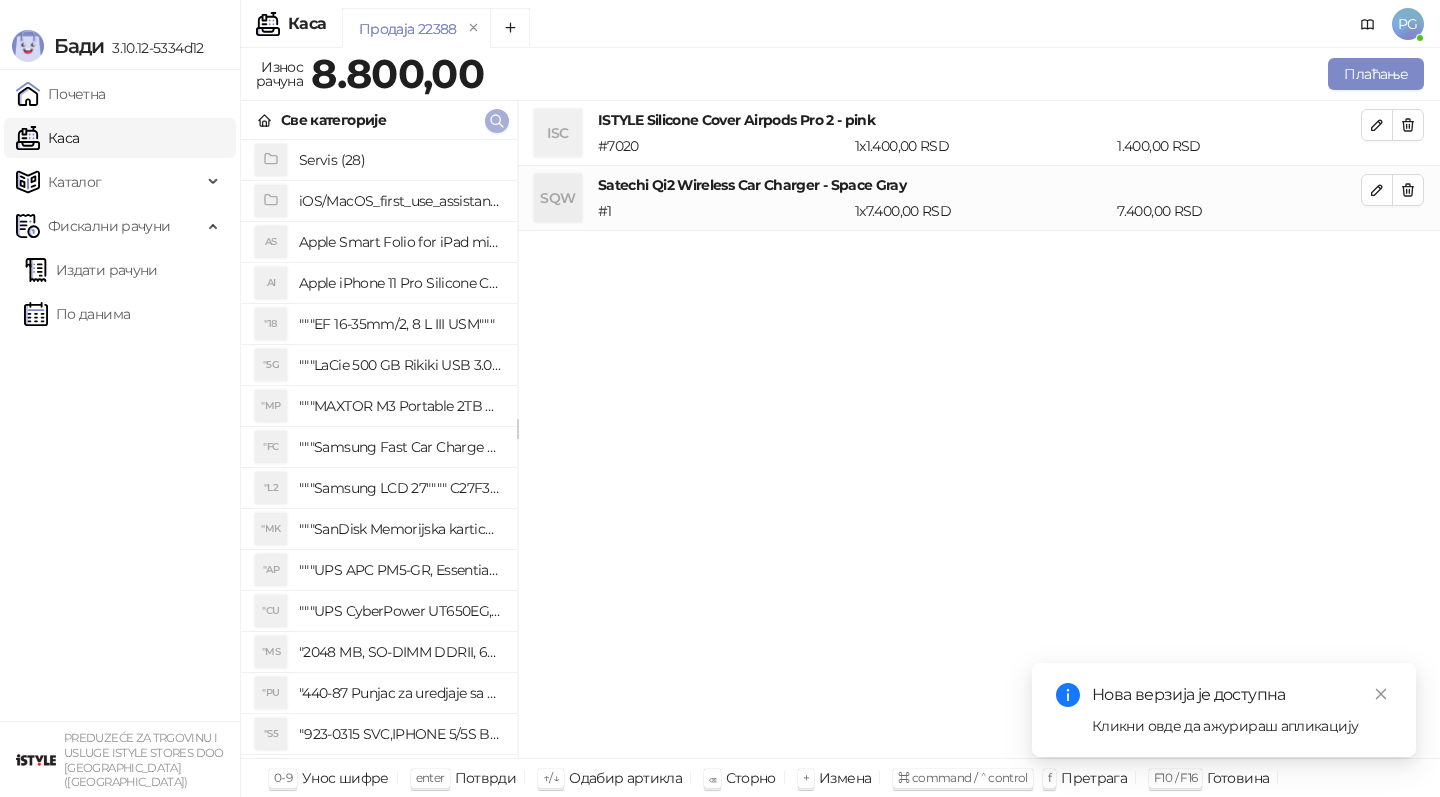 click at bounding box center (497, 121) 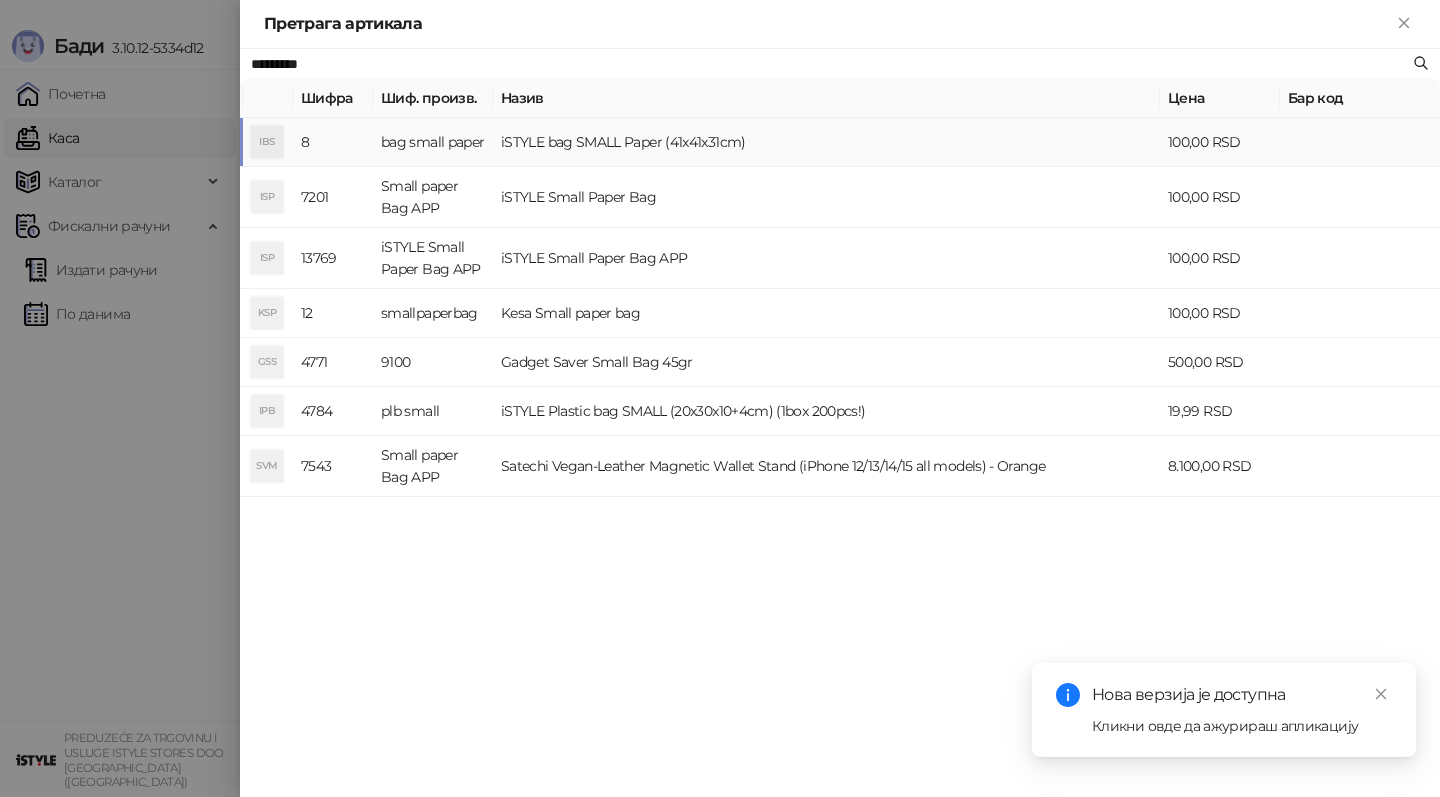 type on "*********" 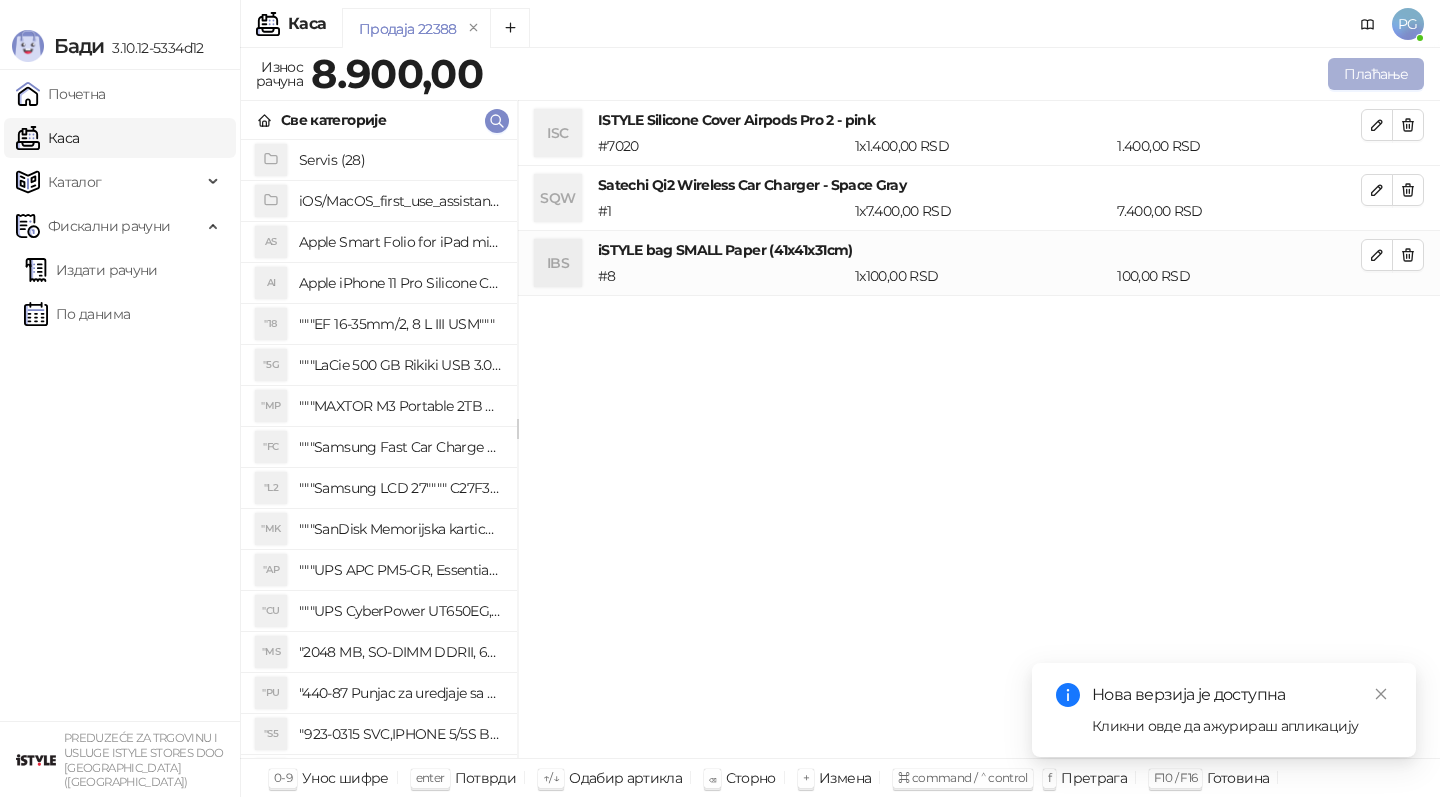 click on "Плаћање" at bounding box center (1376, 74) 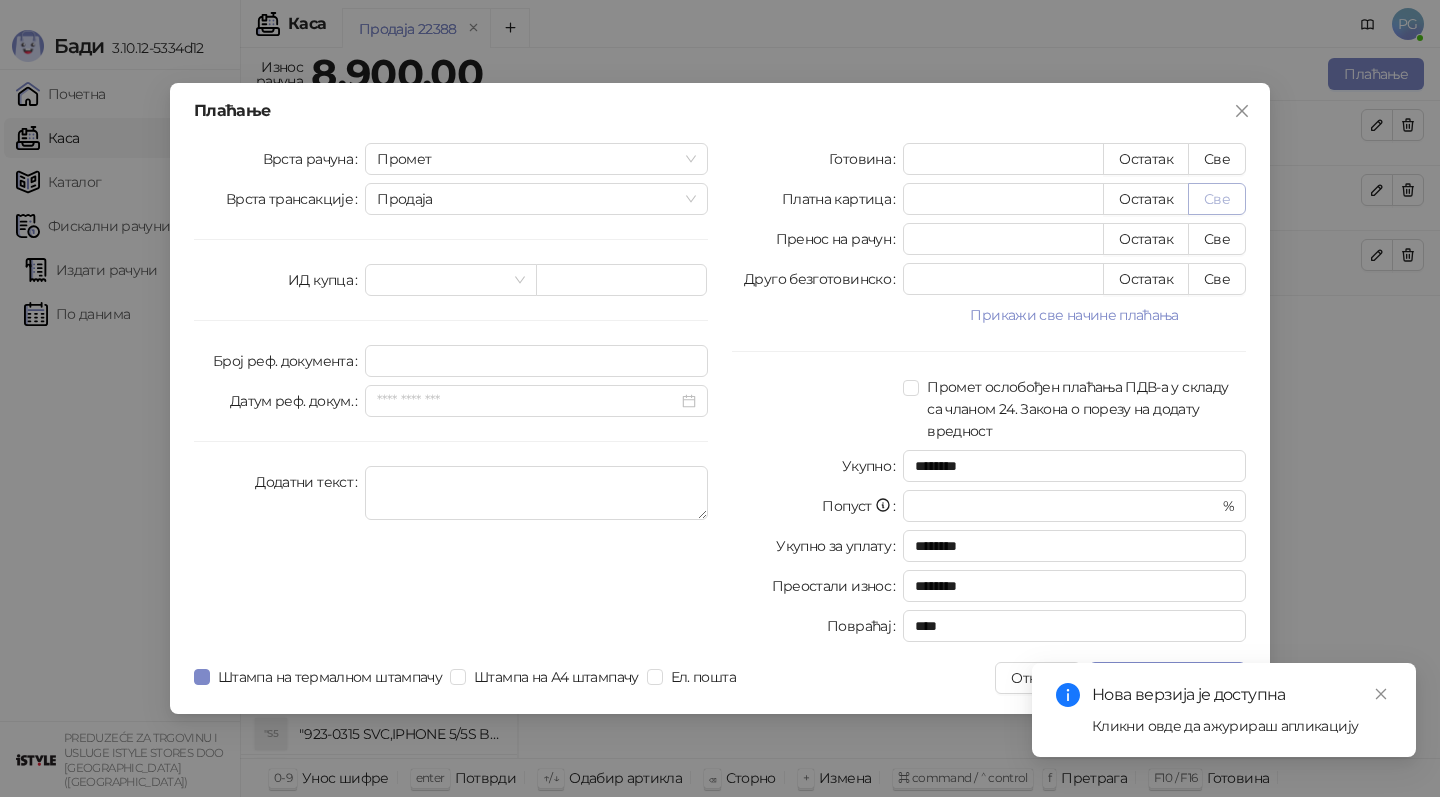 click on "Све" at bounding box center [1217, 199] 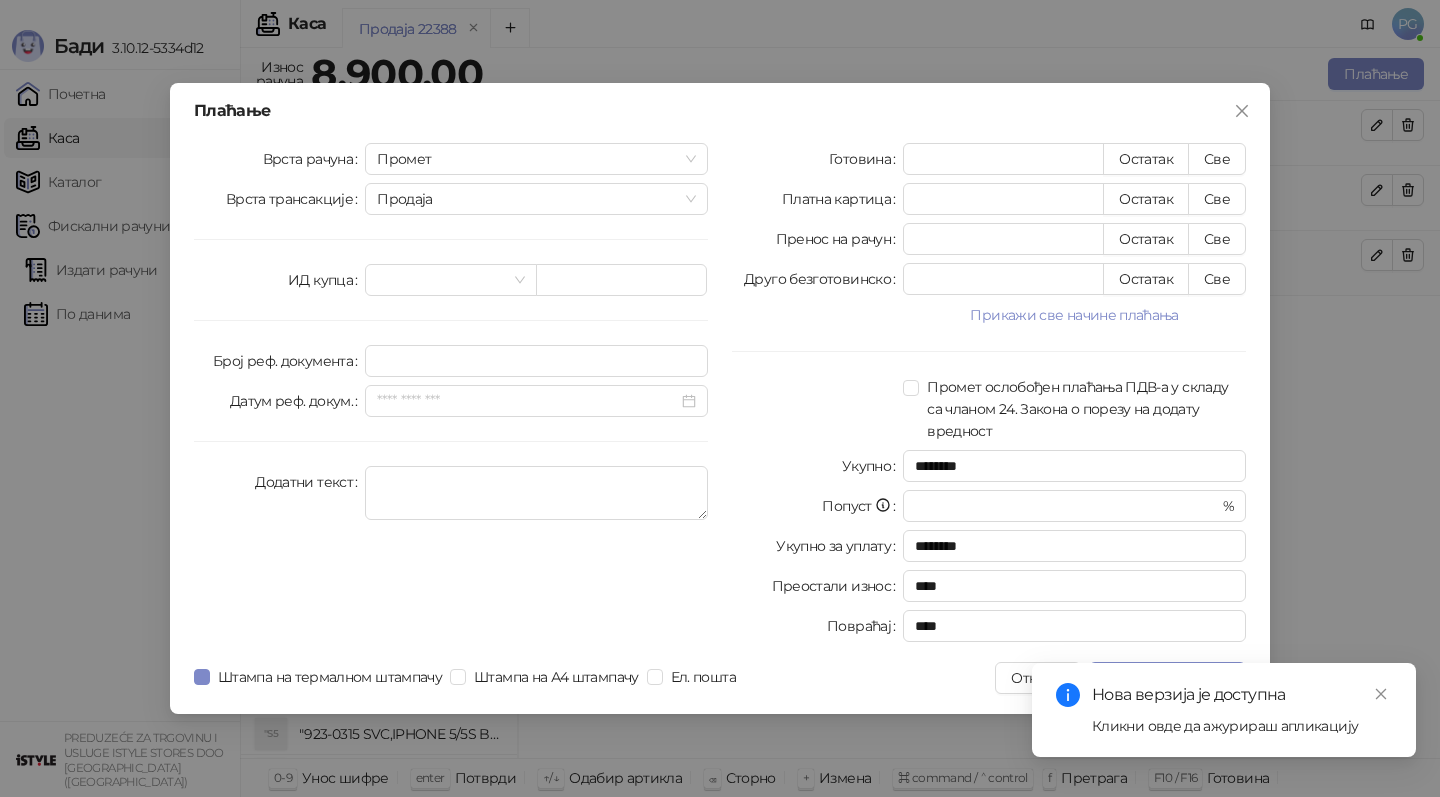 click on "Нова верзија је доступна Кликни овде да ажурираш апликацију" at bounding box center (1224, 710) 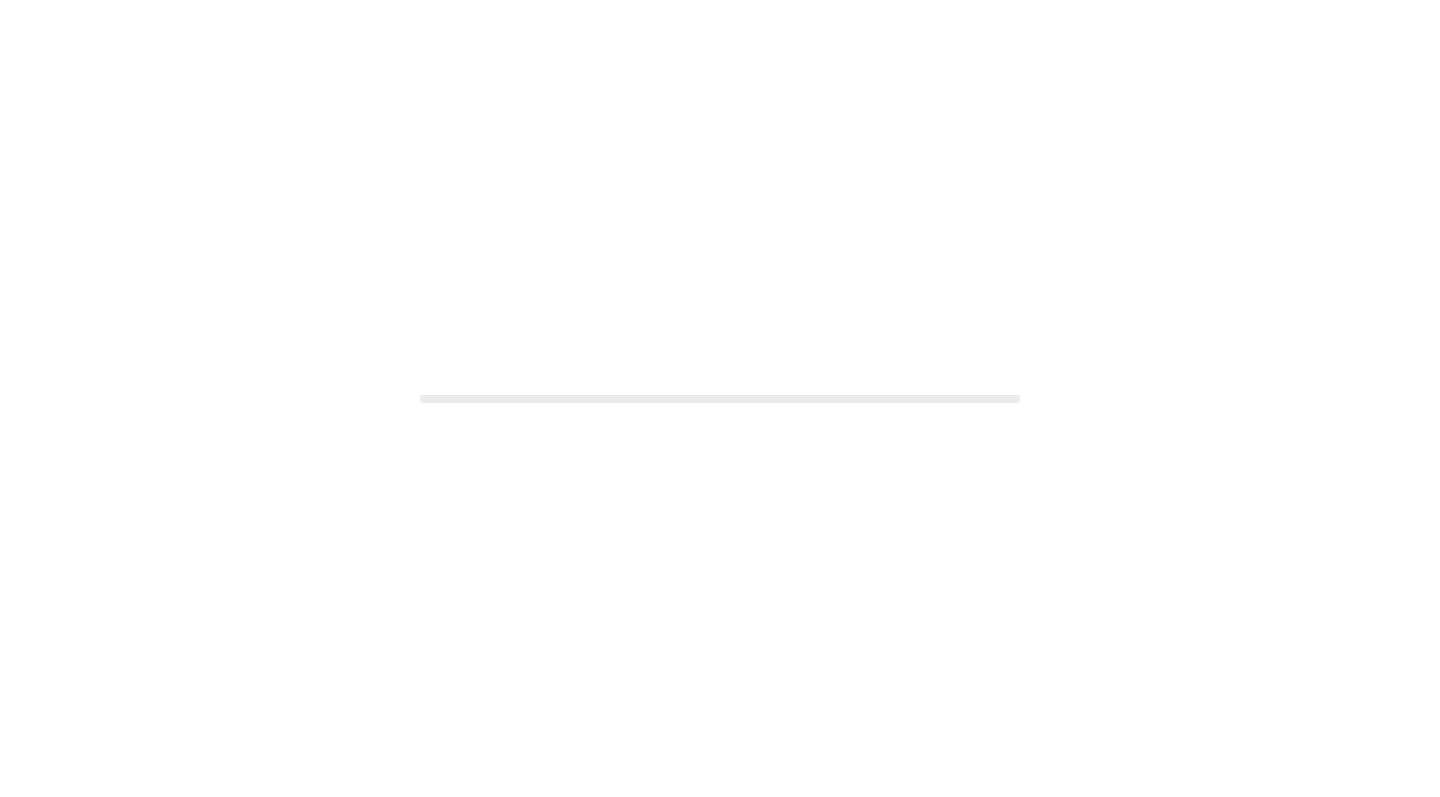 scroll, scrollTop: 0, scrollLeft: 0, axis: both 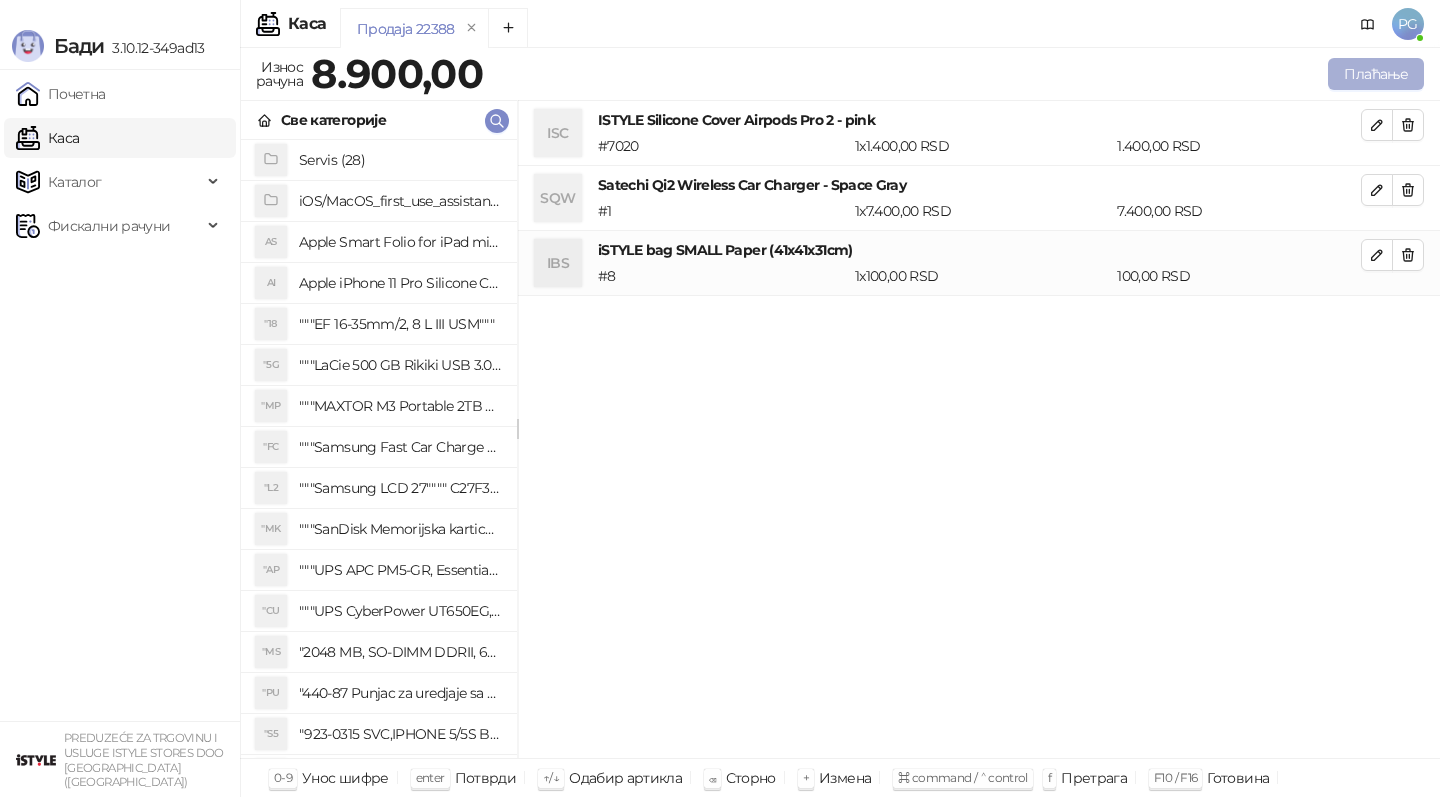 click on "Плаћање" at bounding box center [1376, 74] 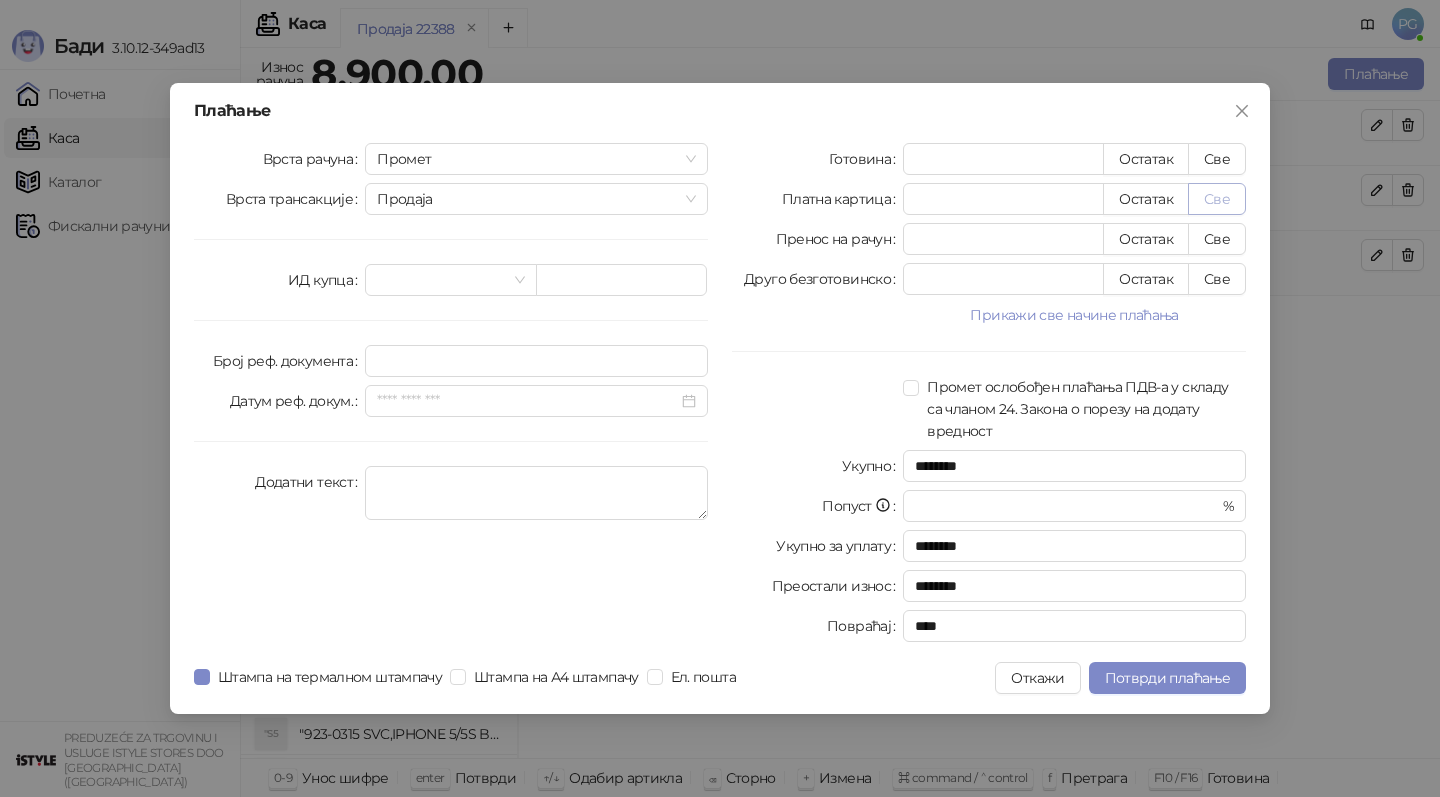 click on "Све" at bounding box center (1217, 199) 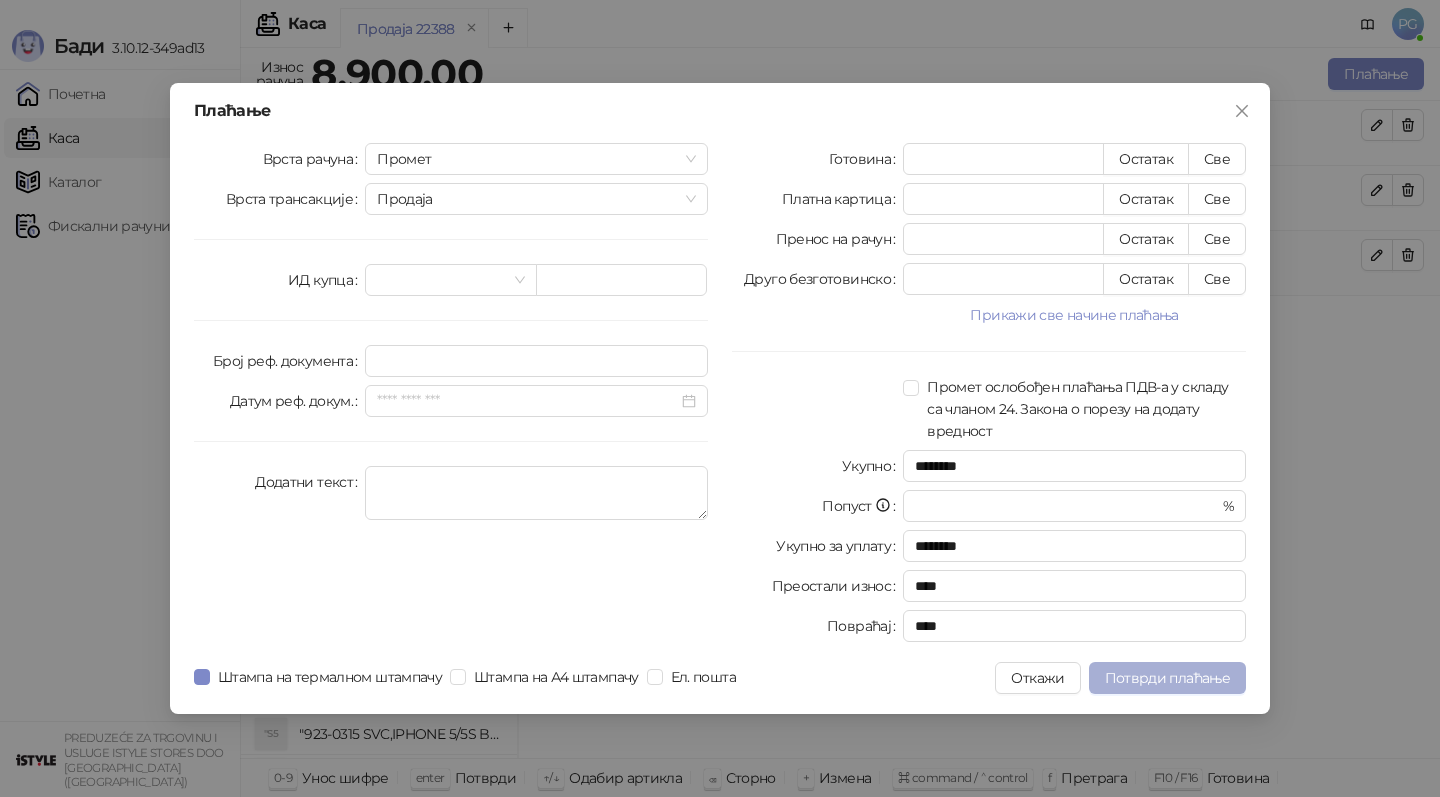 click on "Потврди плаћање" at bounding box center [1167, 678] 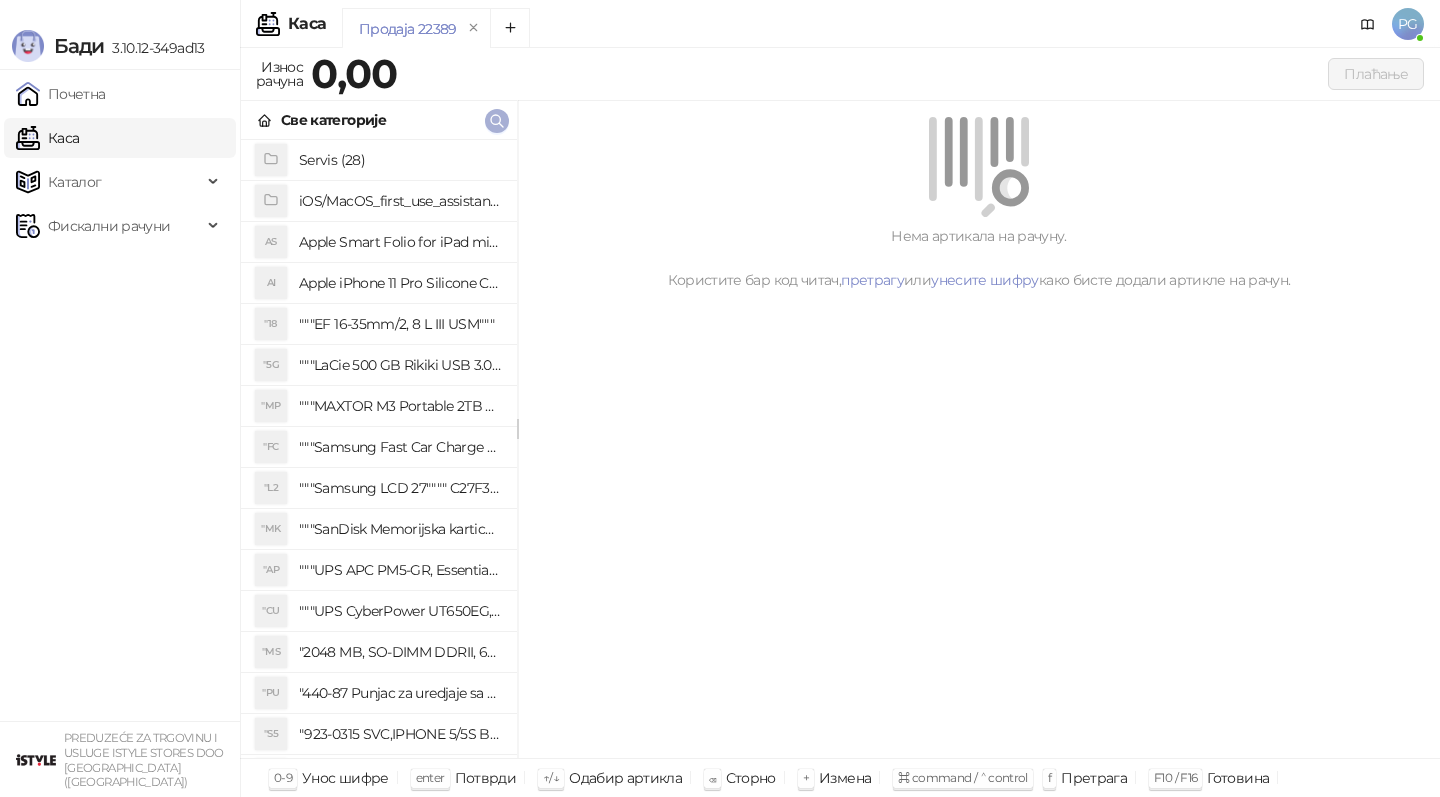 click 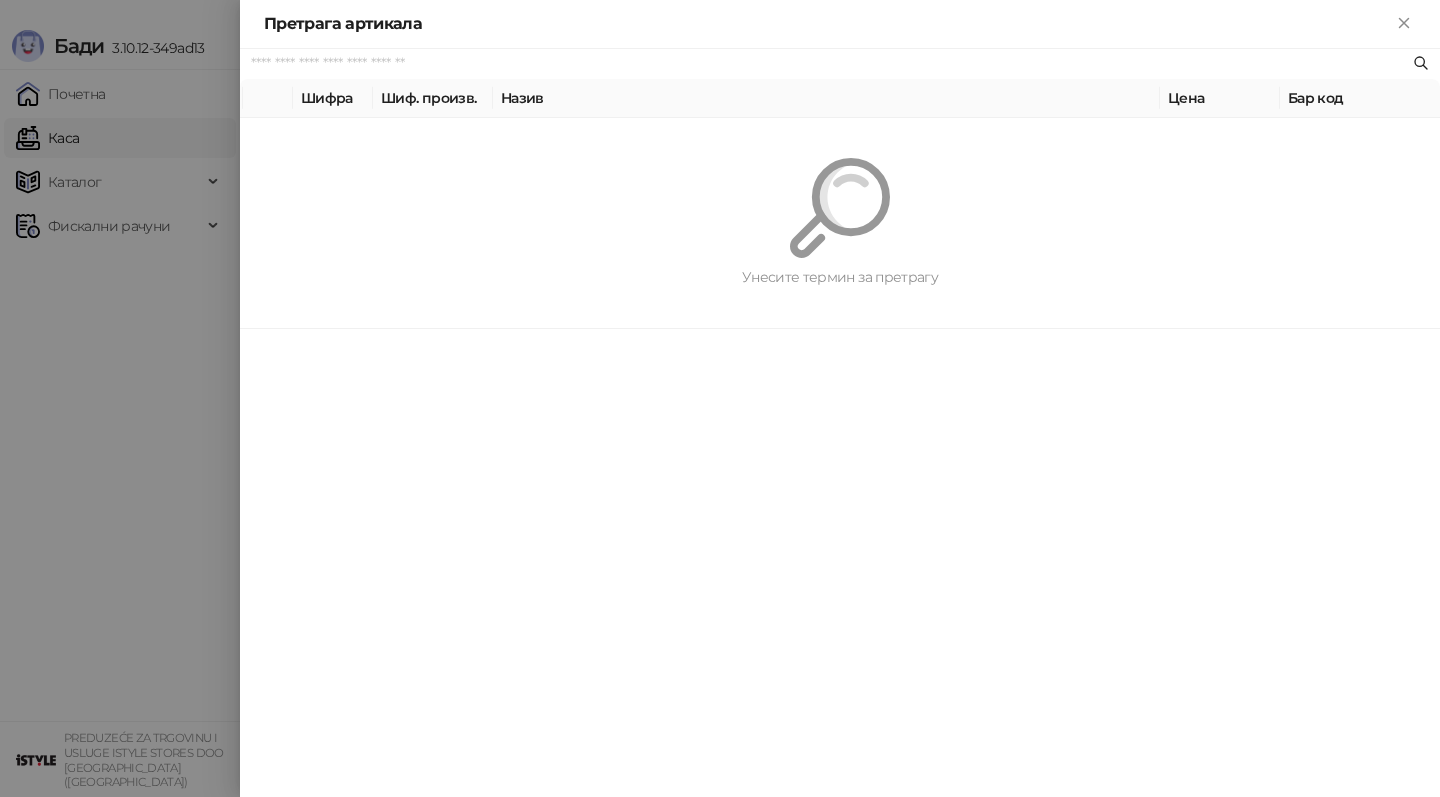 paste on "**********" 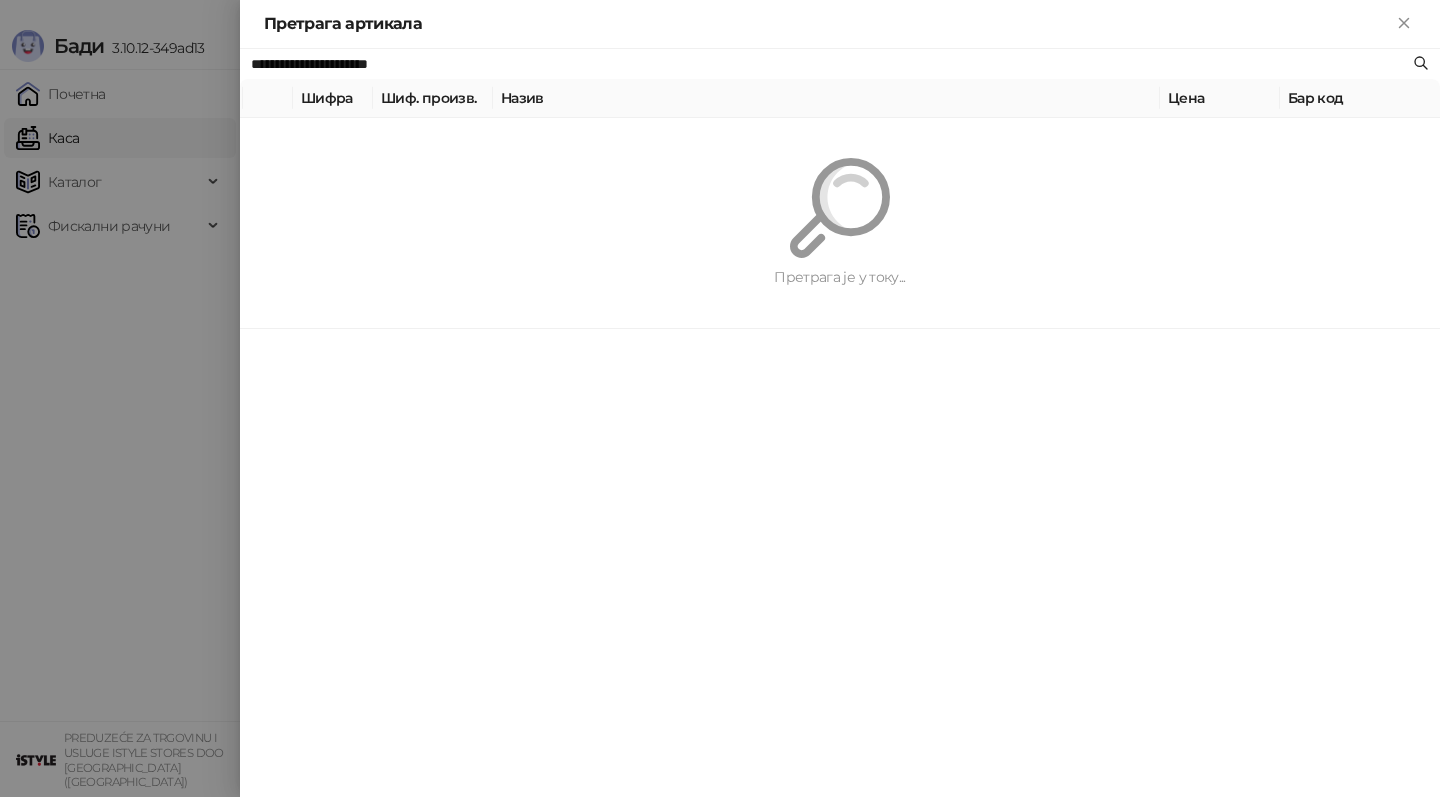 type on "**********" 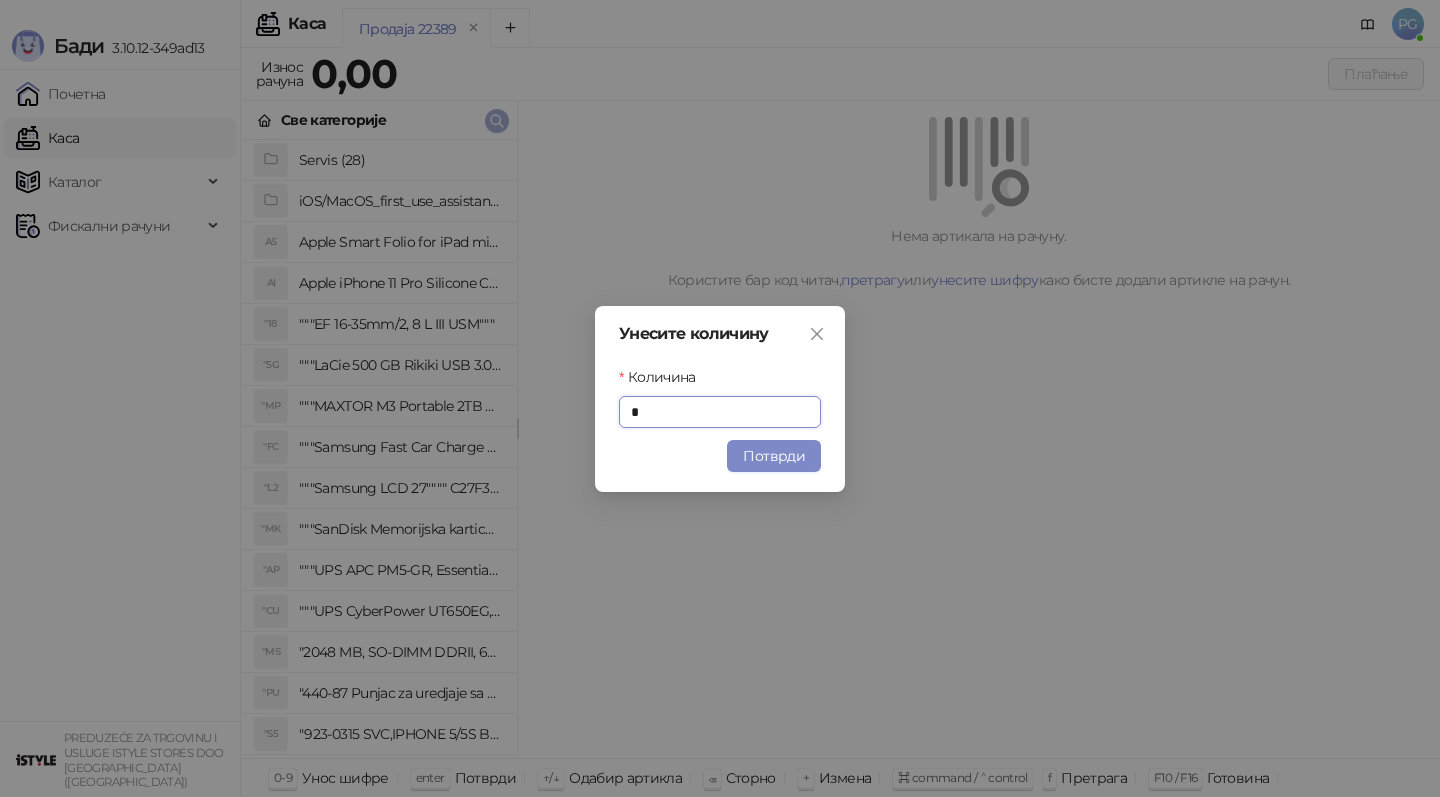 type on "*" 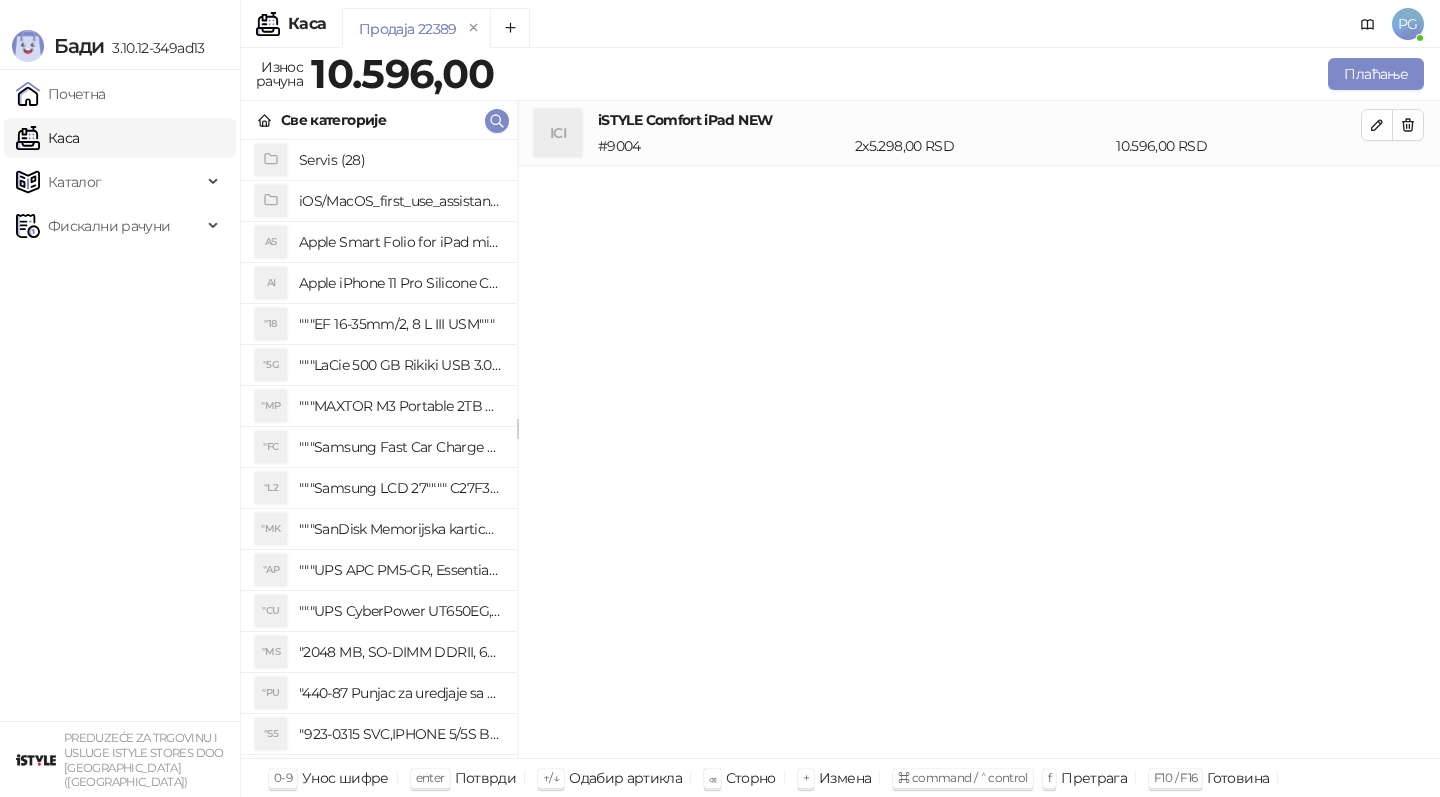 click on "Све категорије" at bounding box center (379, 120) 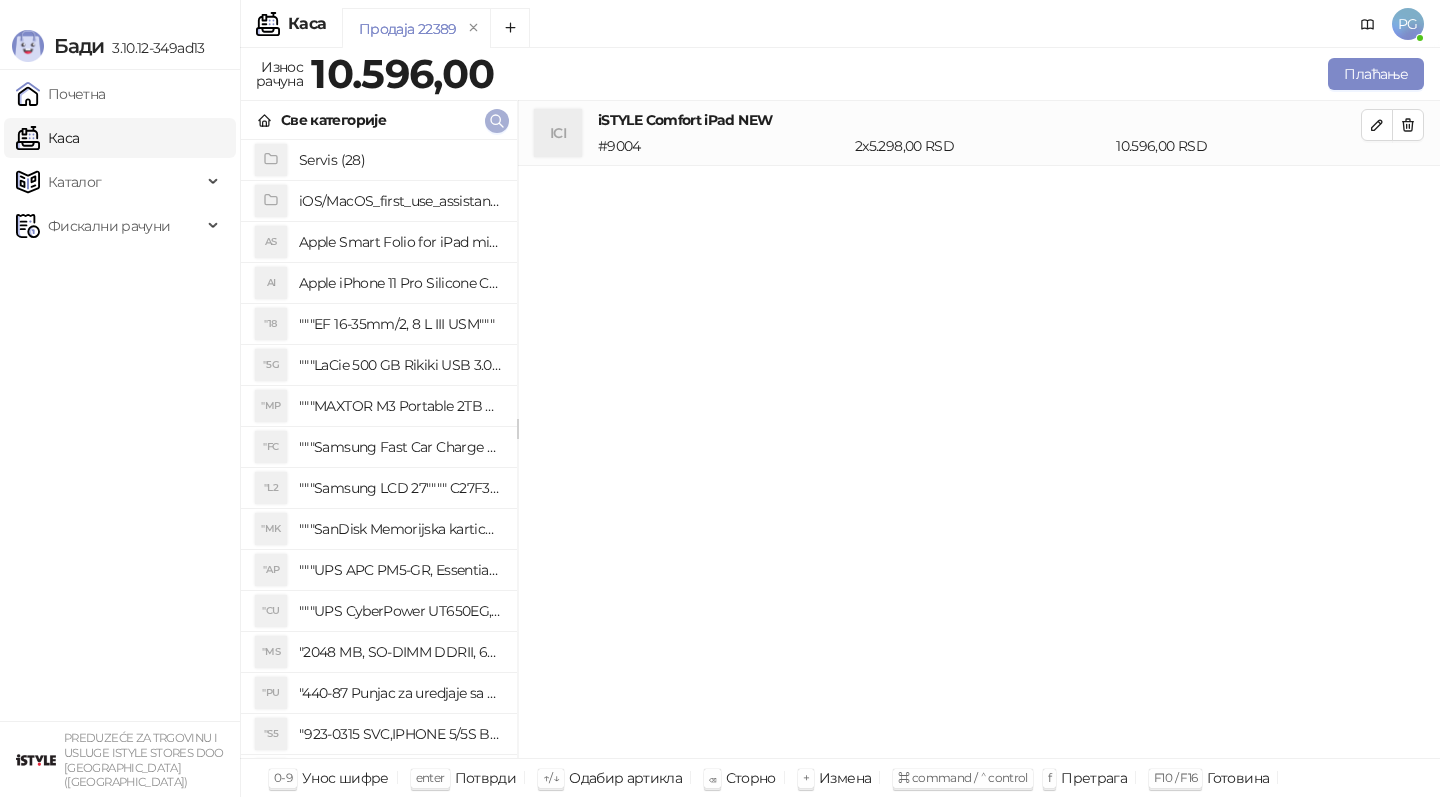 click 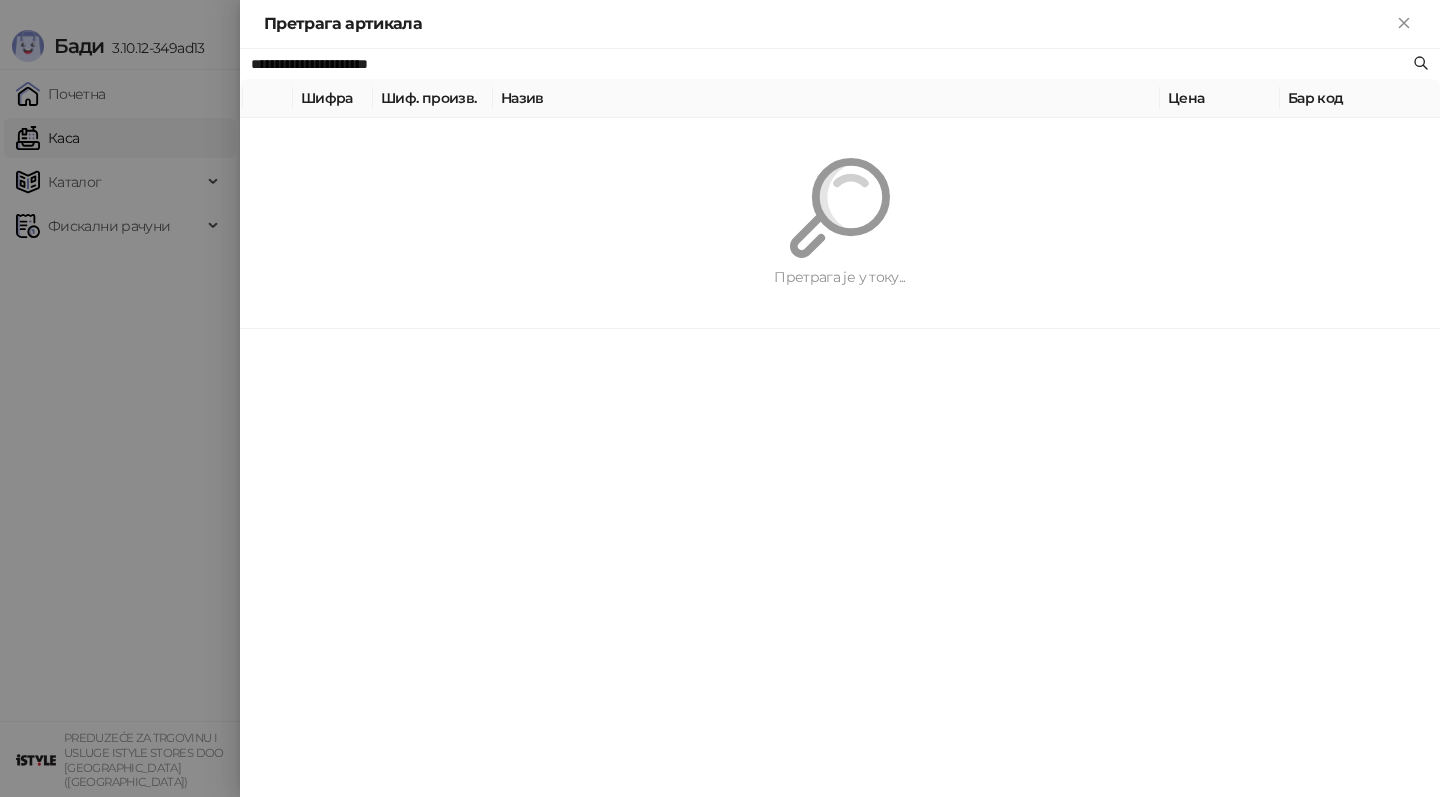 paste 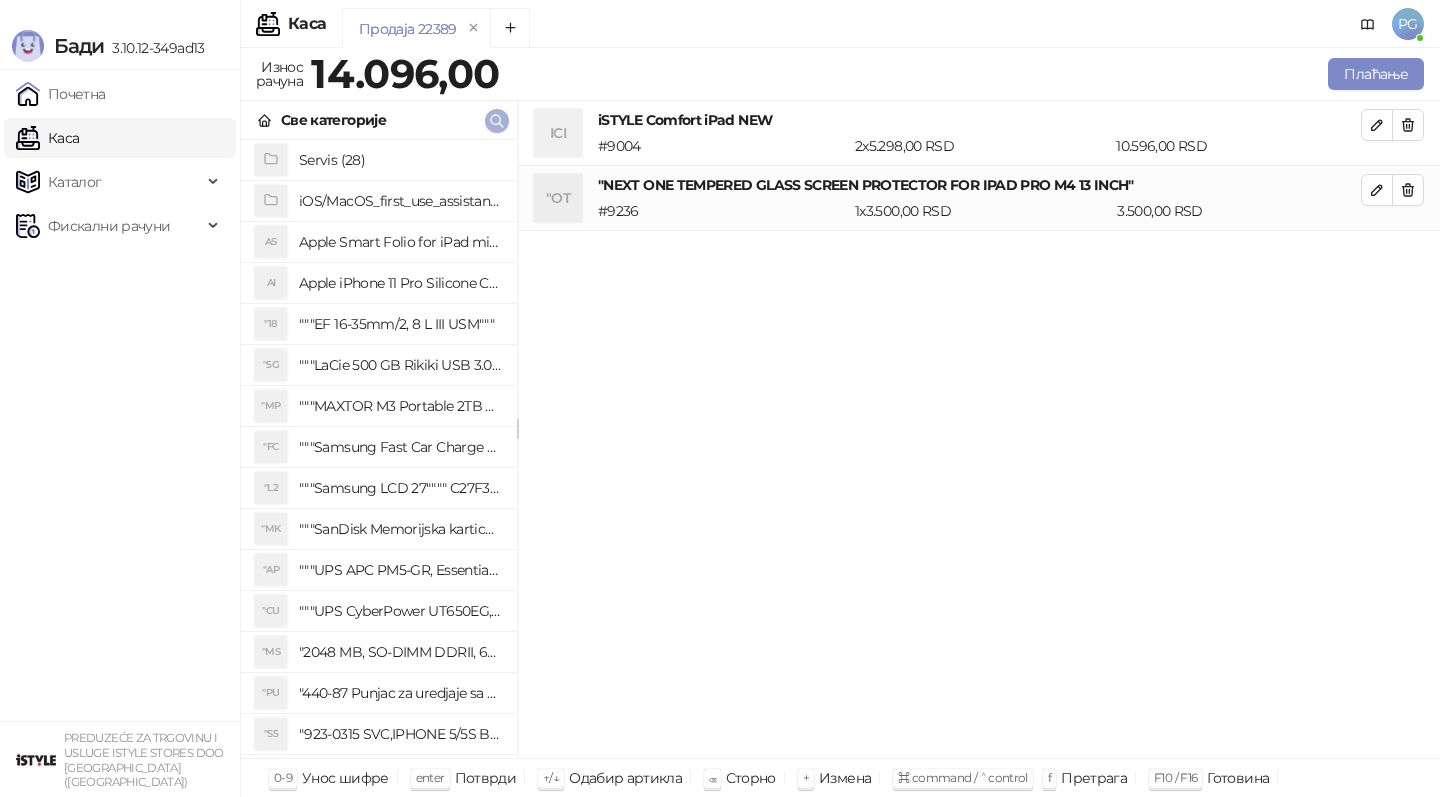 click at bounding box center [497, 120] 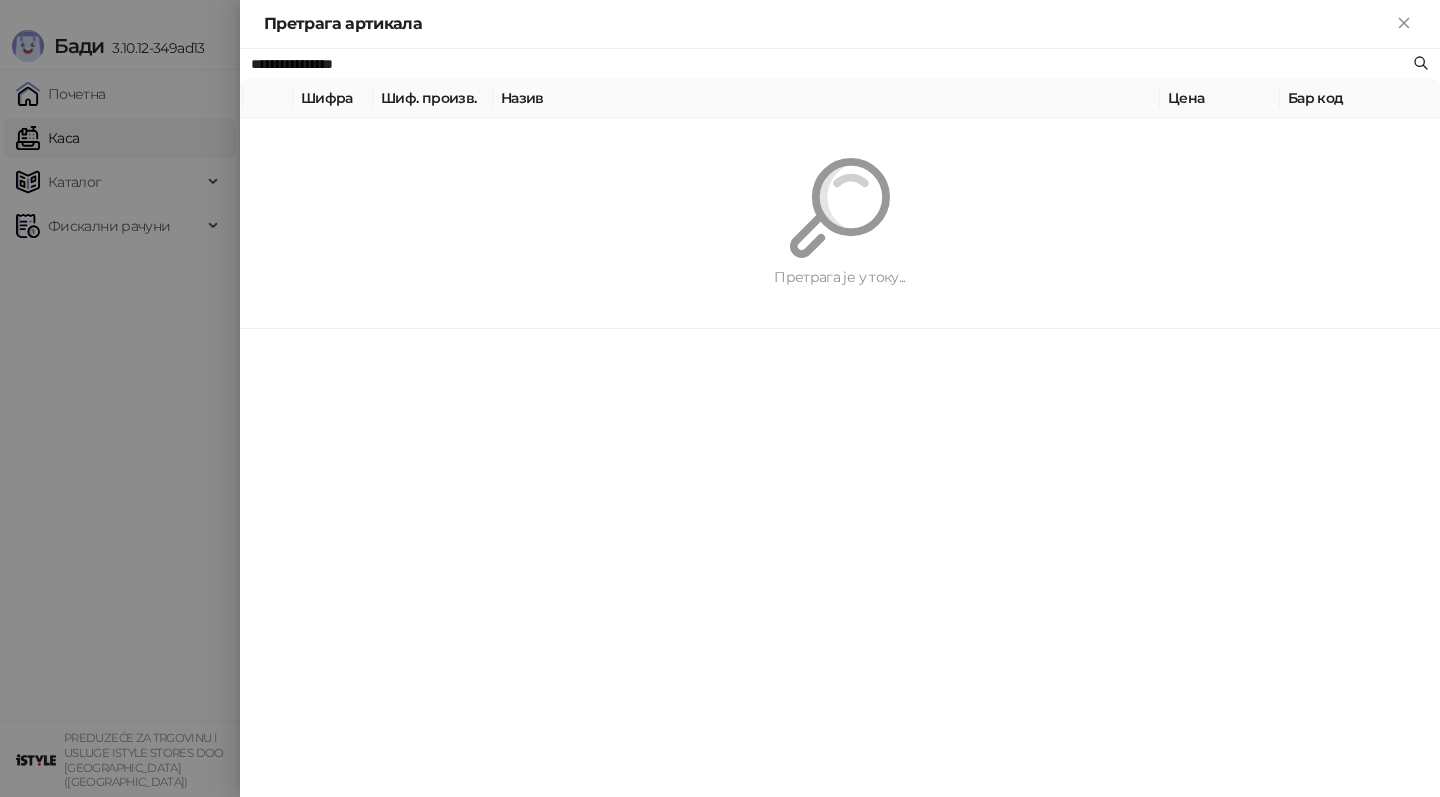 paste on "*****" 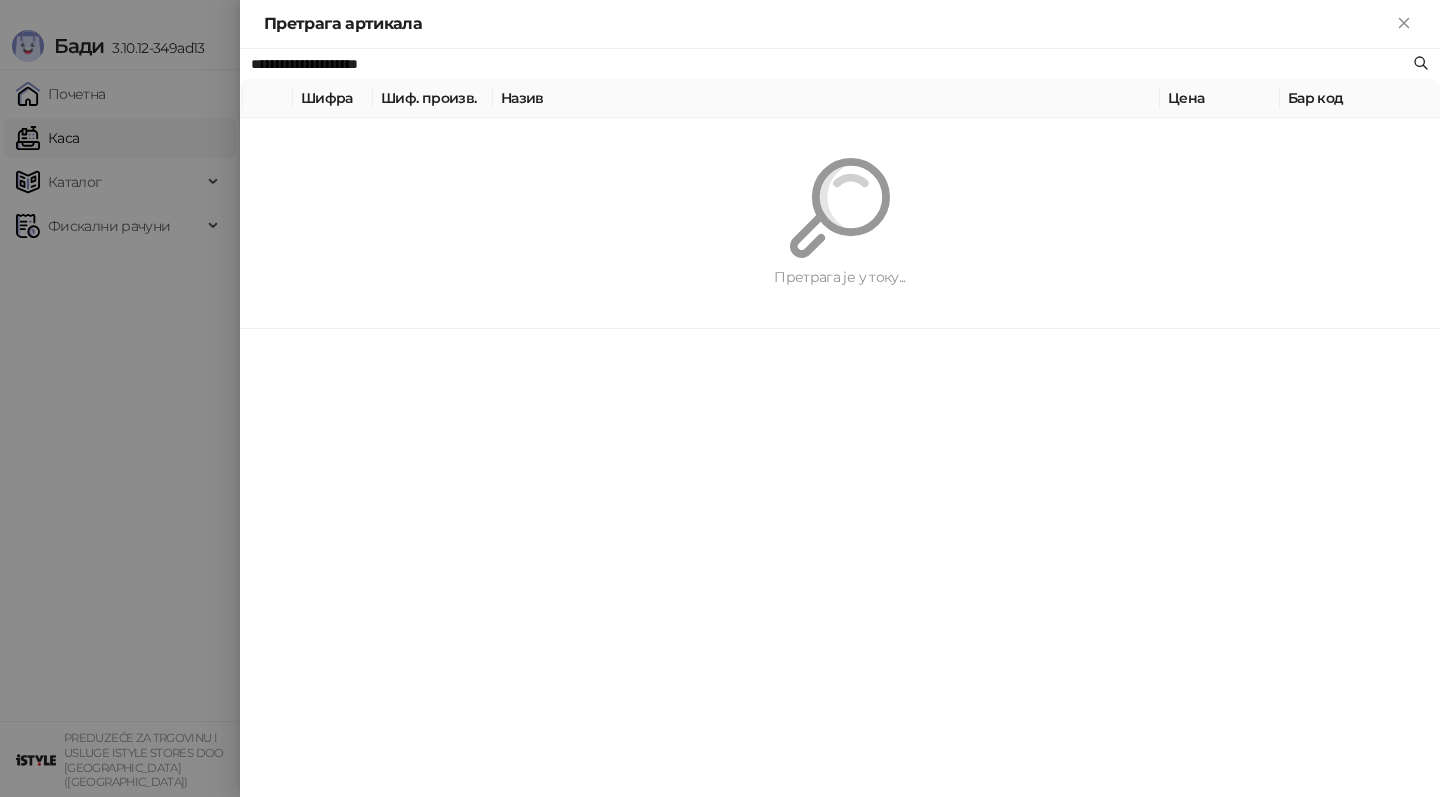 type on "**********" 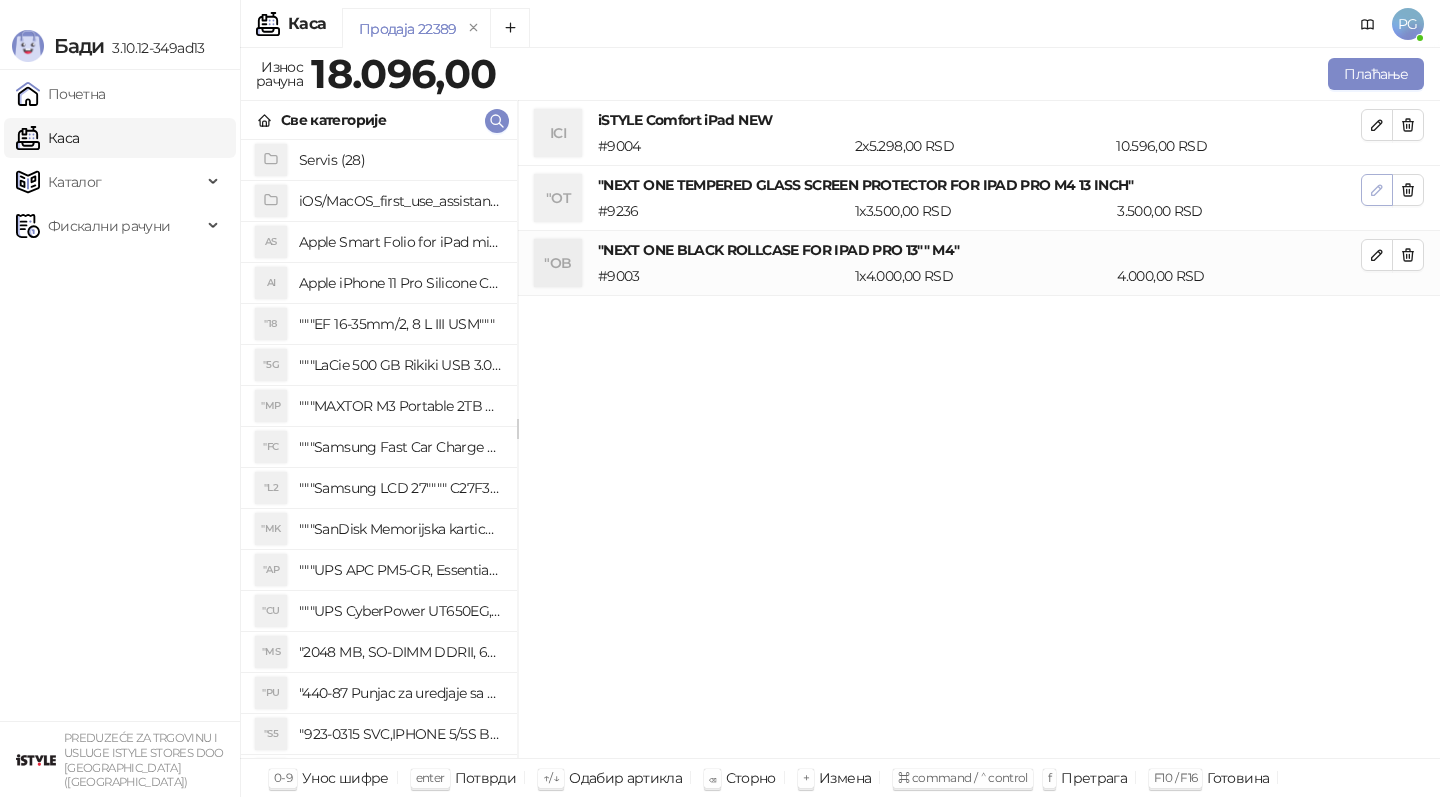 click 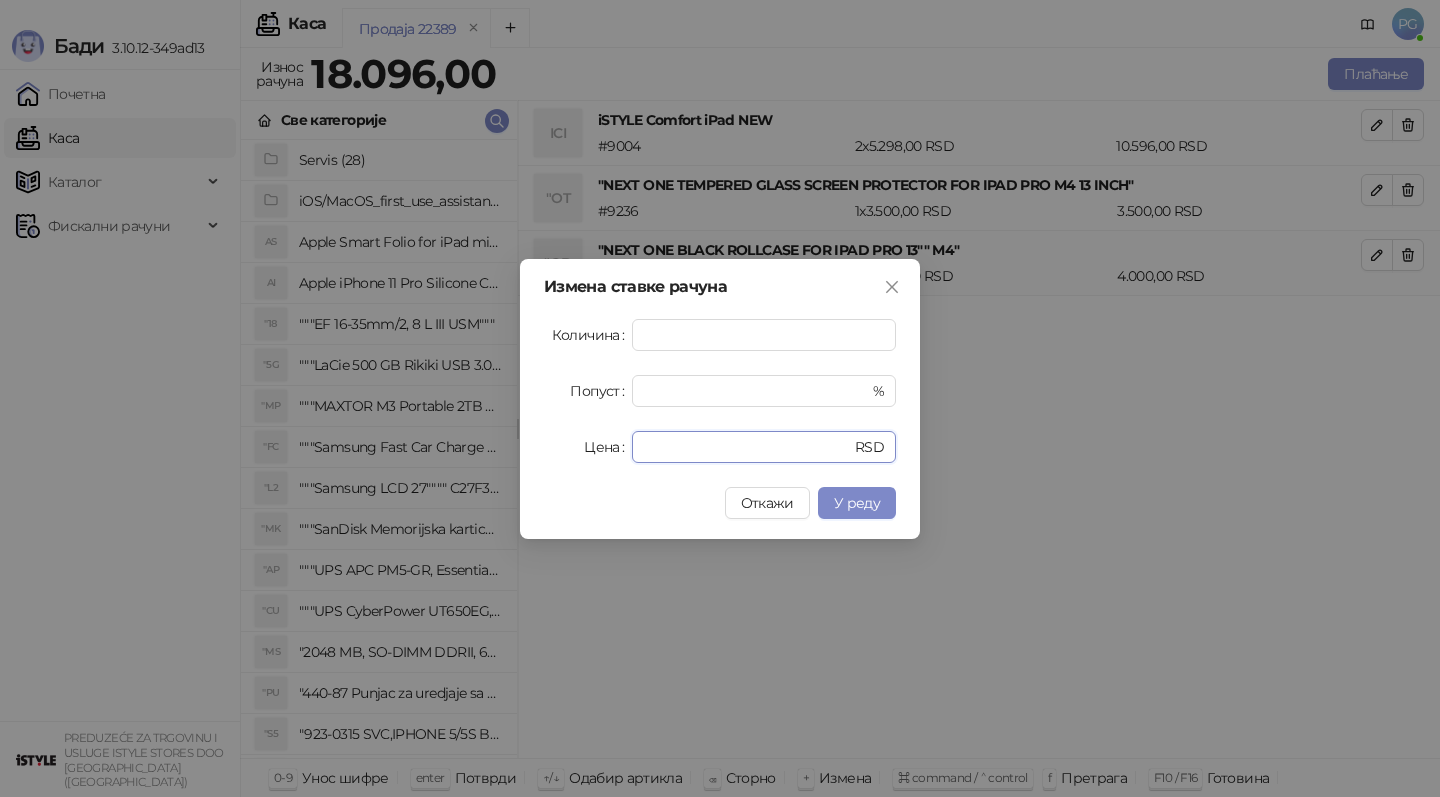 drag, startPoint x: 696, startPoint y: 437, endPoint x: 560, endPoint y: 434, distance: 136.03308 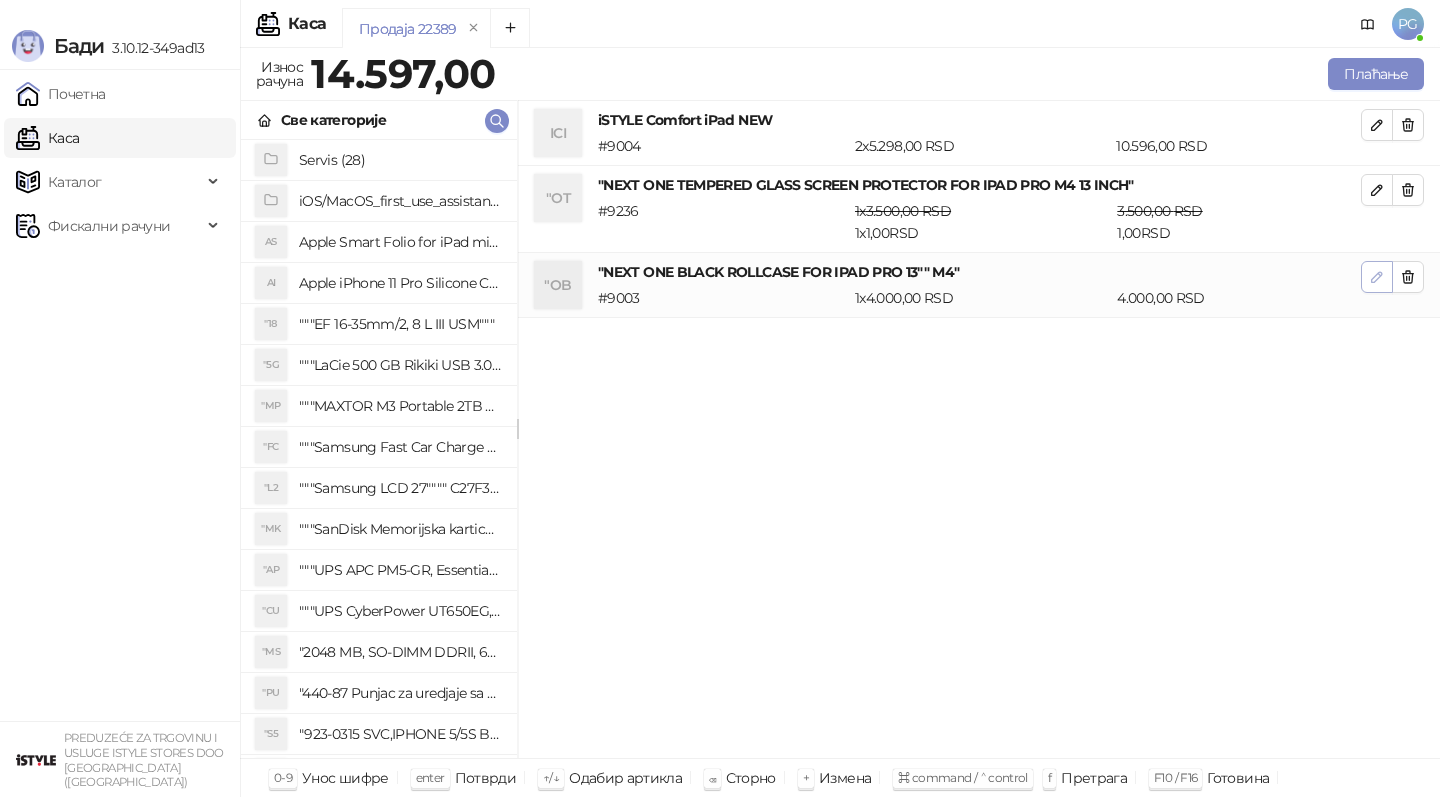 click 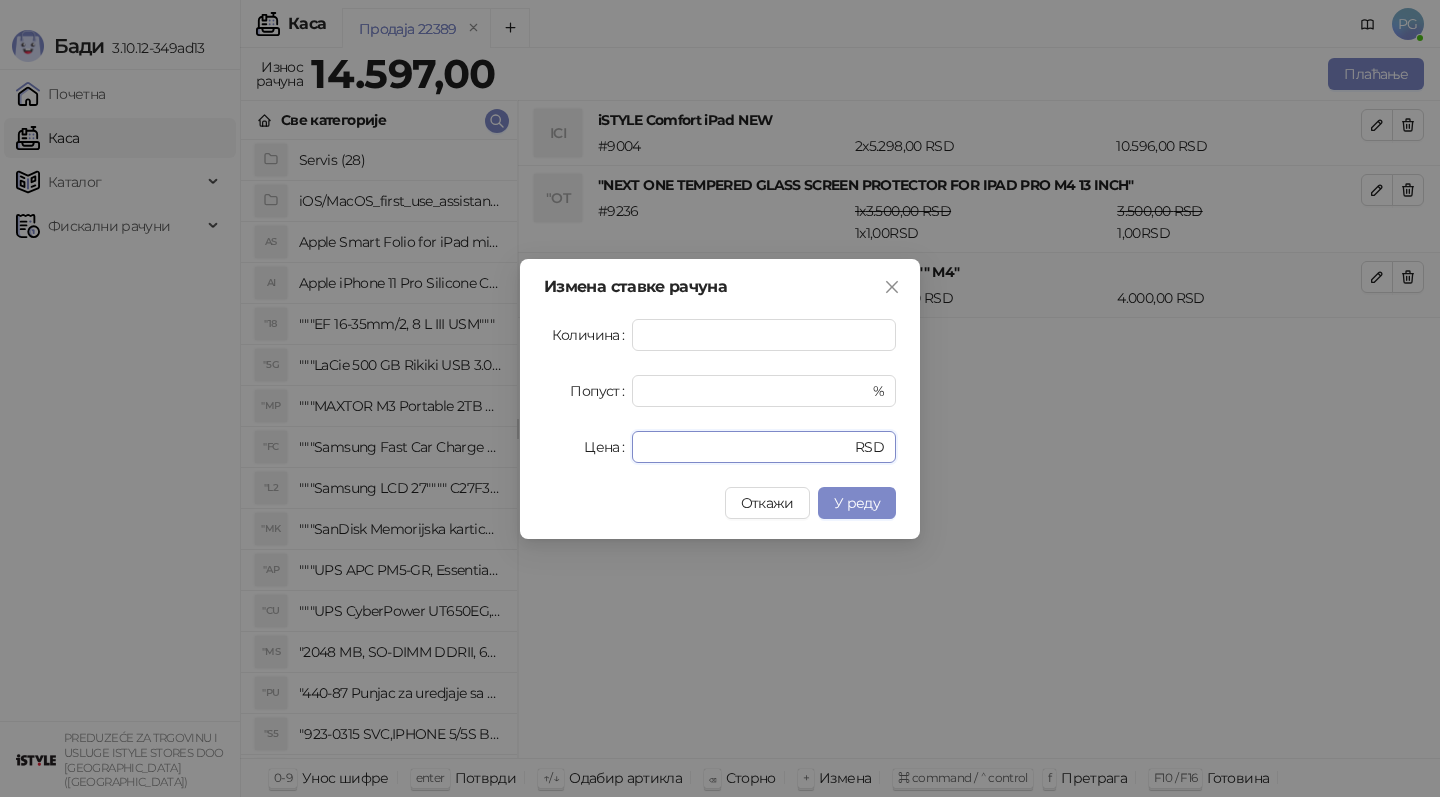 drag, startPoint x: 754, startPoint y: 445, endPoint x: 491, endPoint y: 445, distance: 263 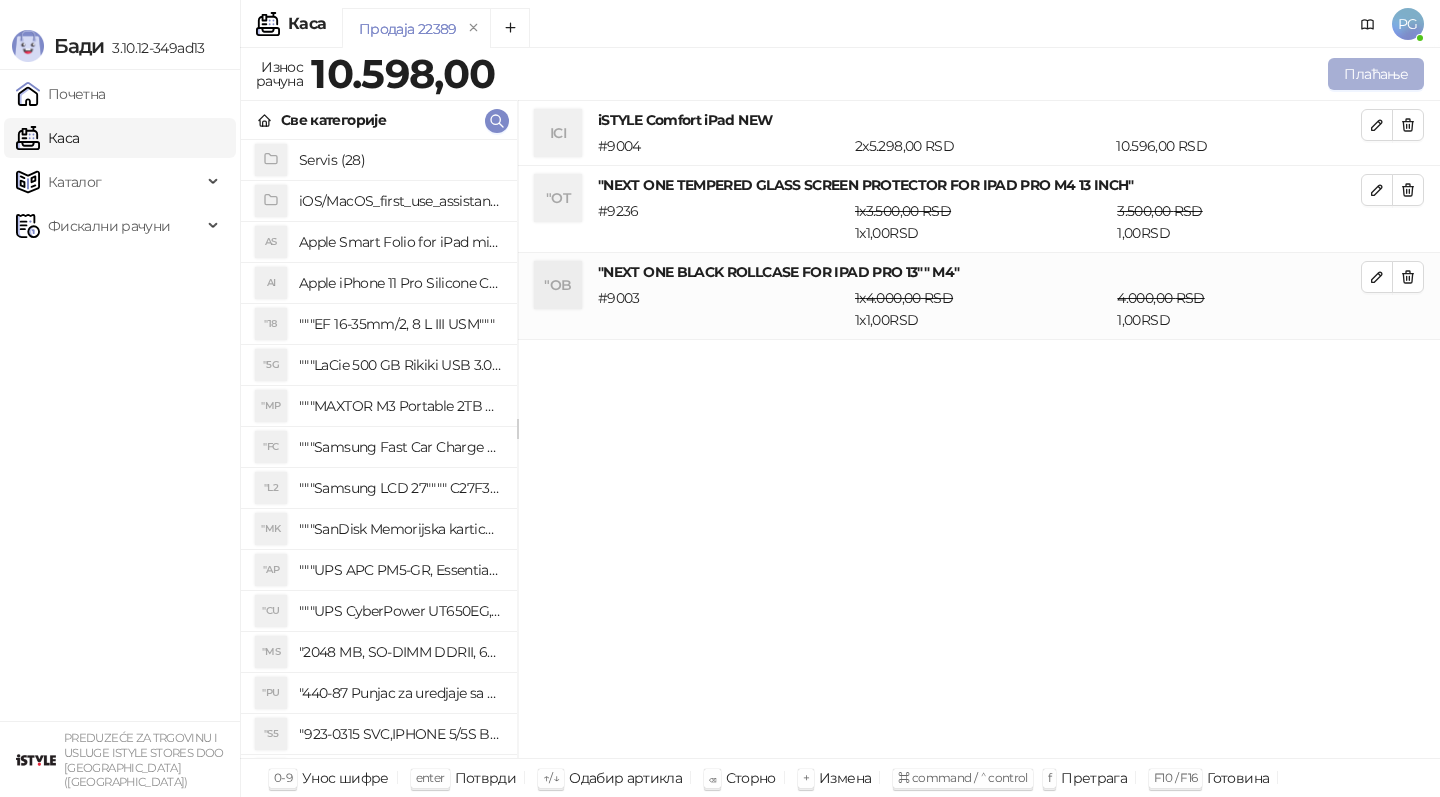 click on "Плаћање" at bounding box center (1376, 74) 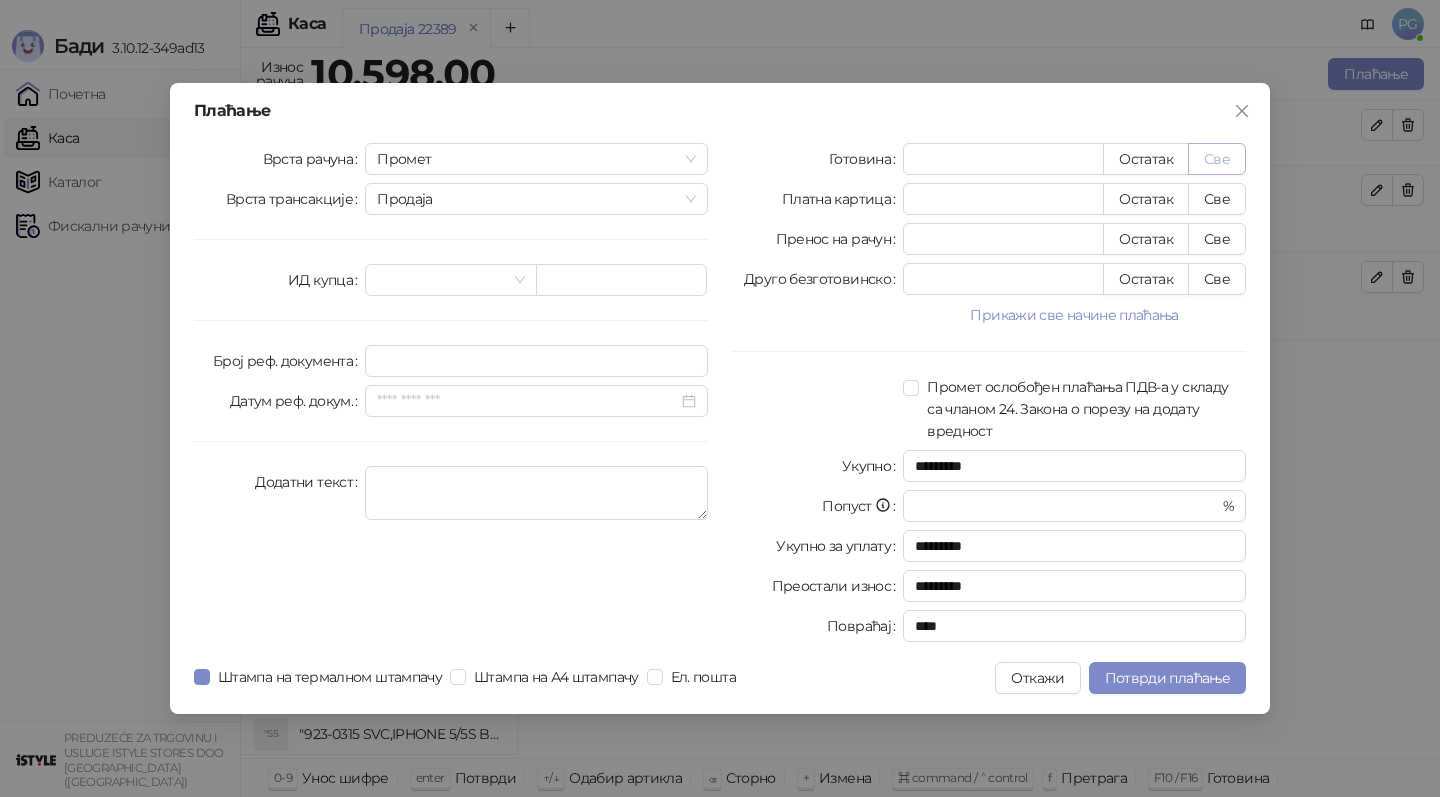 click on "Све" at bounding box center [1217, 159] 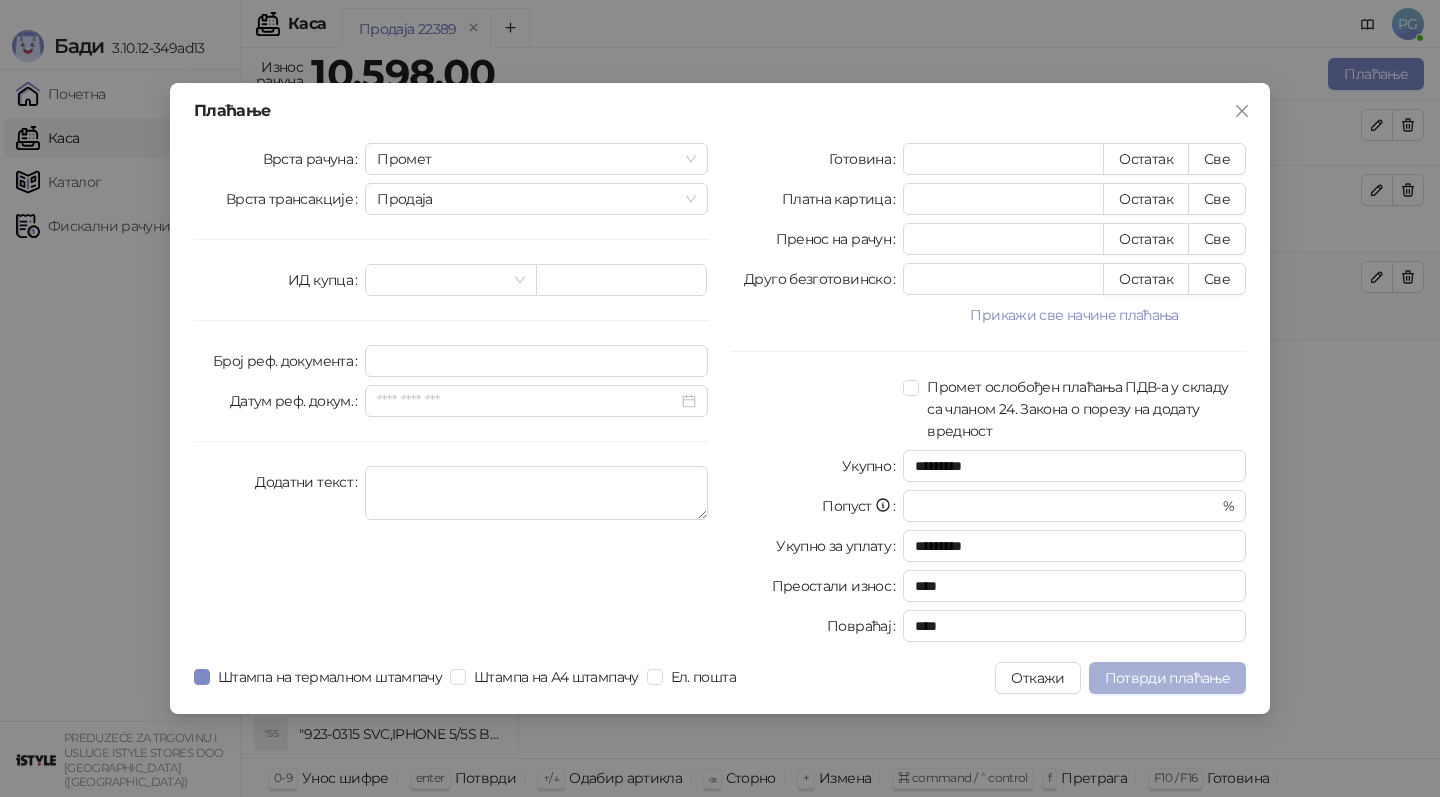 click on "Потврди плаћање" at bounding box center [1167, 678] 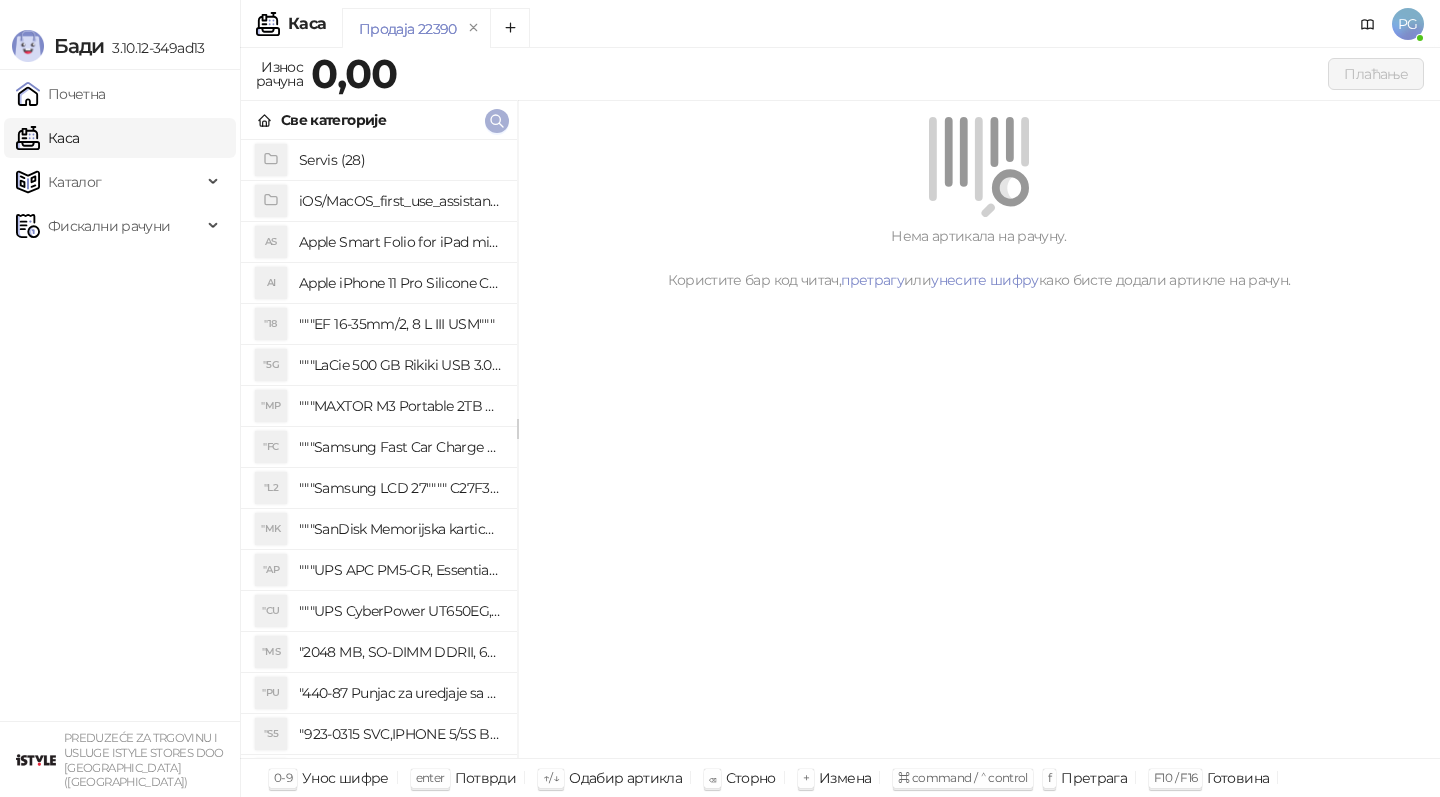 click 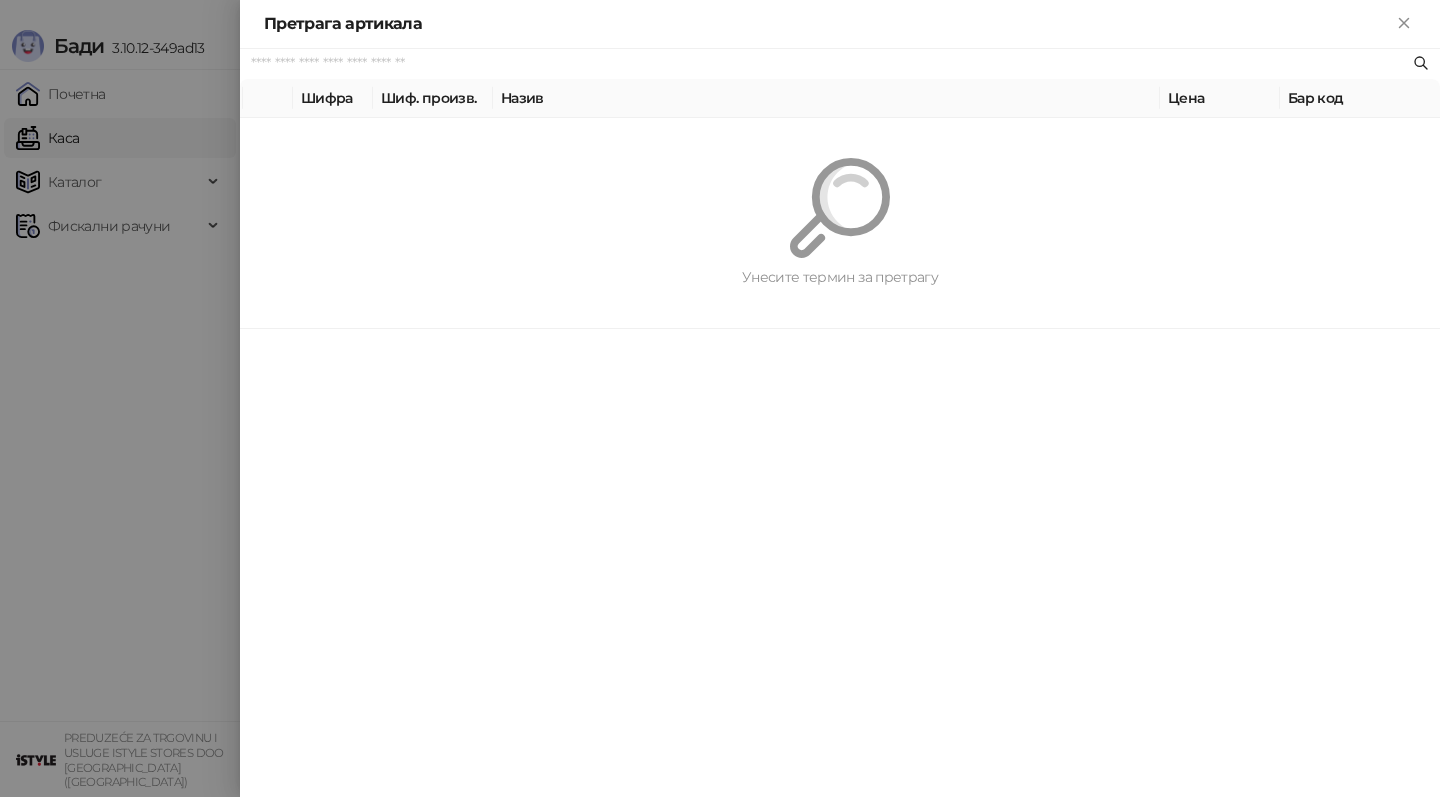 paste on "*********" 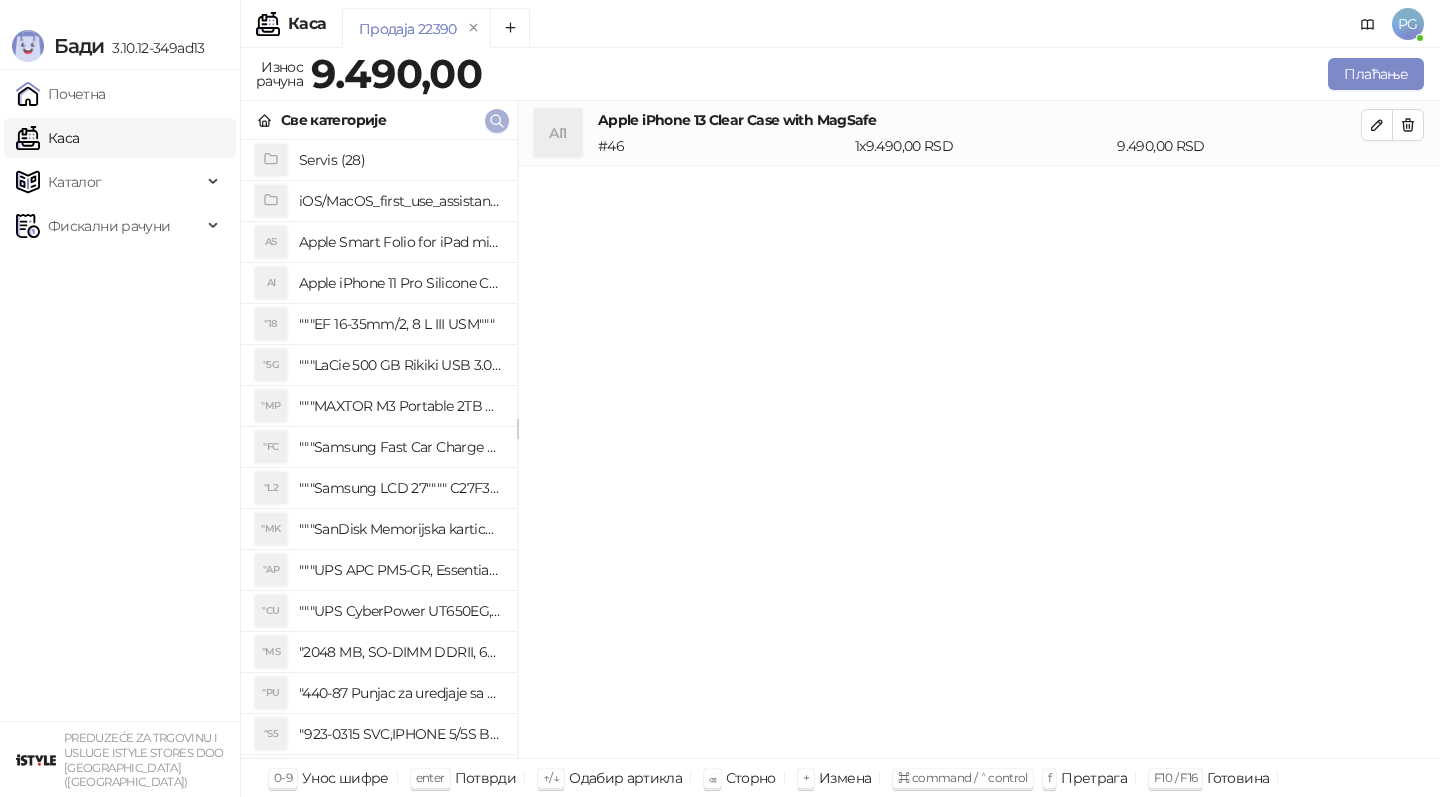 click 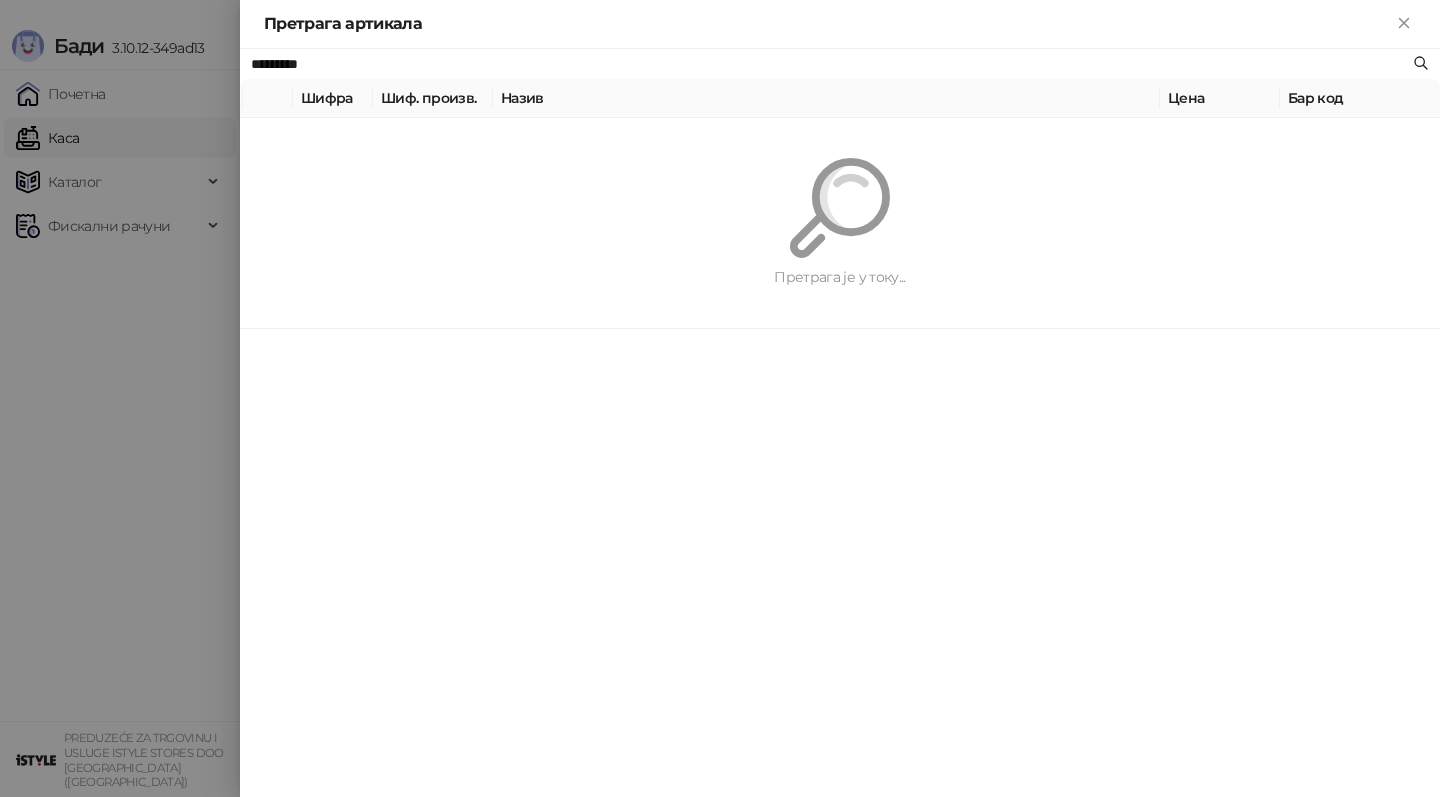 type on "*********" 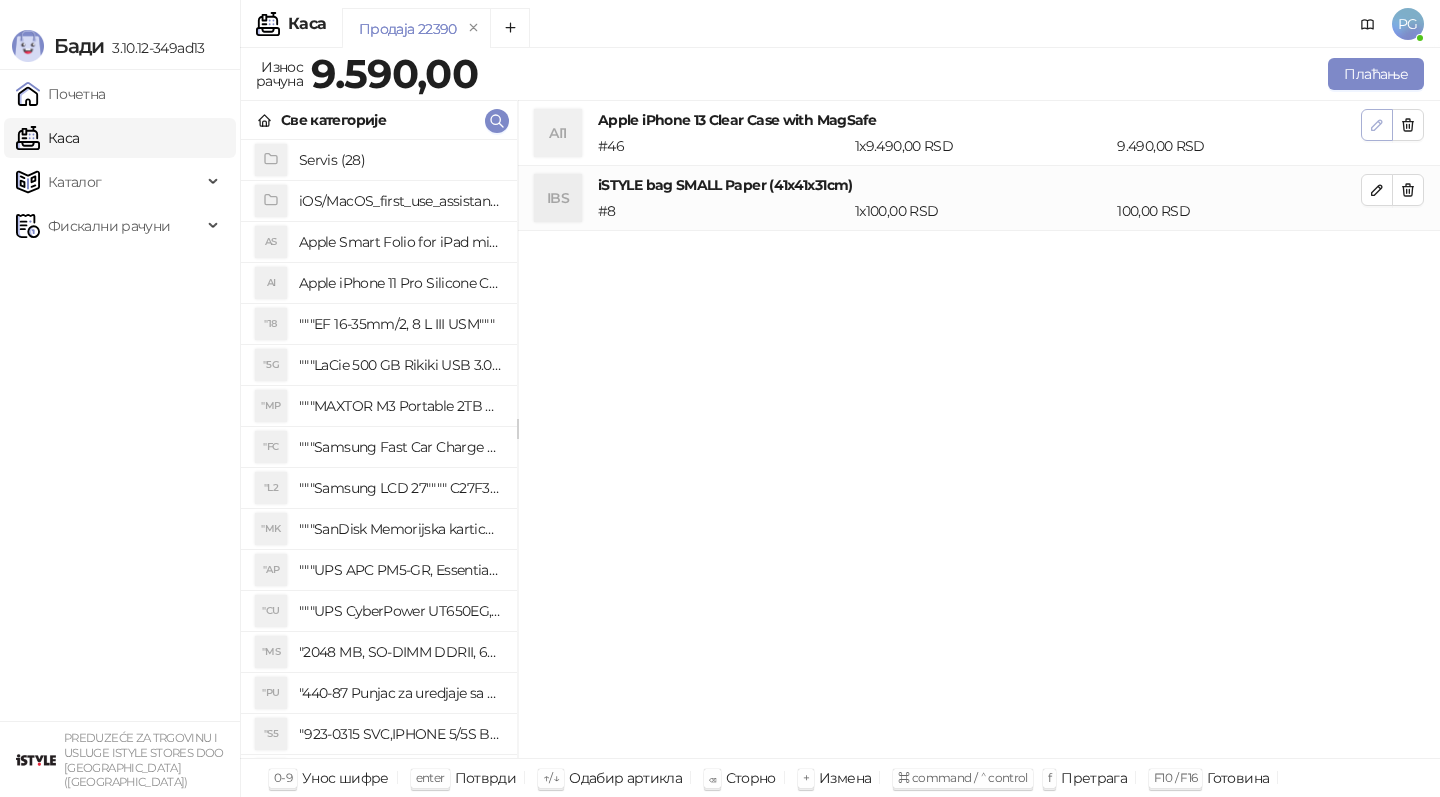 click 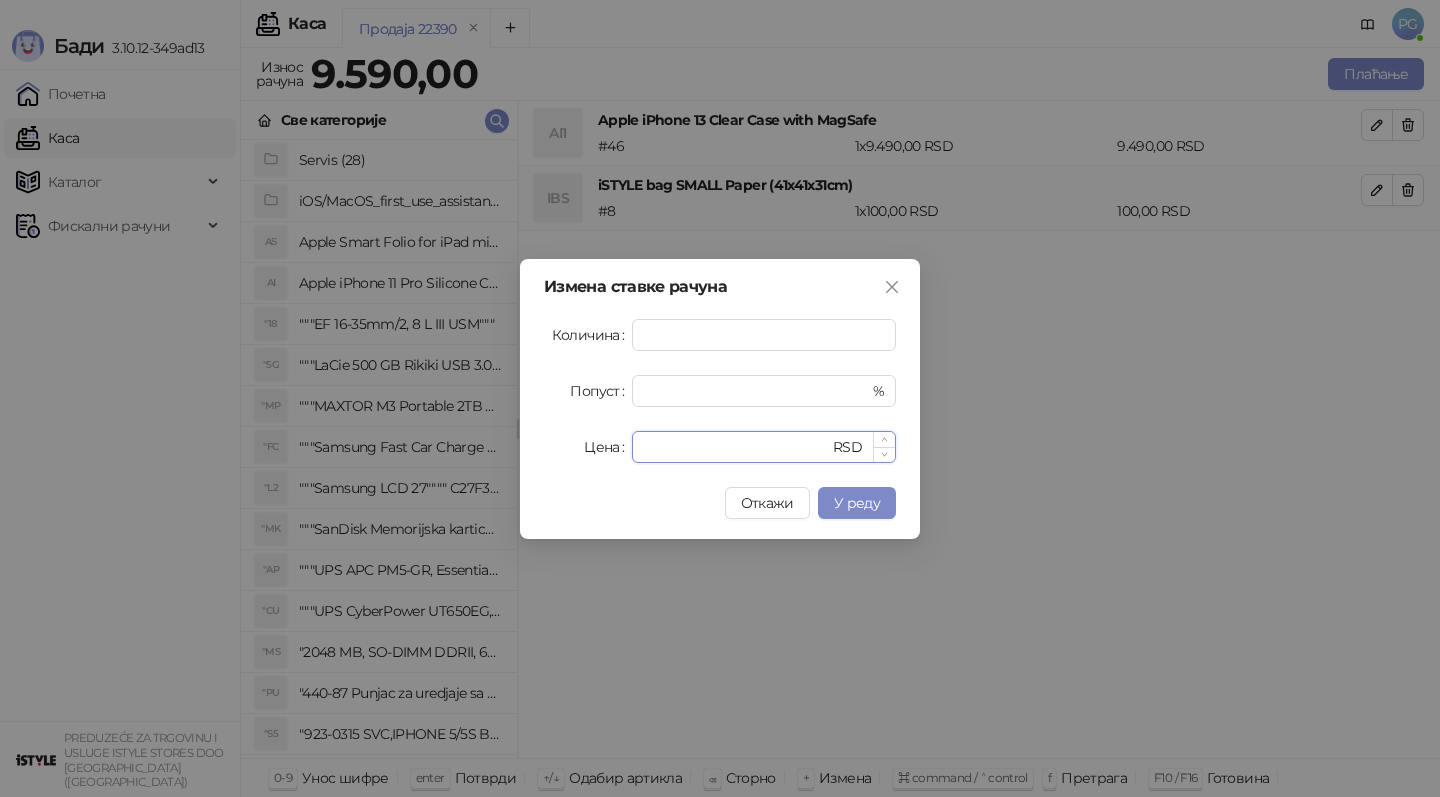 click on "****" at bounding box center [736, 447] 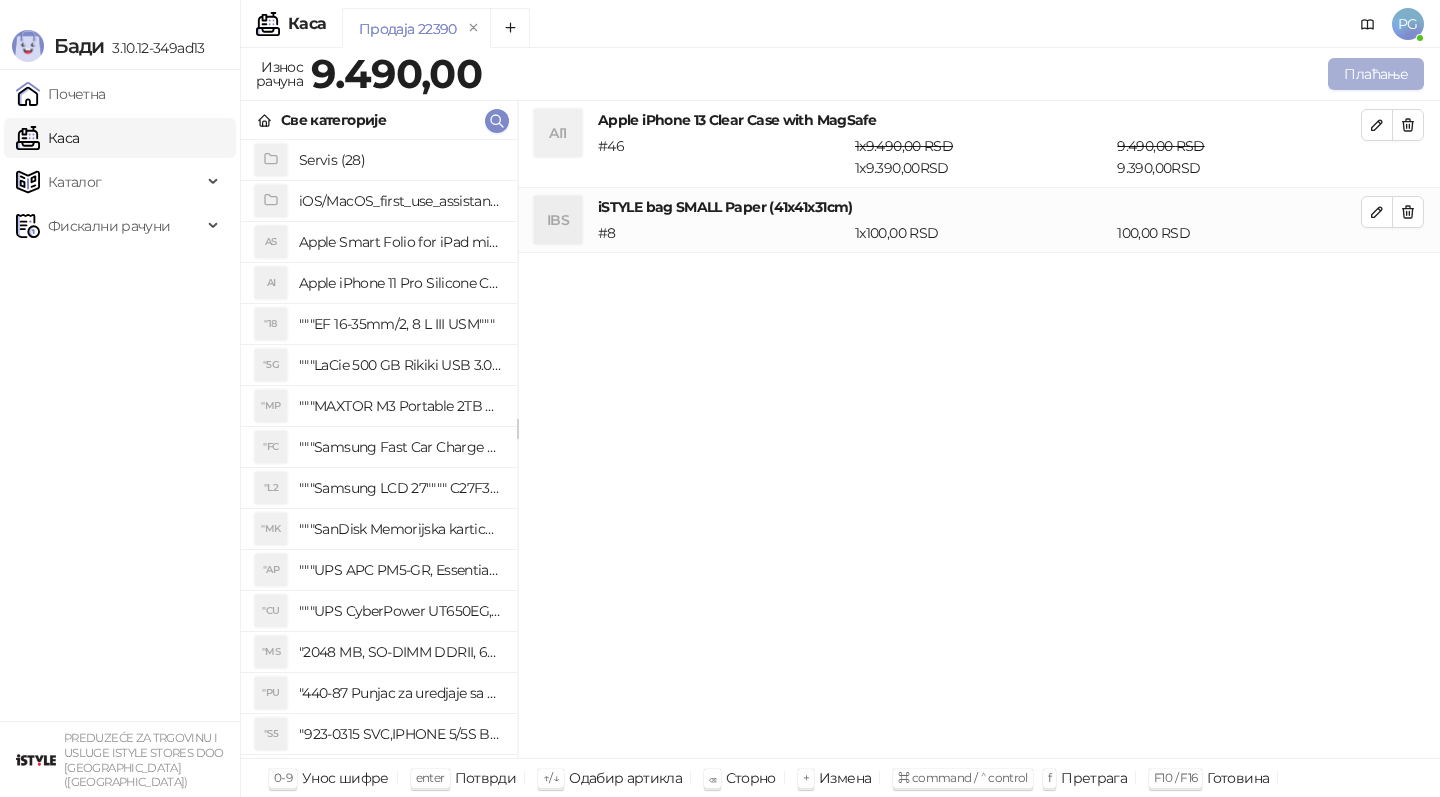 click on "Плаћање" at bounding box center [1376, 74] 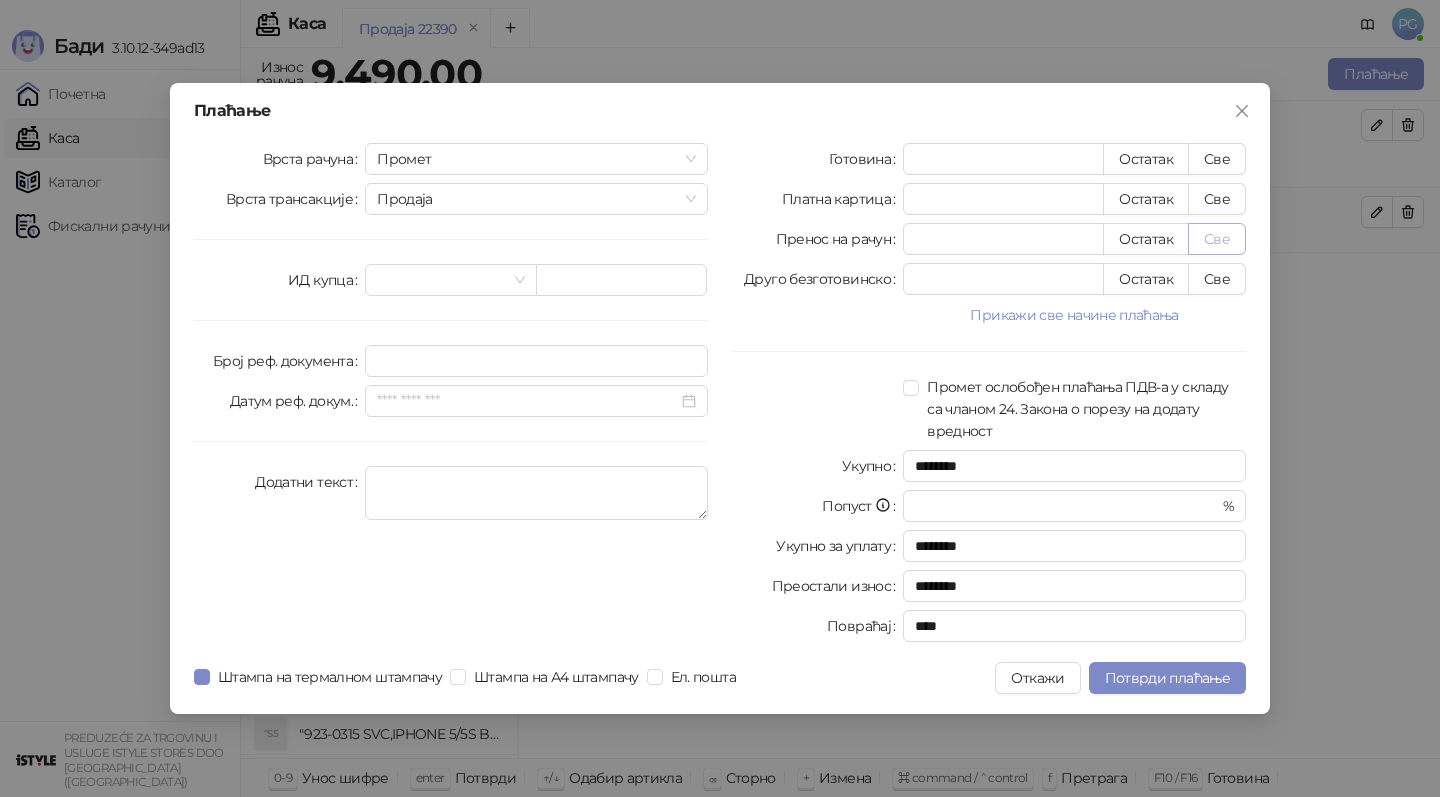 click on "Све" at bounding box center (1217, 239) 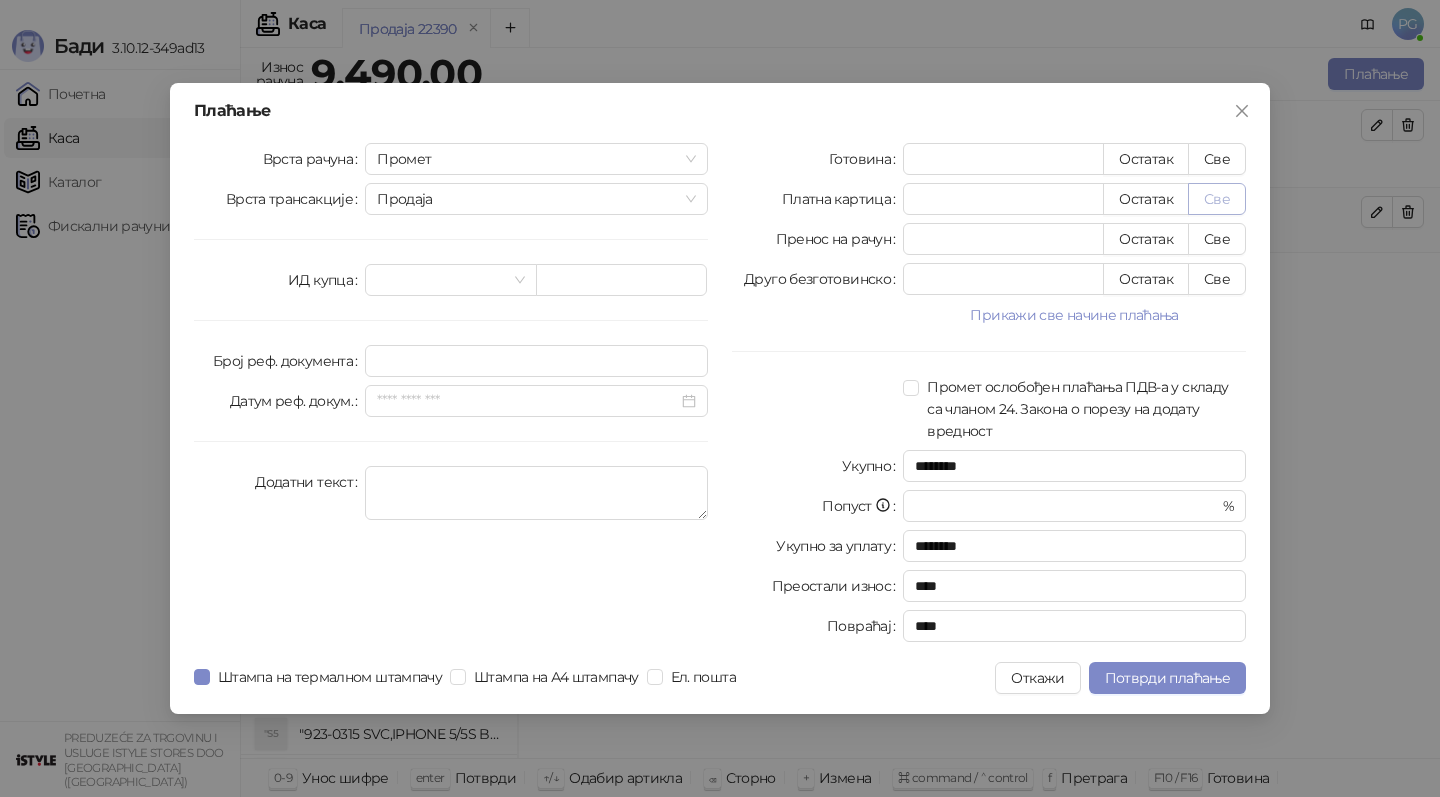 click on "Све" at bounding box center (1217, 199) 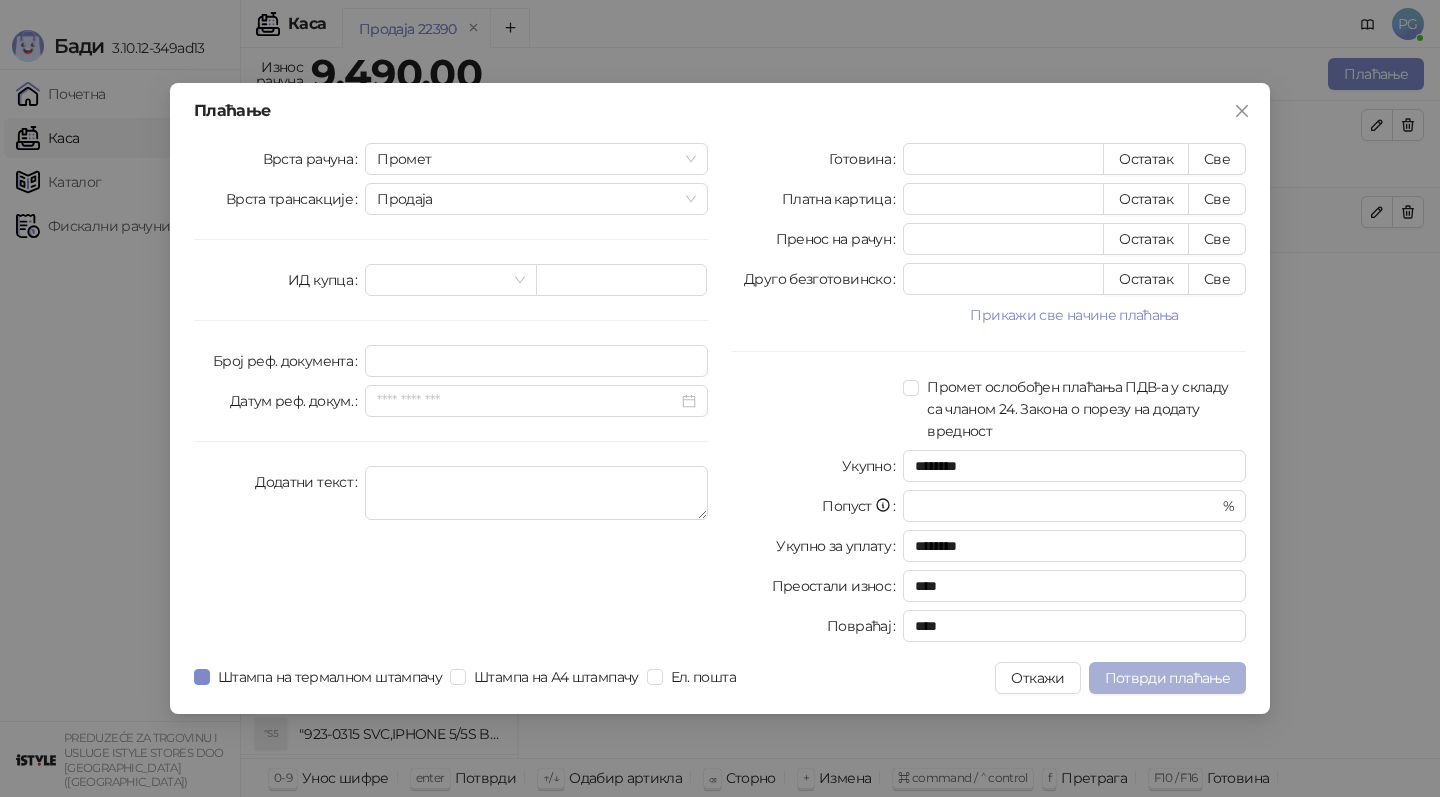 click on "Потврди плаћање" at bounding box center (1167, 678) 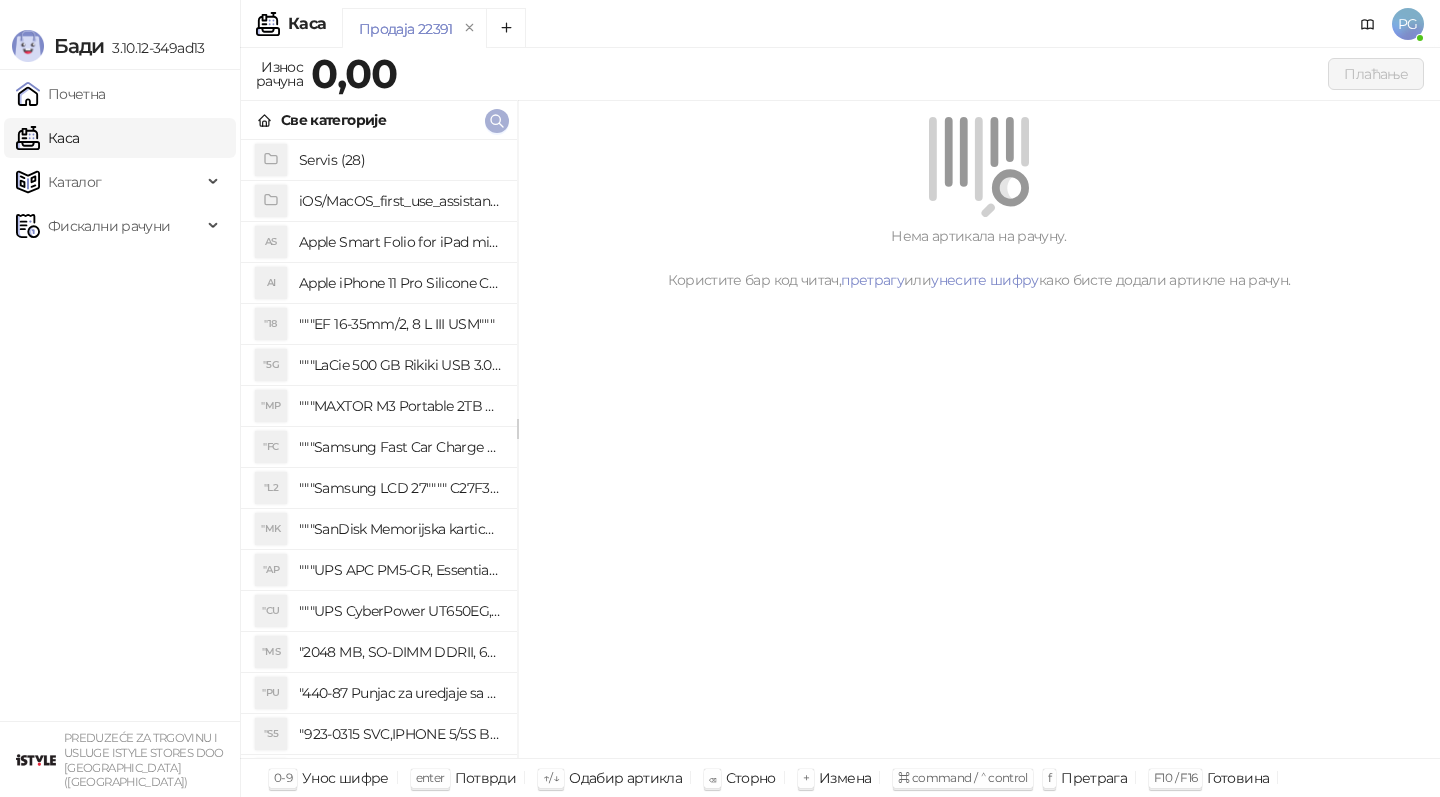 click 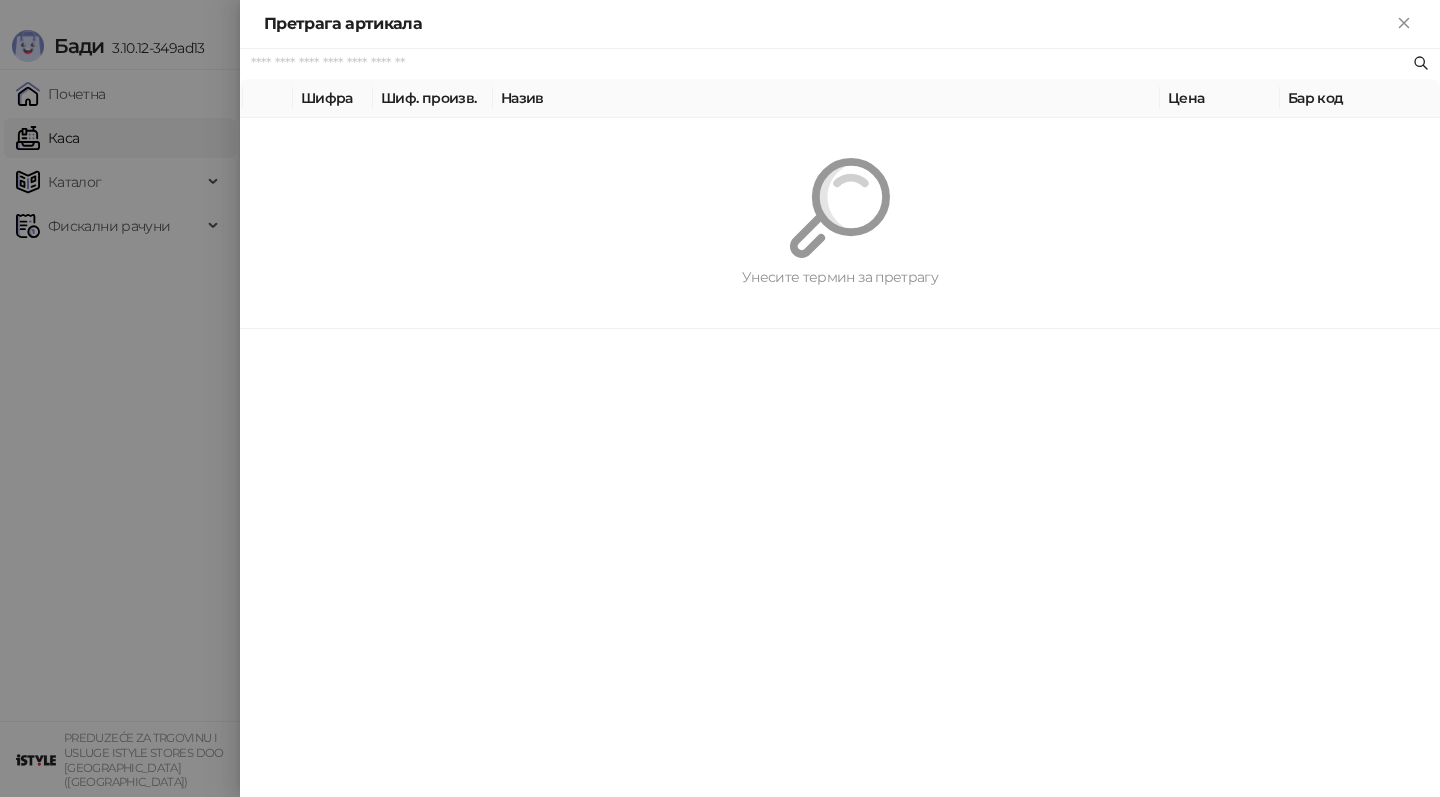 paste on "*********" 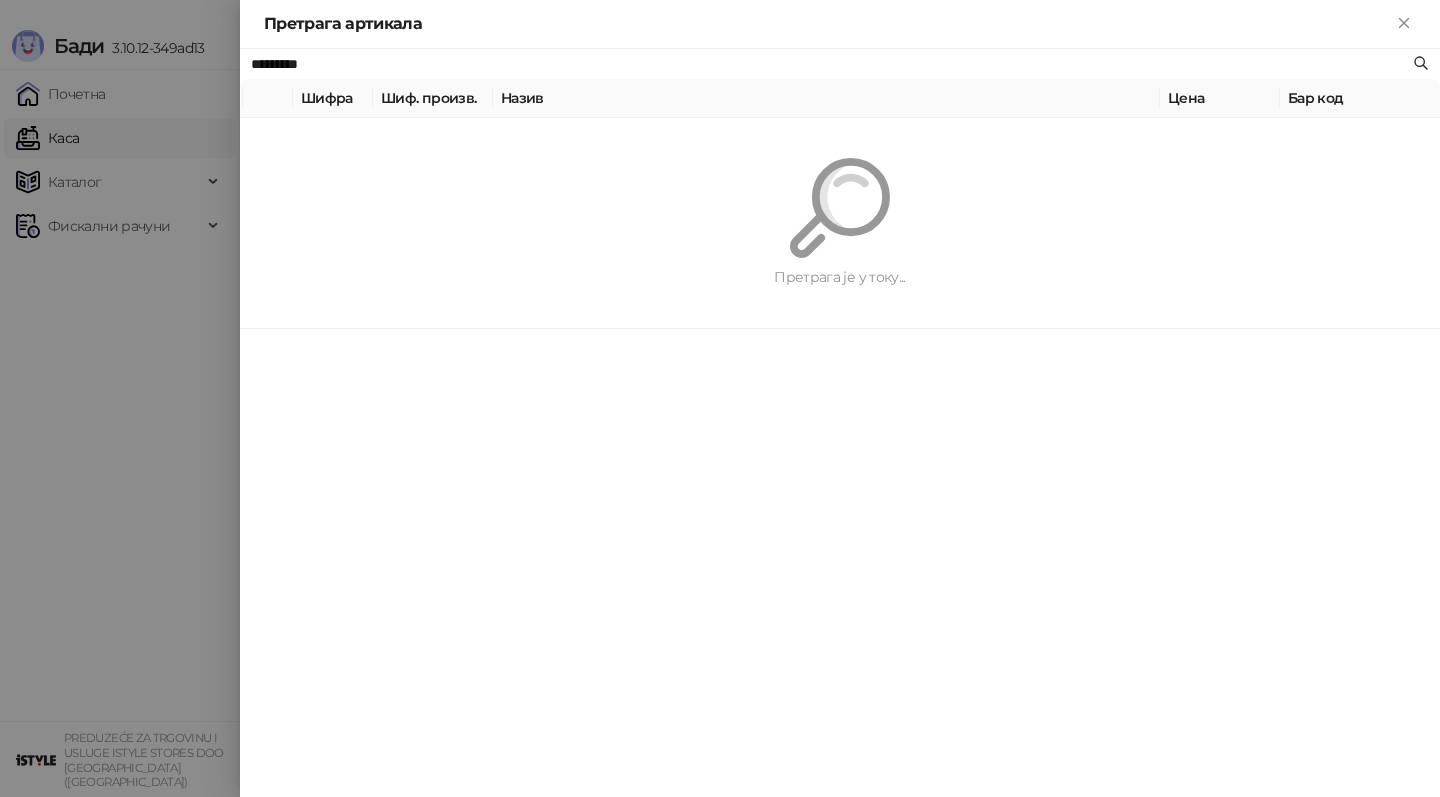 type on "*********" 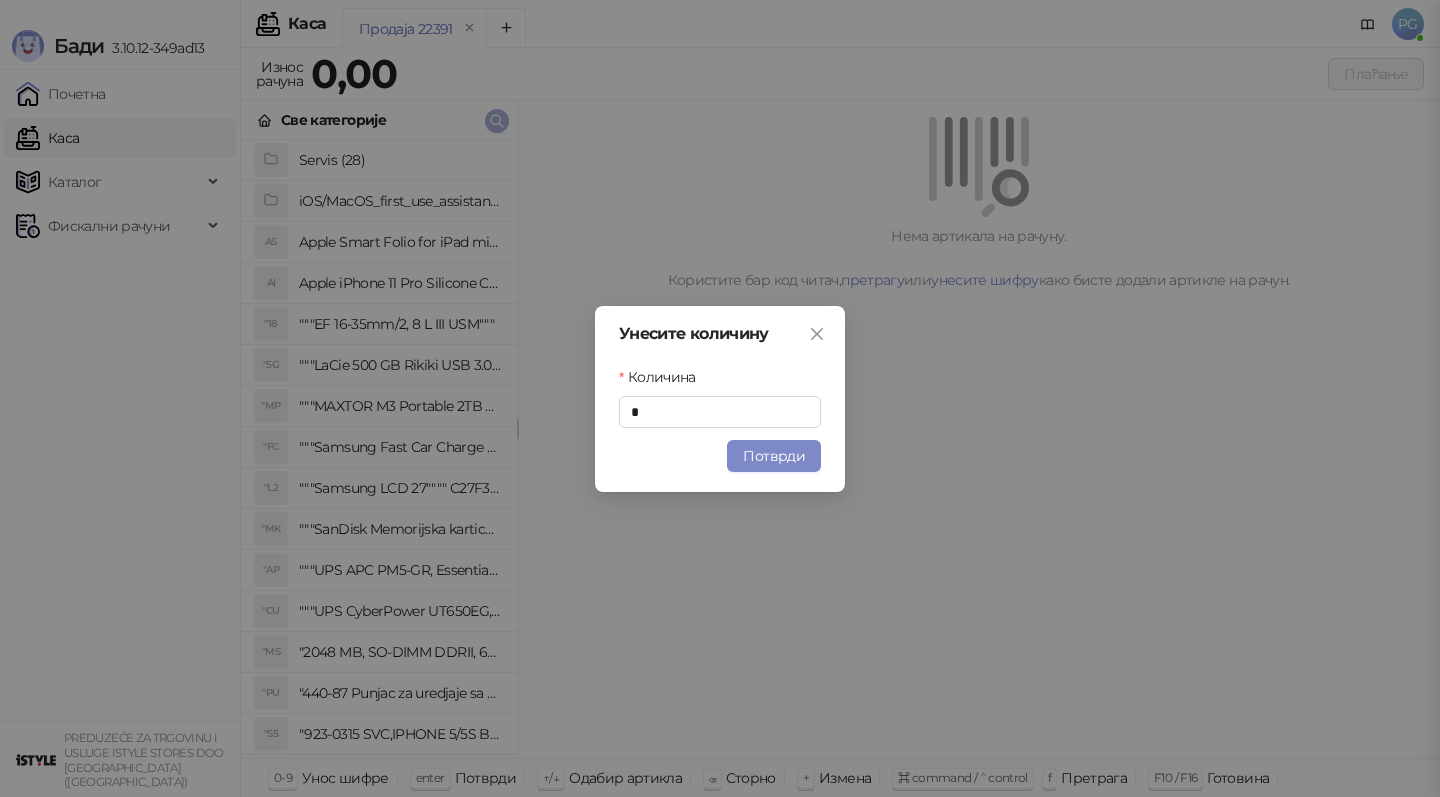 type 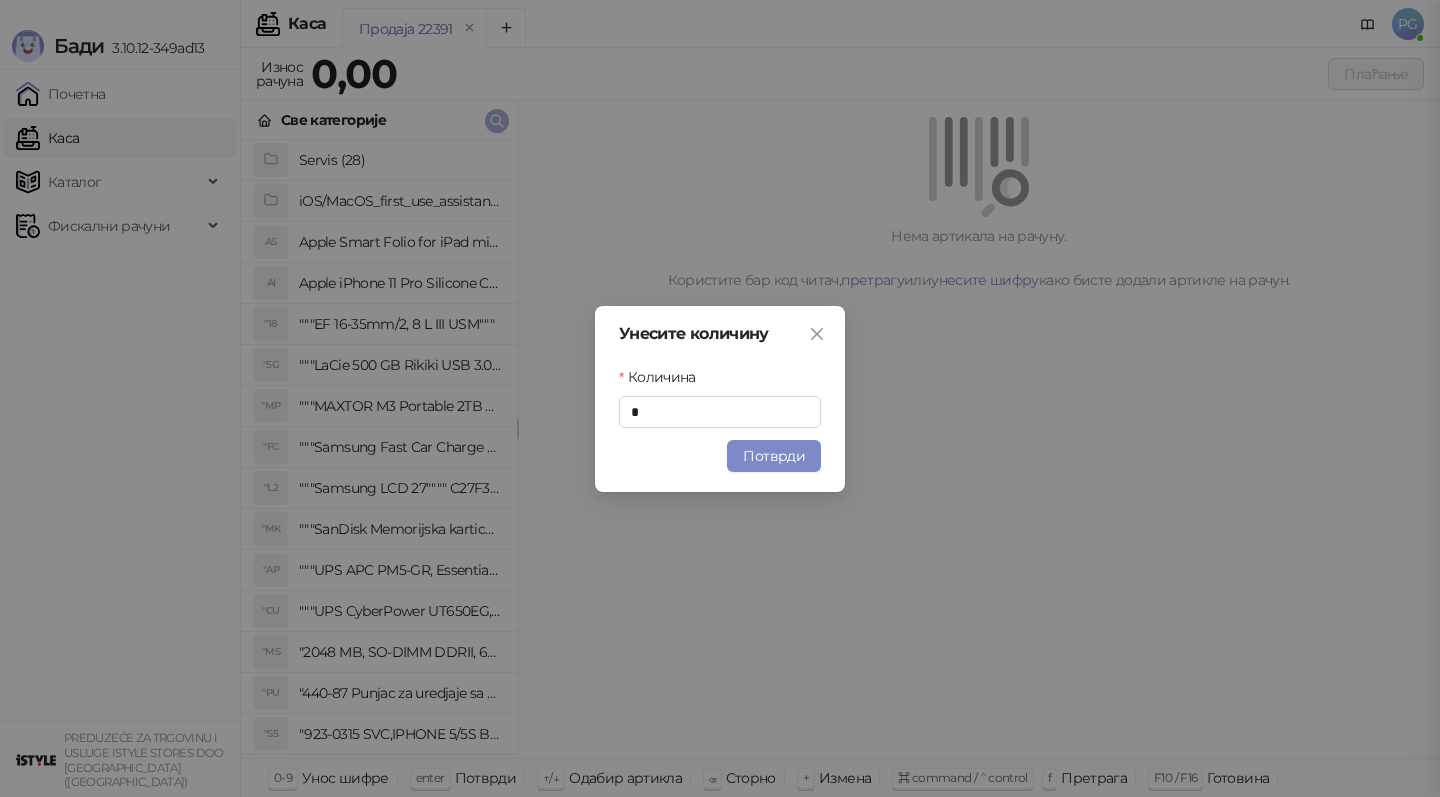 click at bounding box center [497, 121] 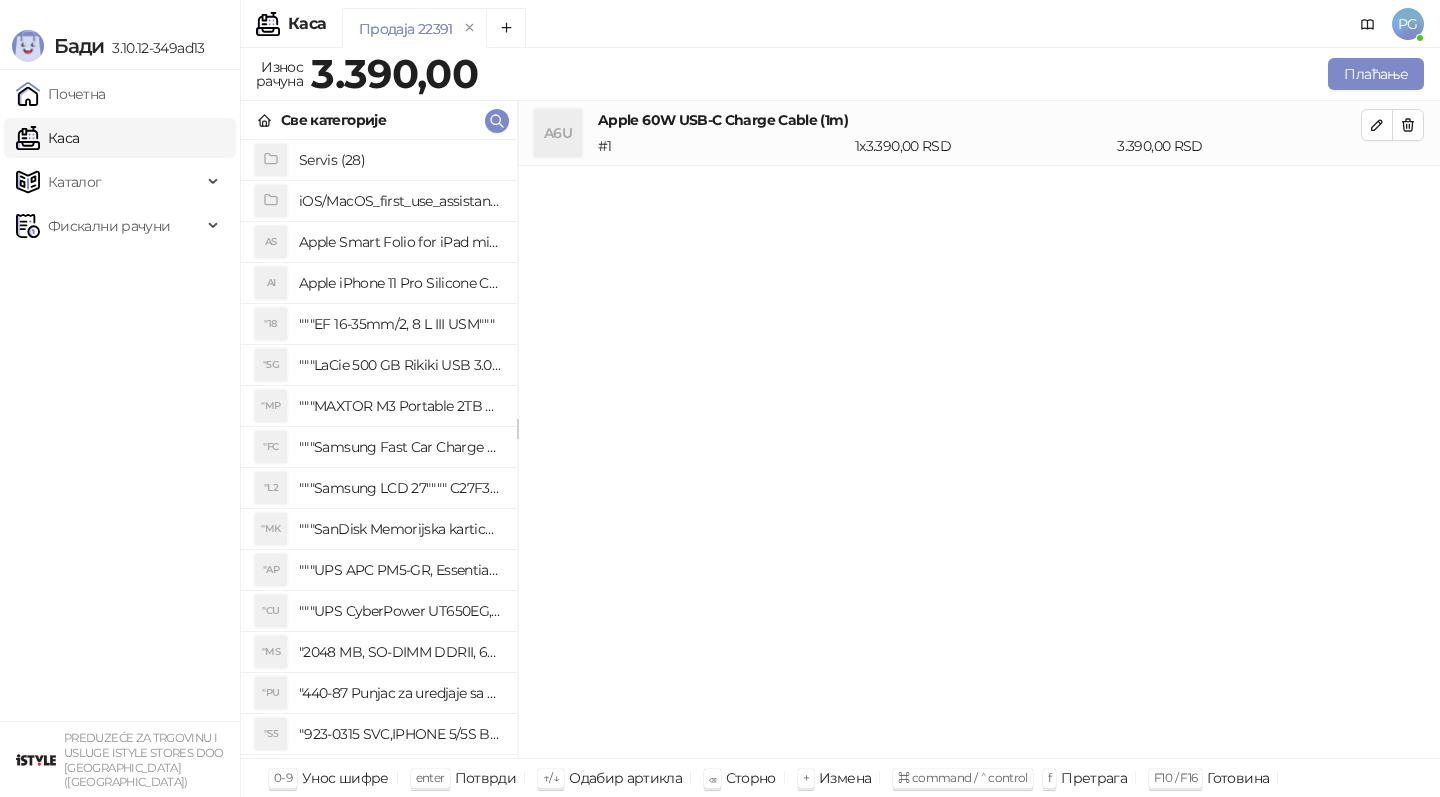 click on "Све категорије" at bounding box center [379, 120] 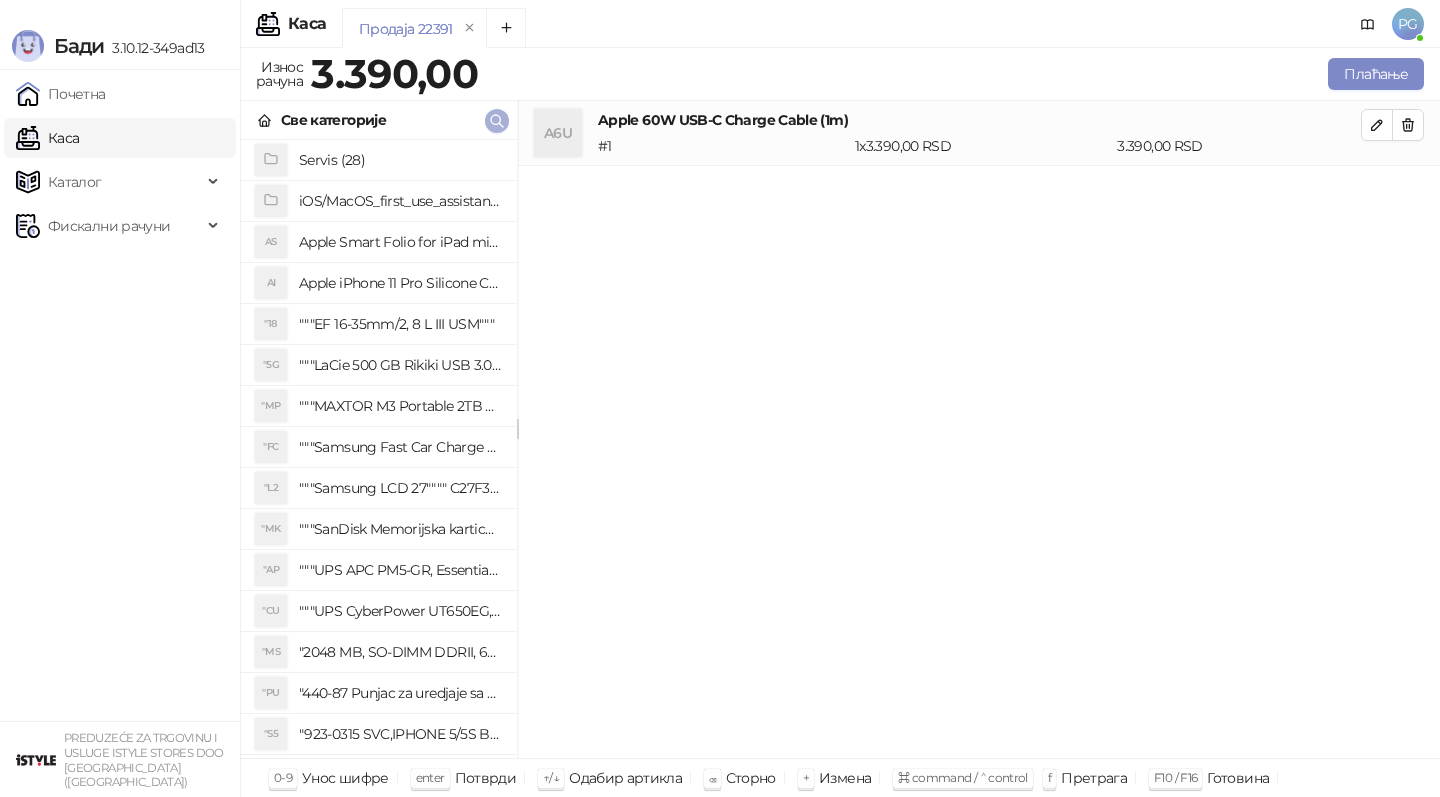 click 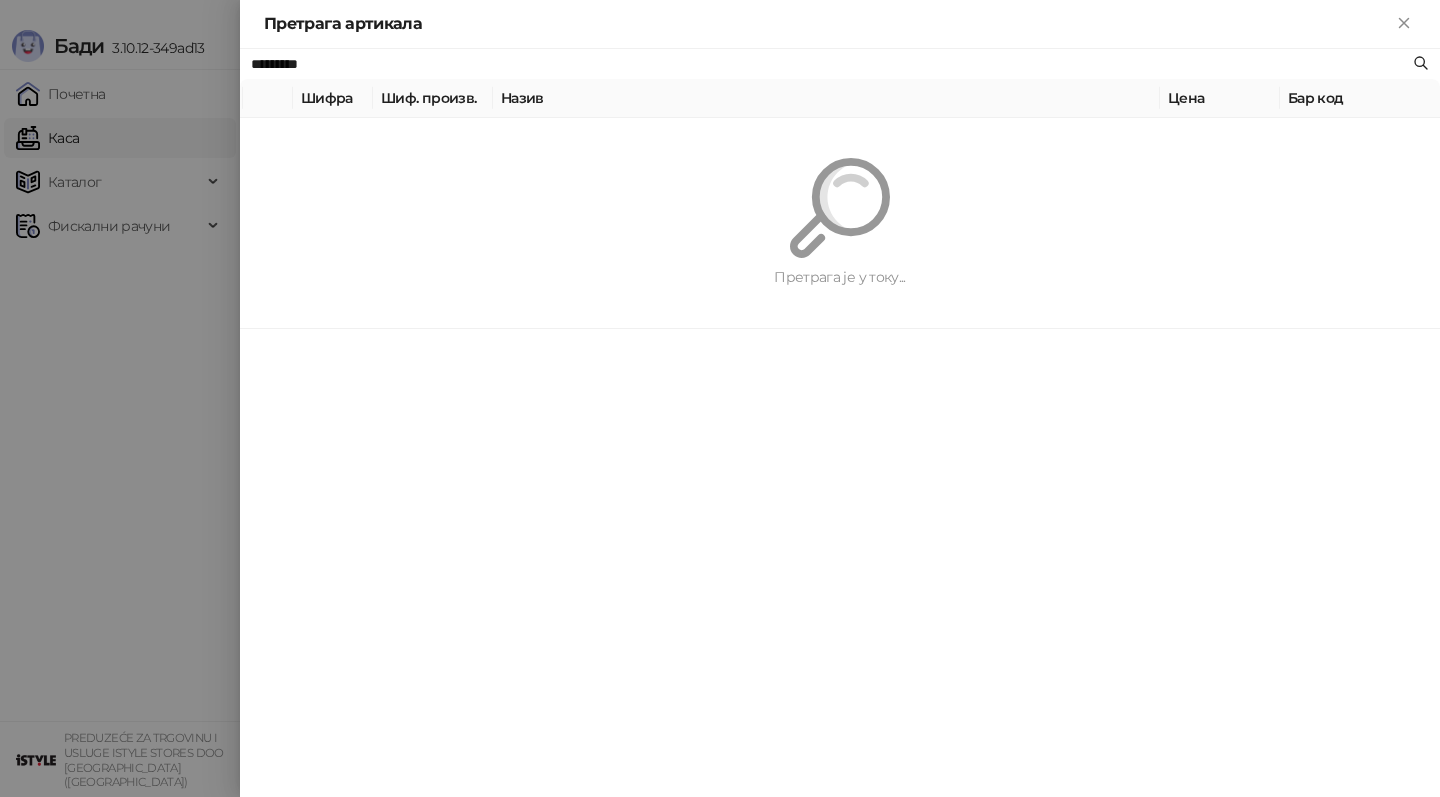 paste 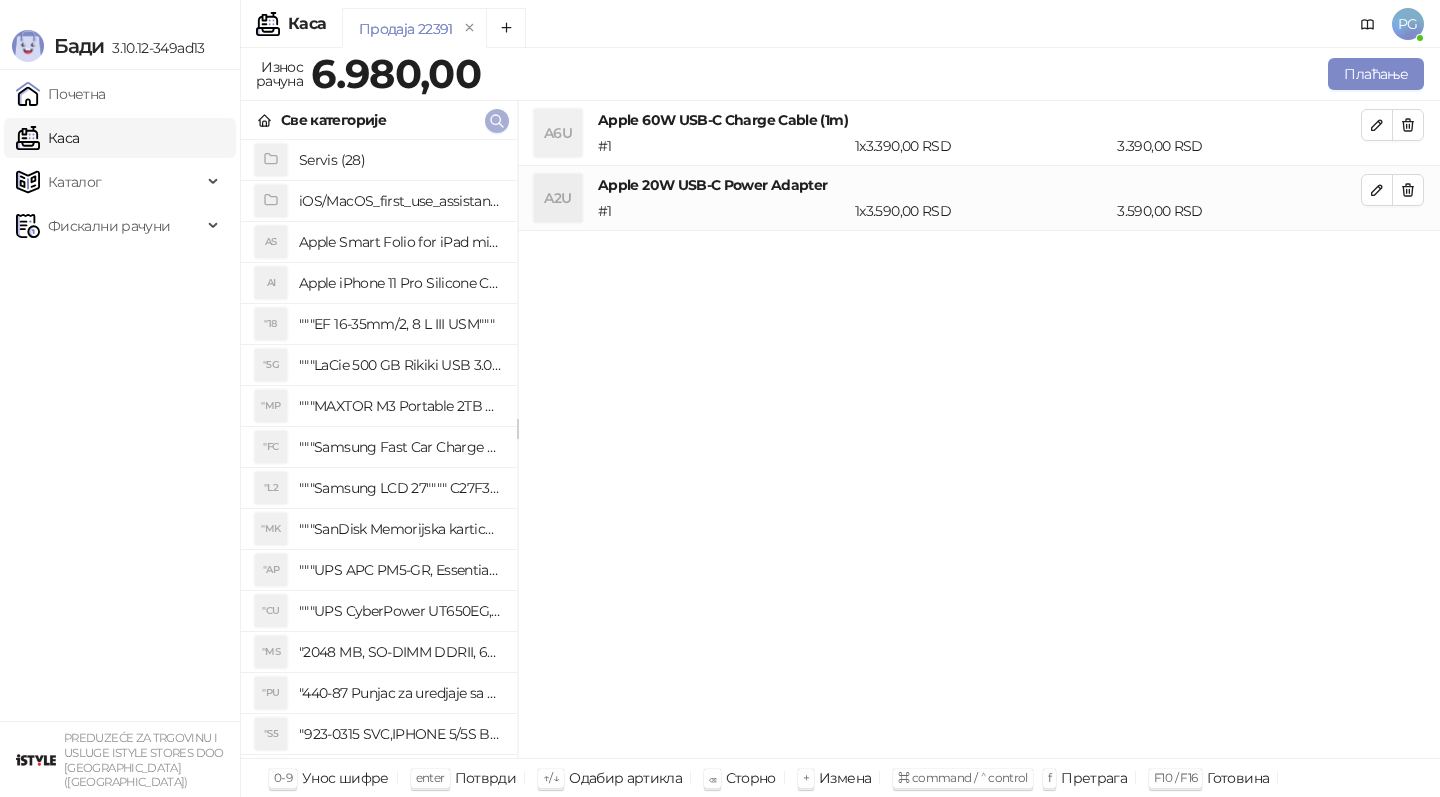 click 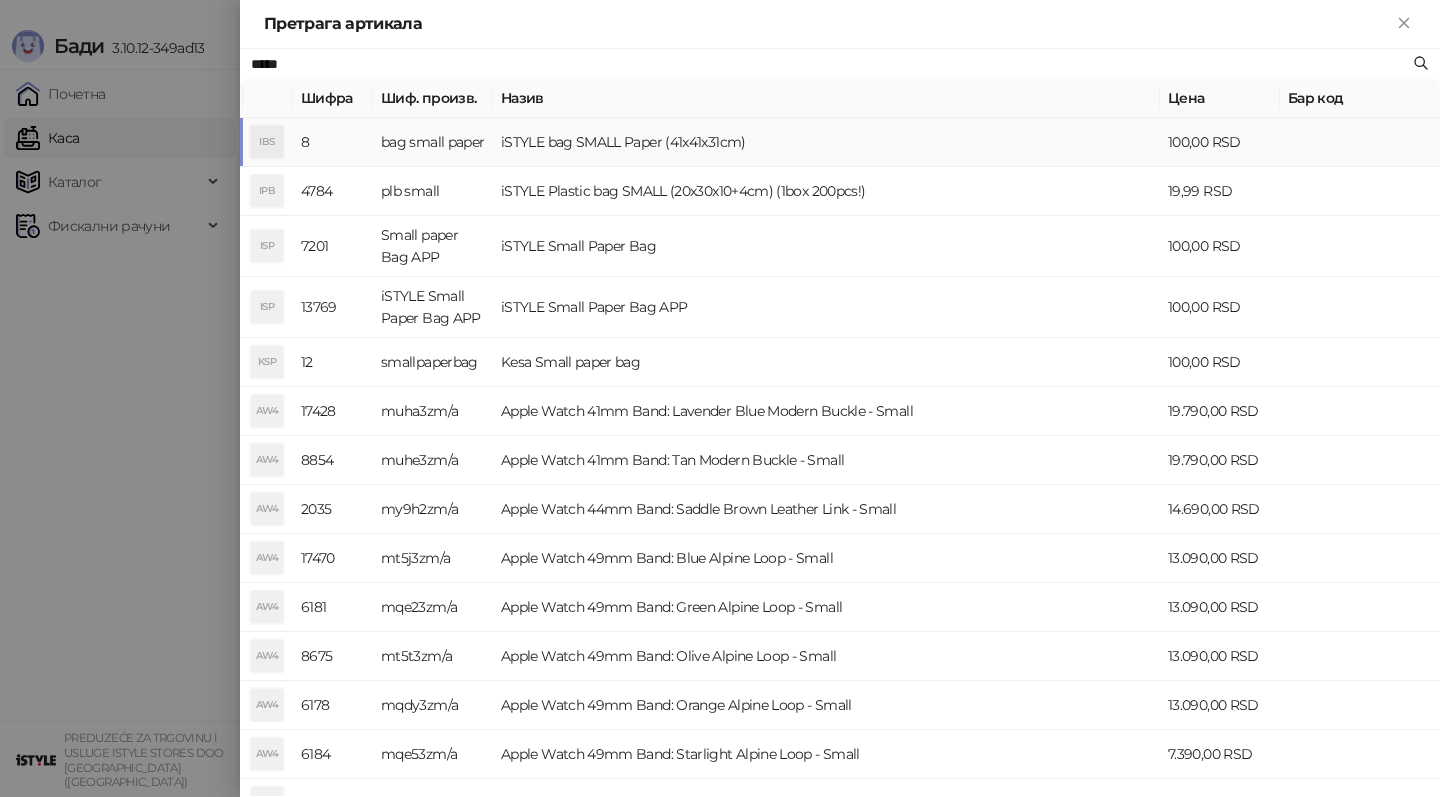 type on "*****" 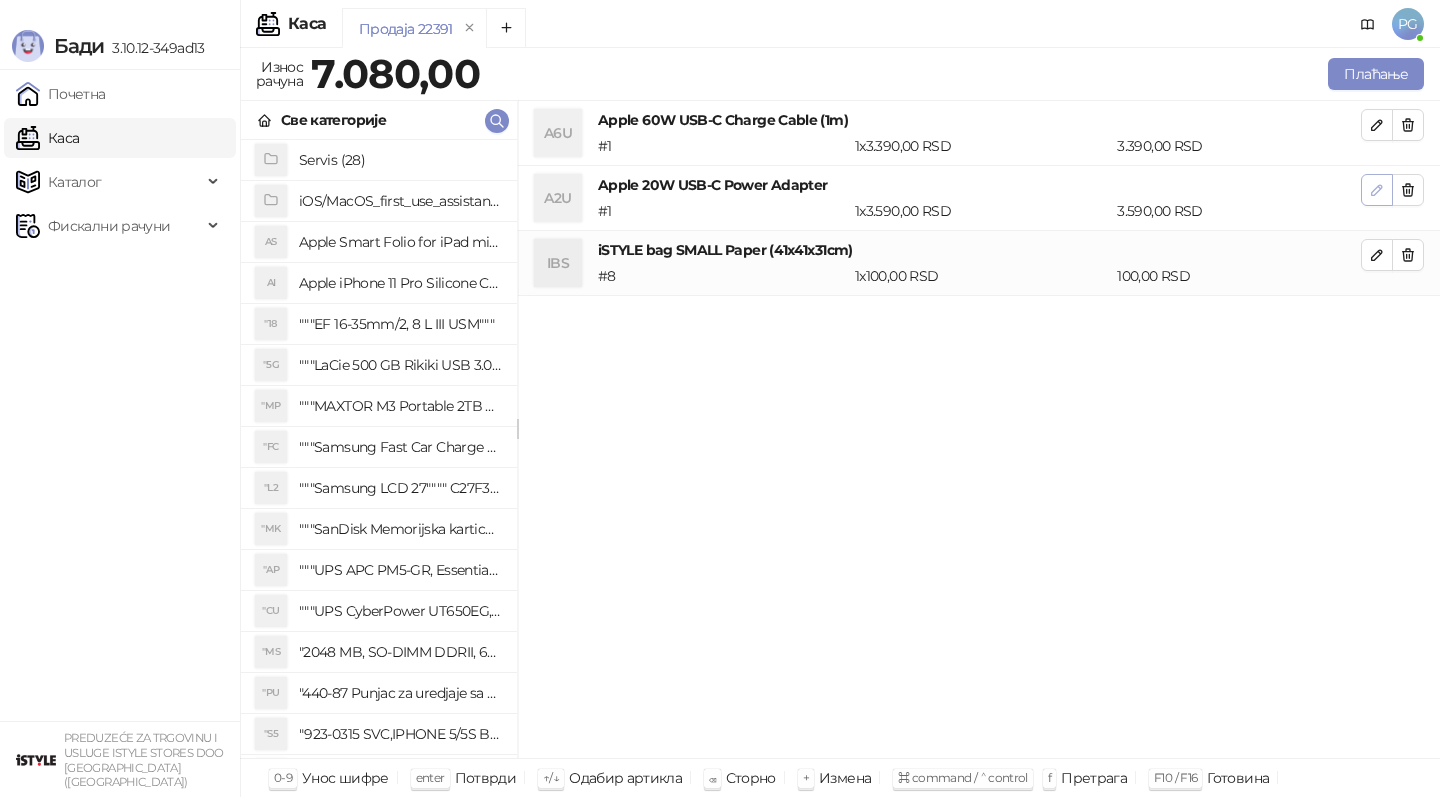 click at bounding box center (1377, 190) 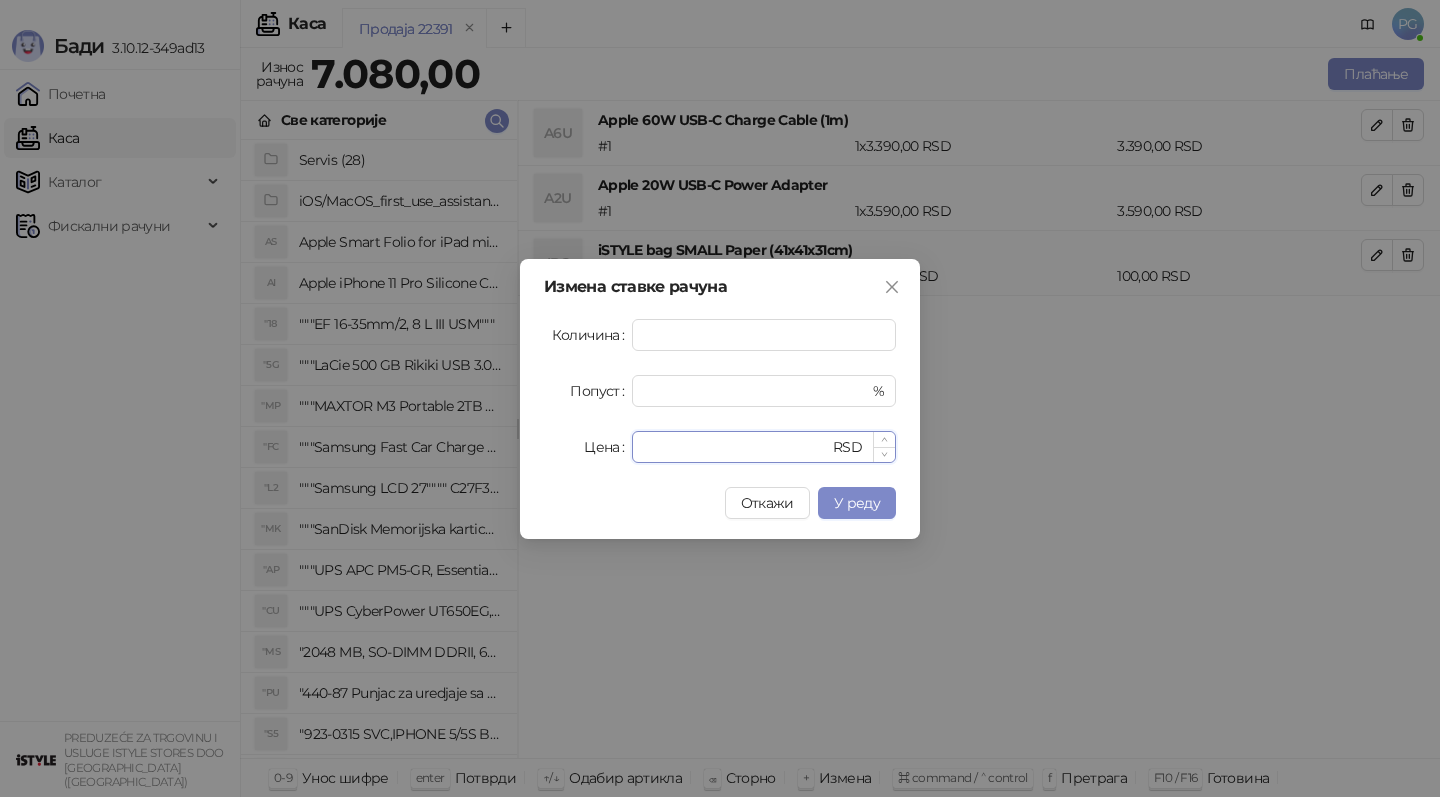 click on "****" at bounding box center (736, 447) 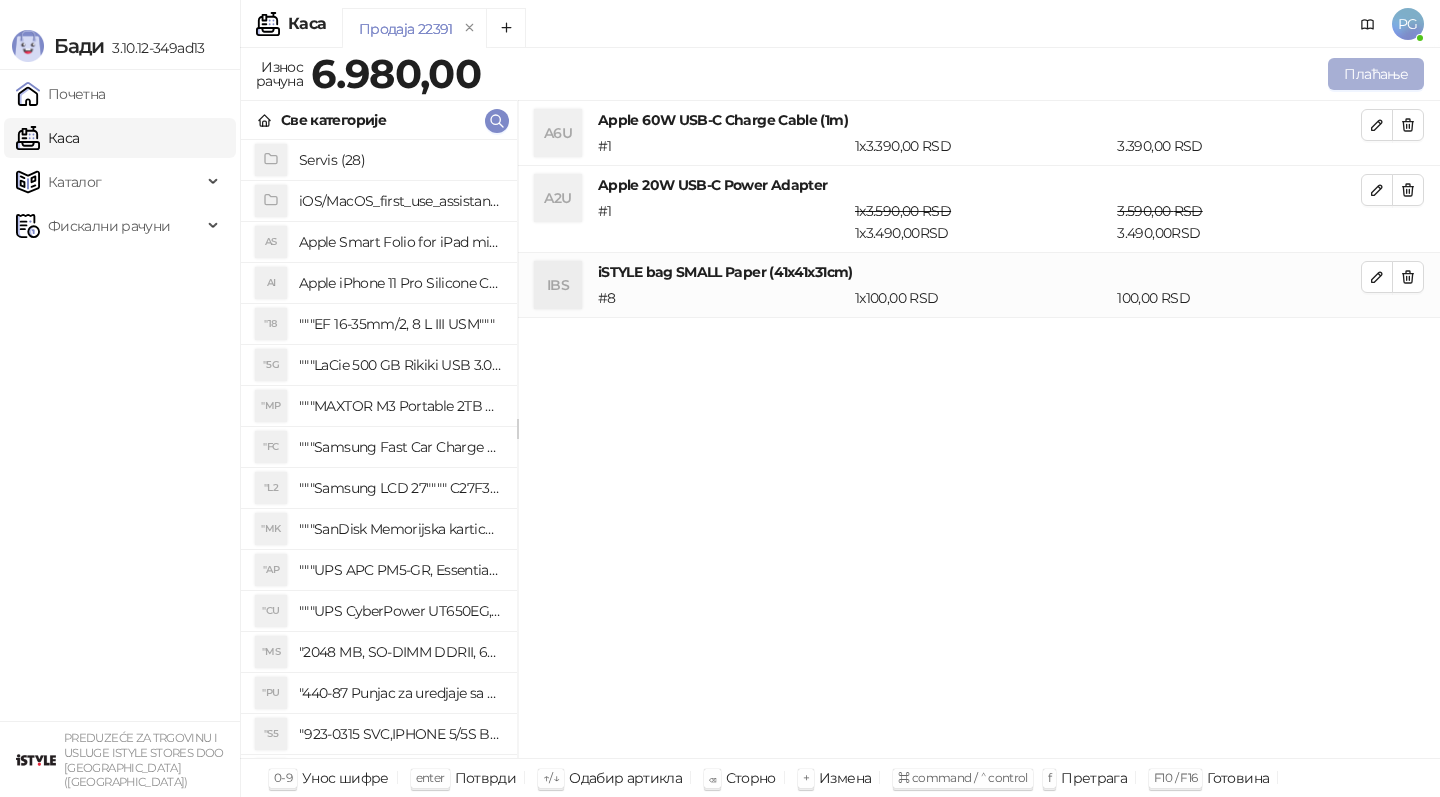 click on "Плаћање" at bounding box center [1376, 74] 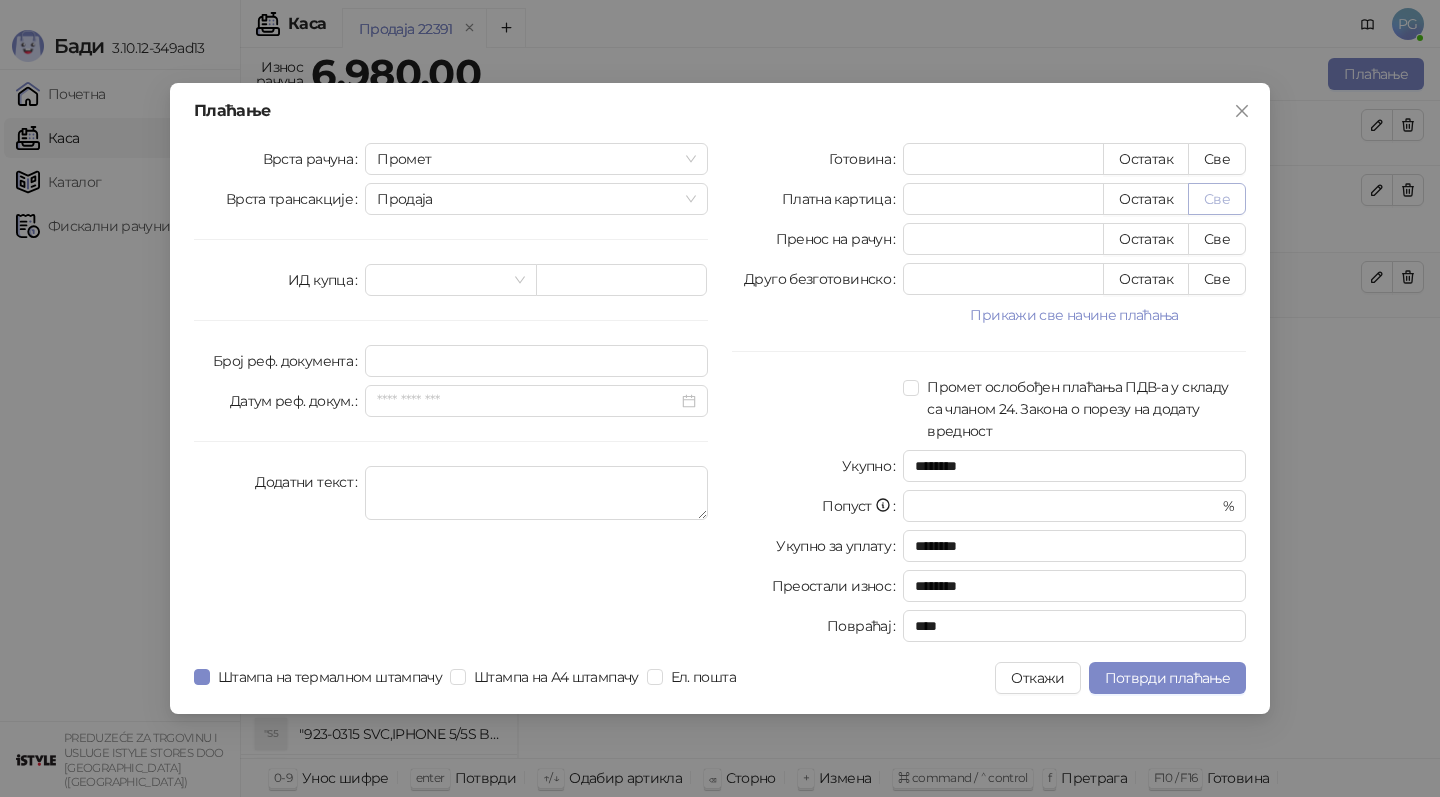 click on "Све" at bounding box center (1217, 199) 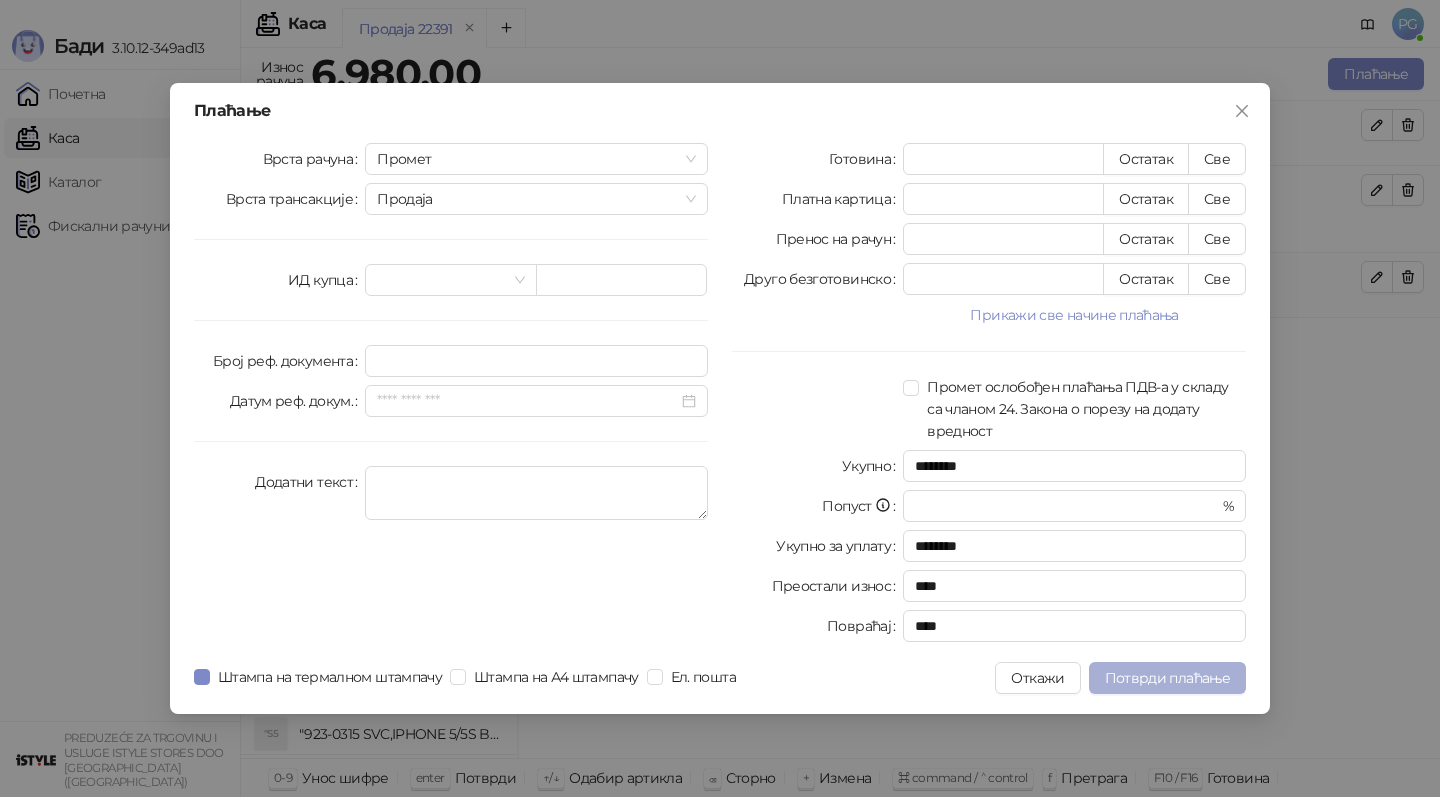 click on "Потврди плаћање" at bounding box center [1167, 678] 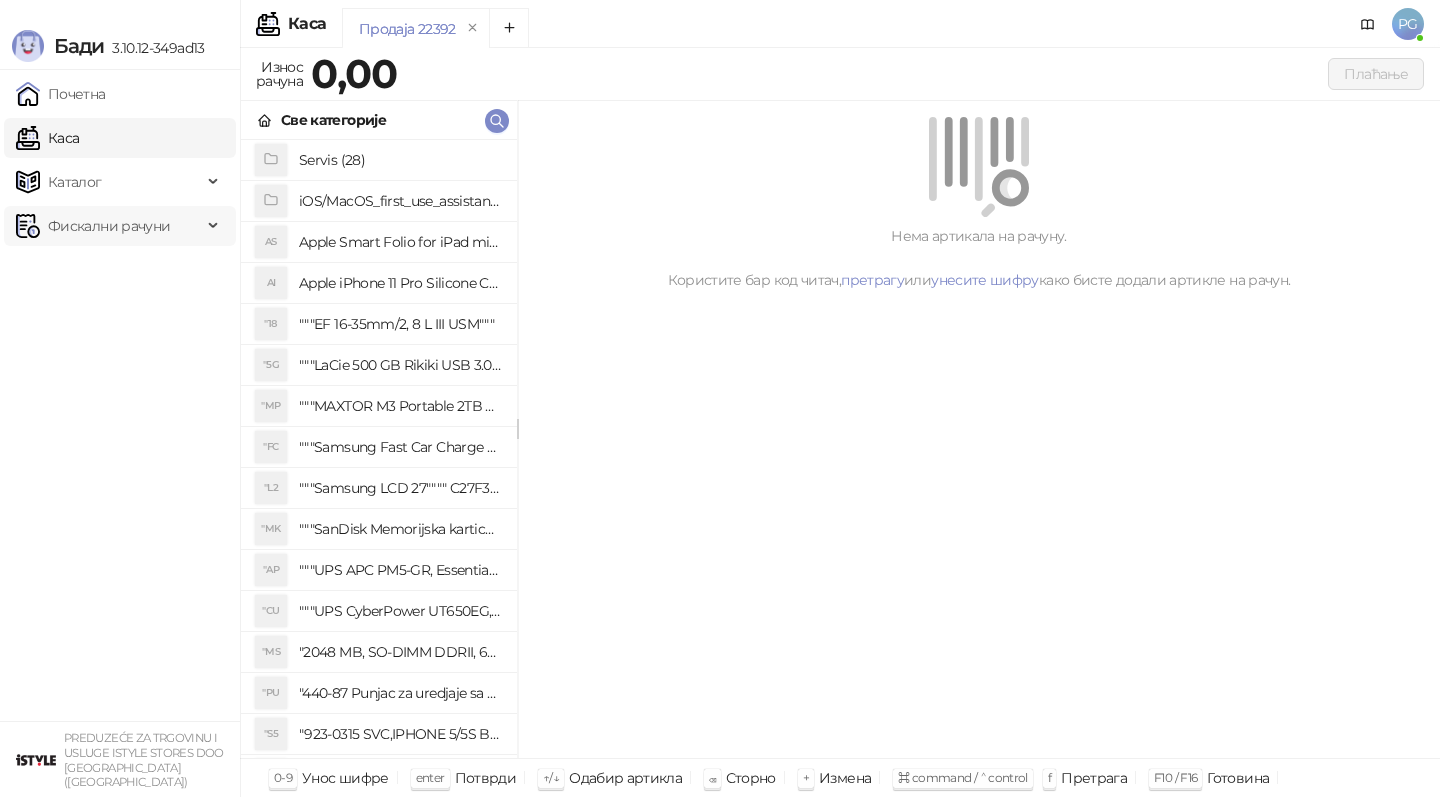 click on "Фискални рачуни" at bounding box center (109, 226) 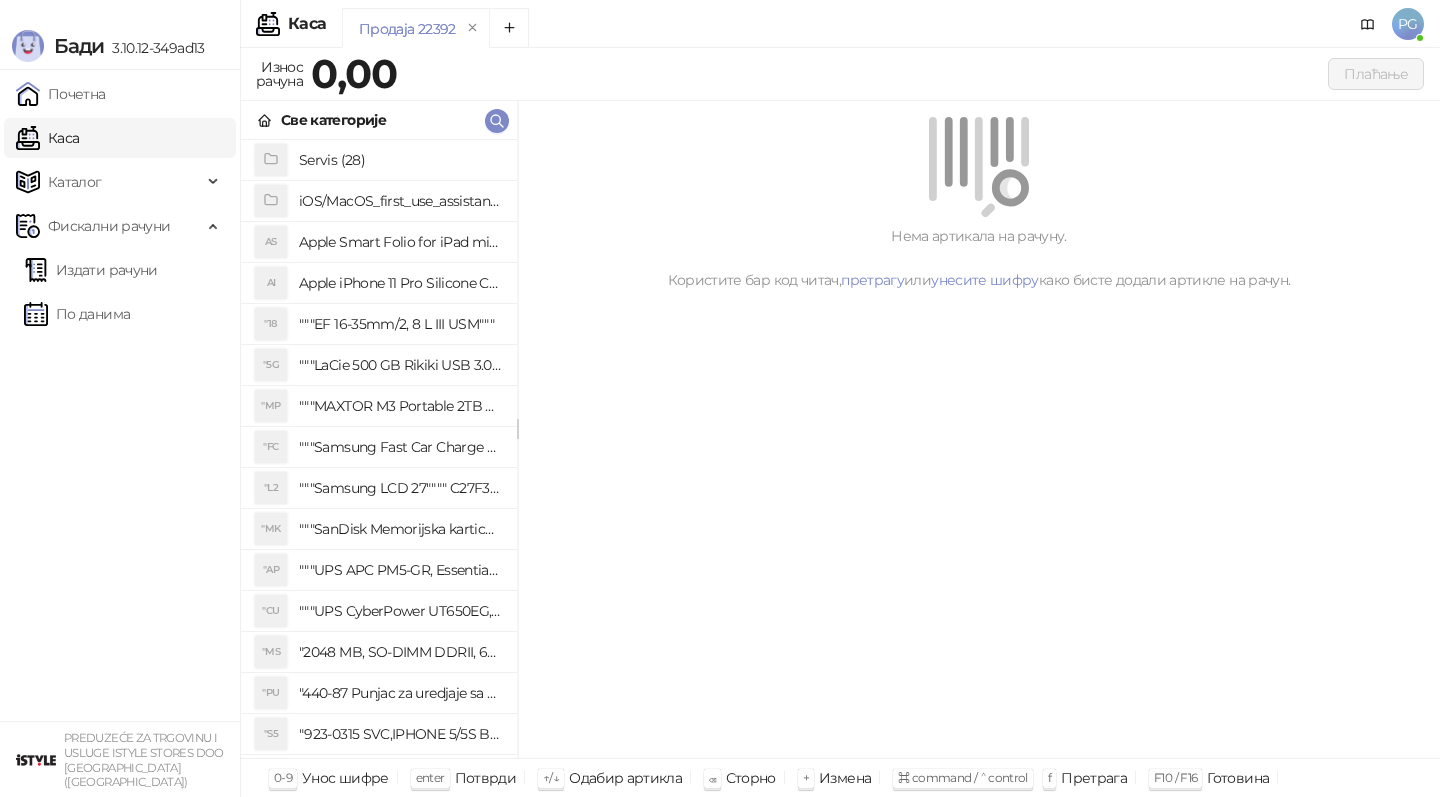 click on "Почетна Каса Каталог Фискални рачуни Издати рачуни По данима" at bounding box center (120, 395) 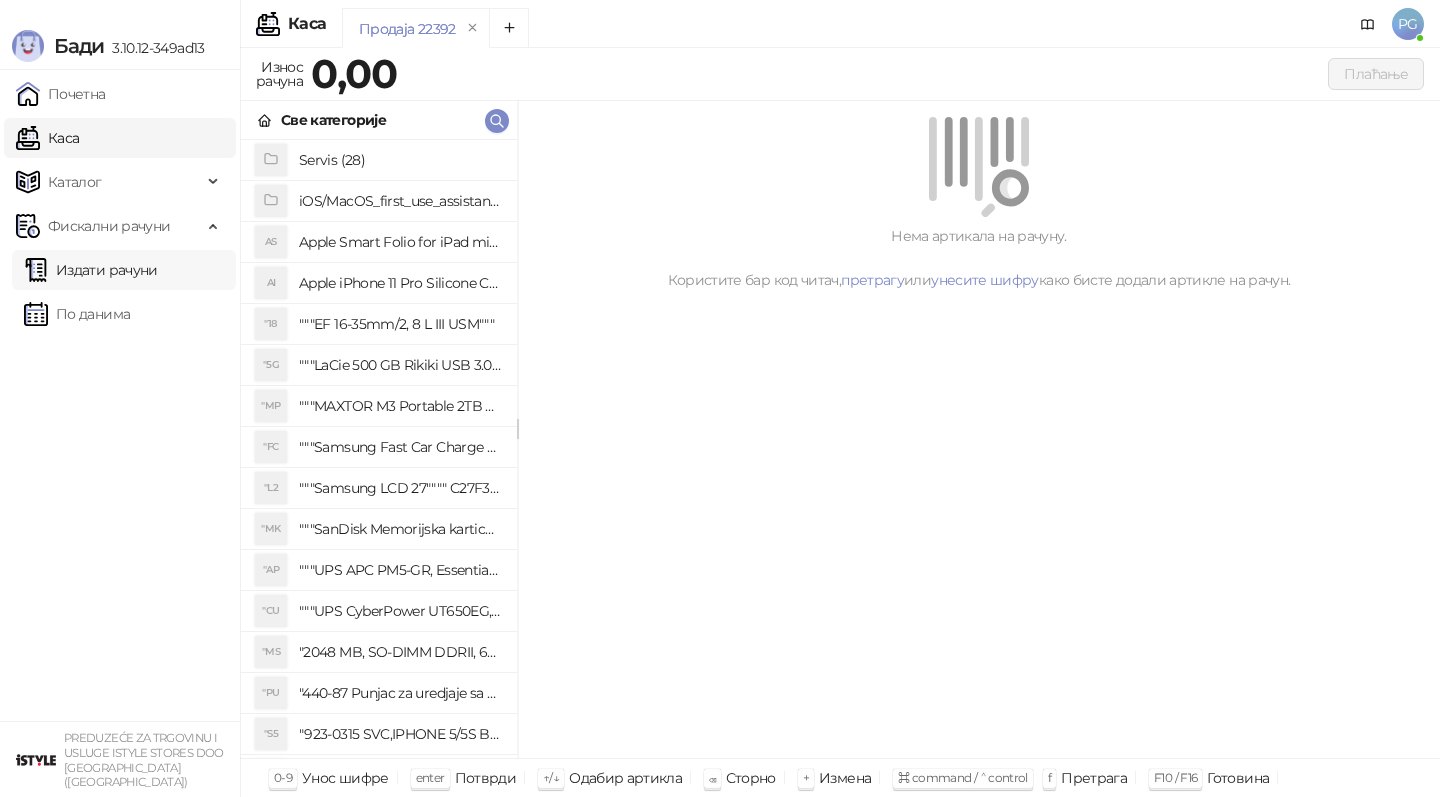 click on "Издати рачуни" at bounding box center (91, 270) 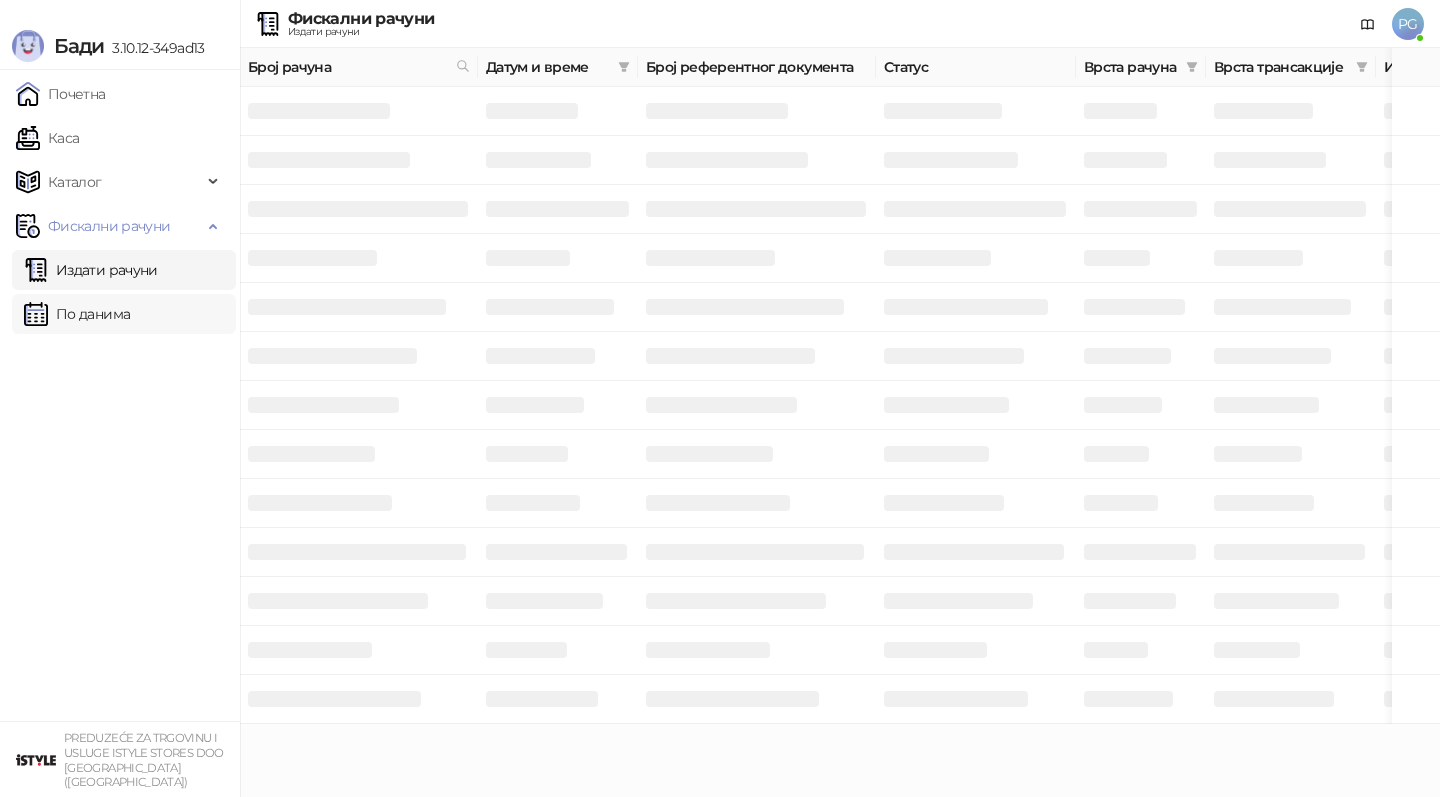 click on "По данима" at bounding box center [77, 314] 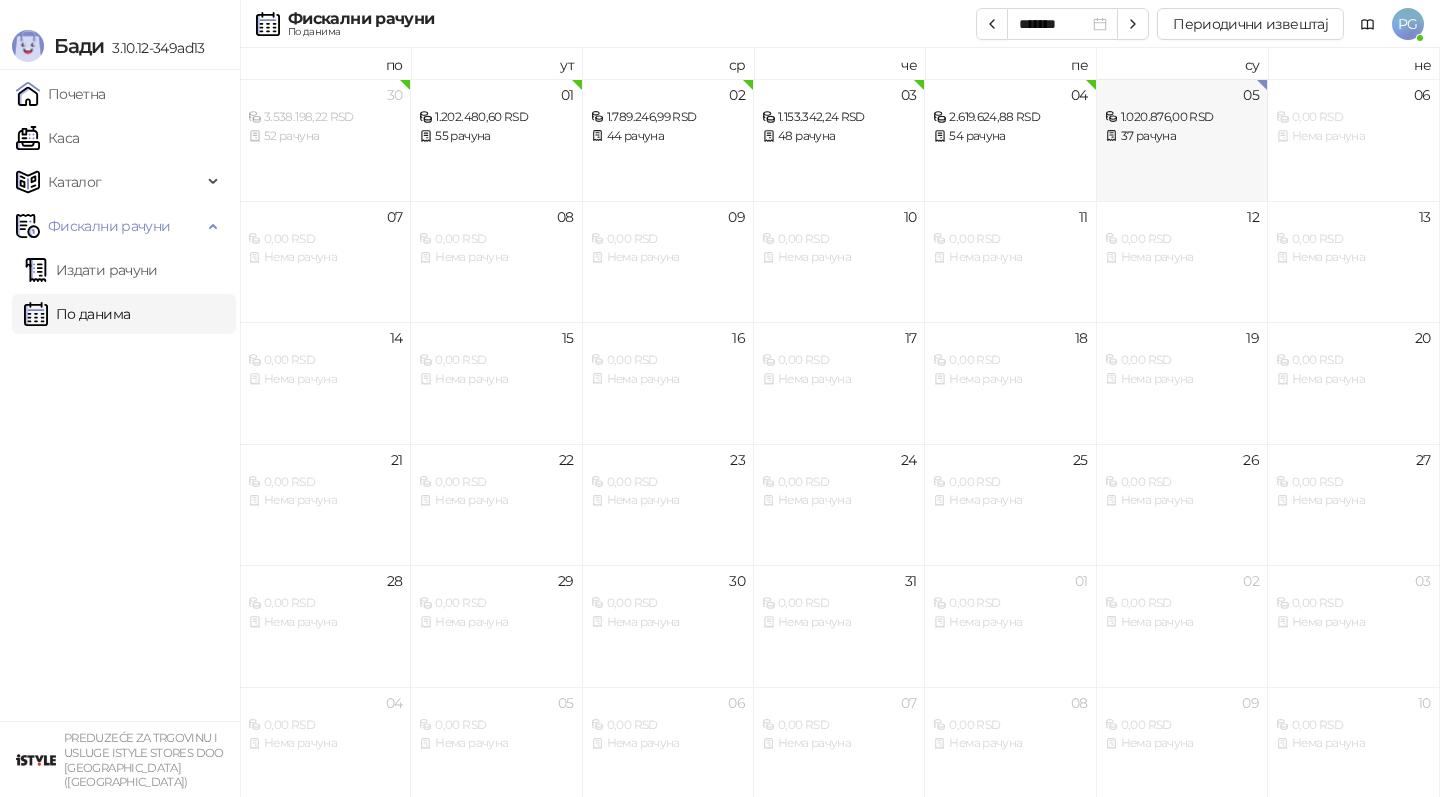 click on "05   1.020.876,00 RSD   37 рачуна" at bounding box center (1182, 140) 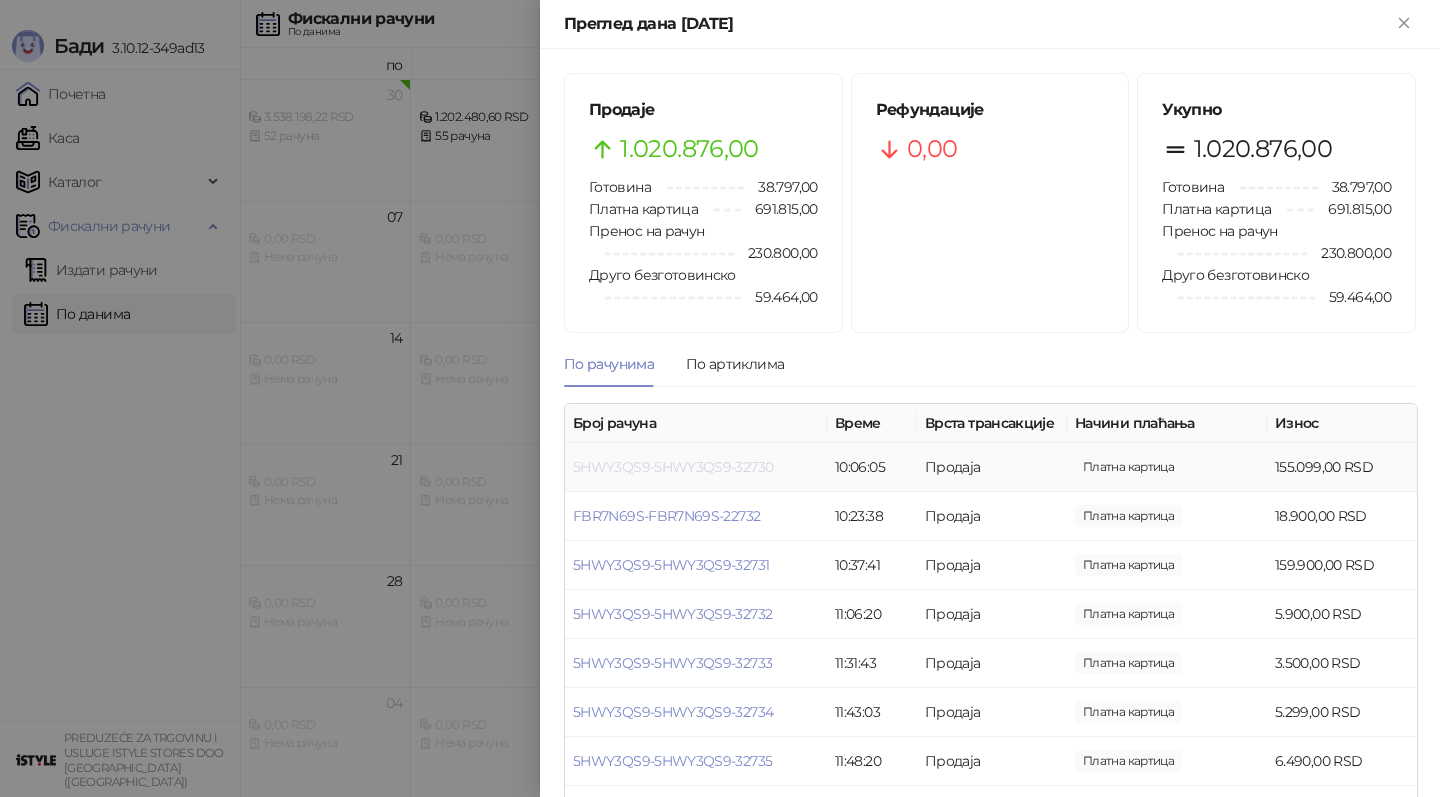 click on "5HWY3QS9-5HWY3QS9-32730" at bounding box center (673, 467) 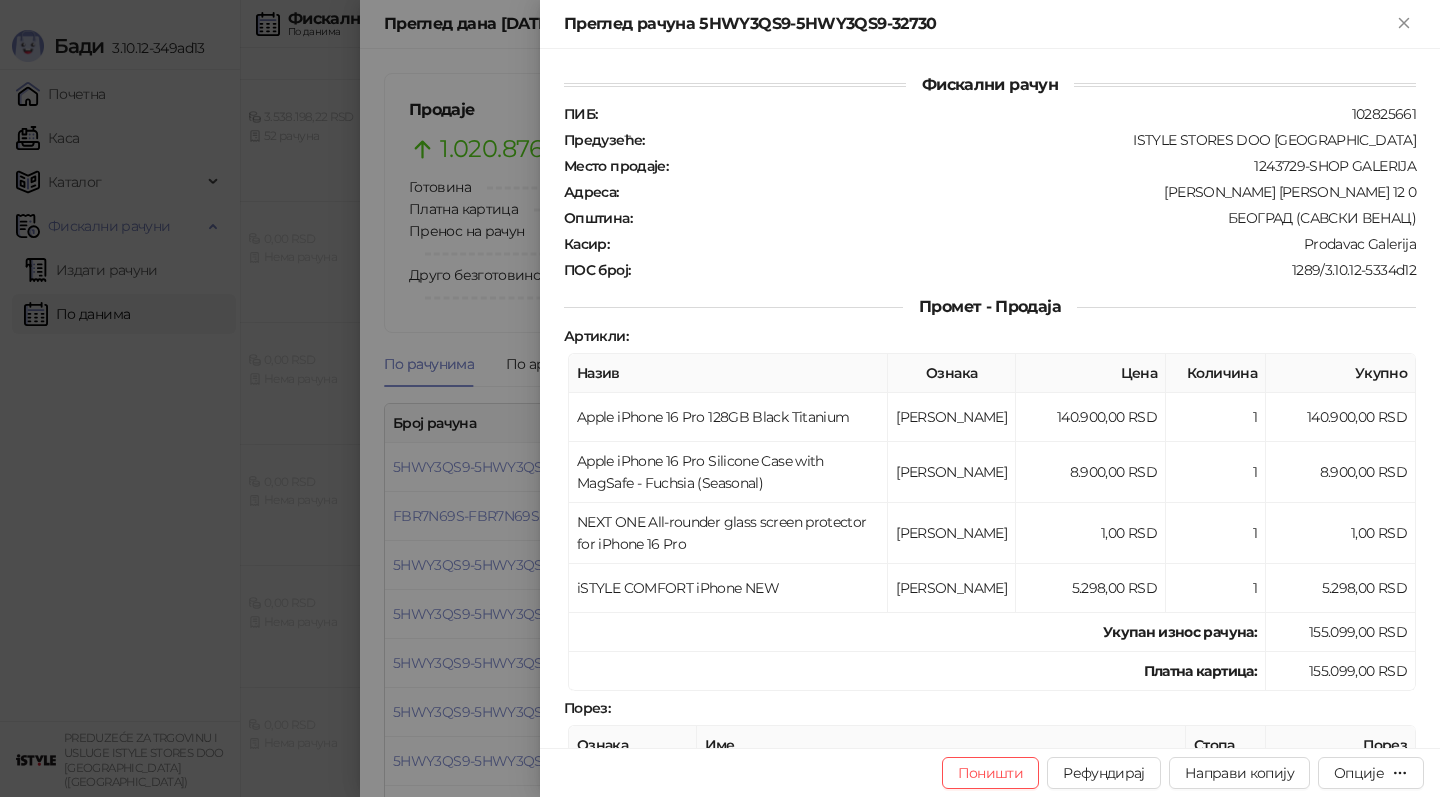 click at bounding box center [720, 398] 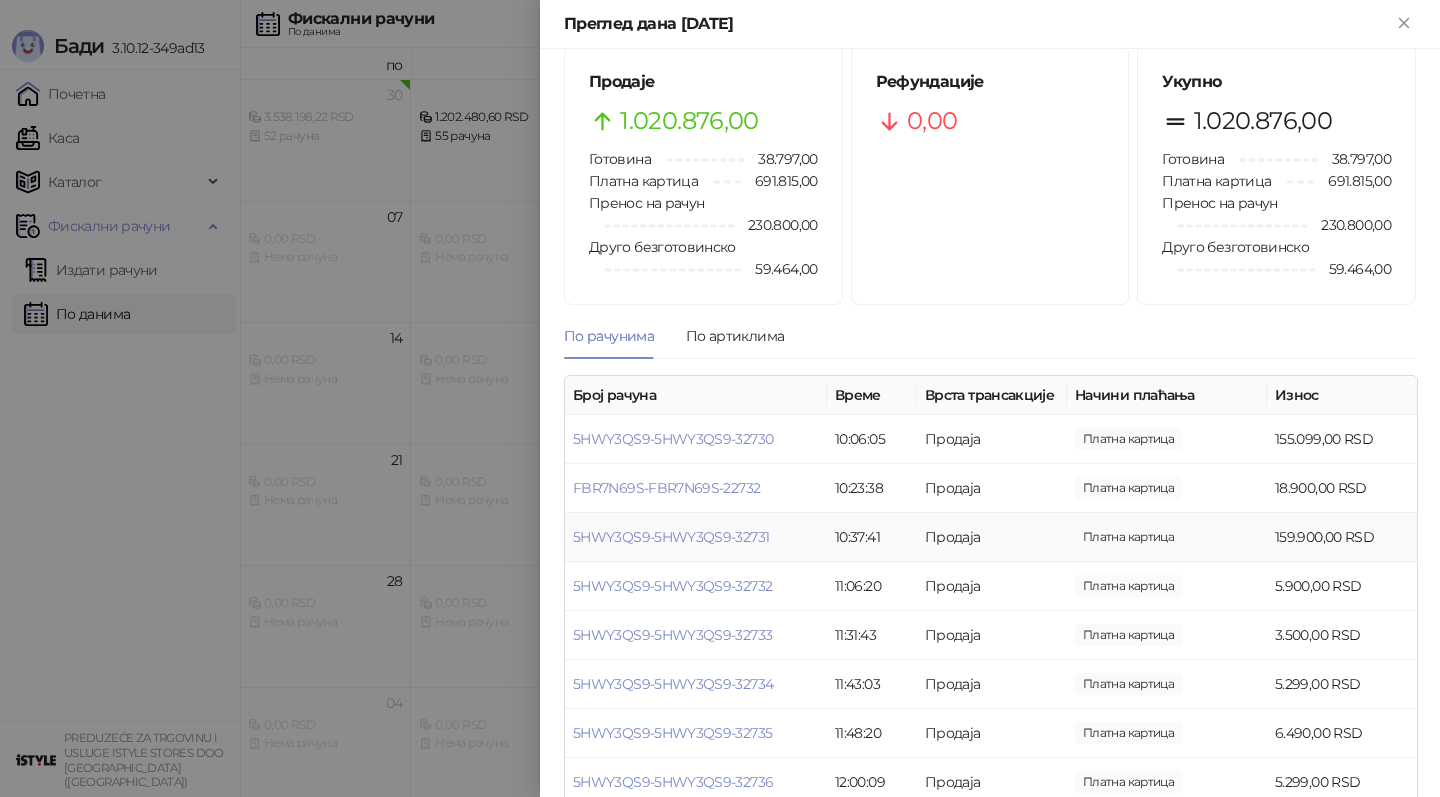 scroll, scrollTop: 30, scrollLeft: 0, axis: vertical 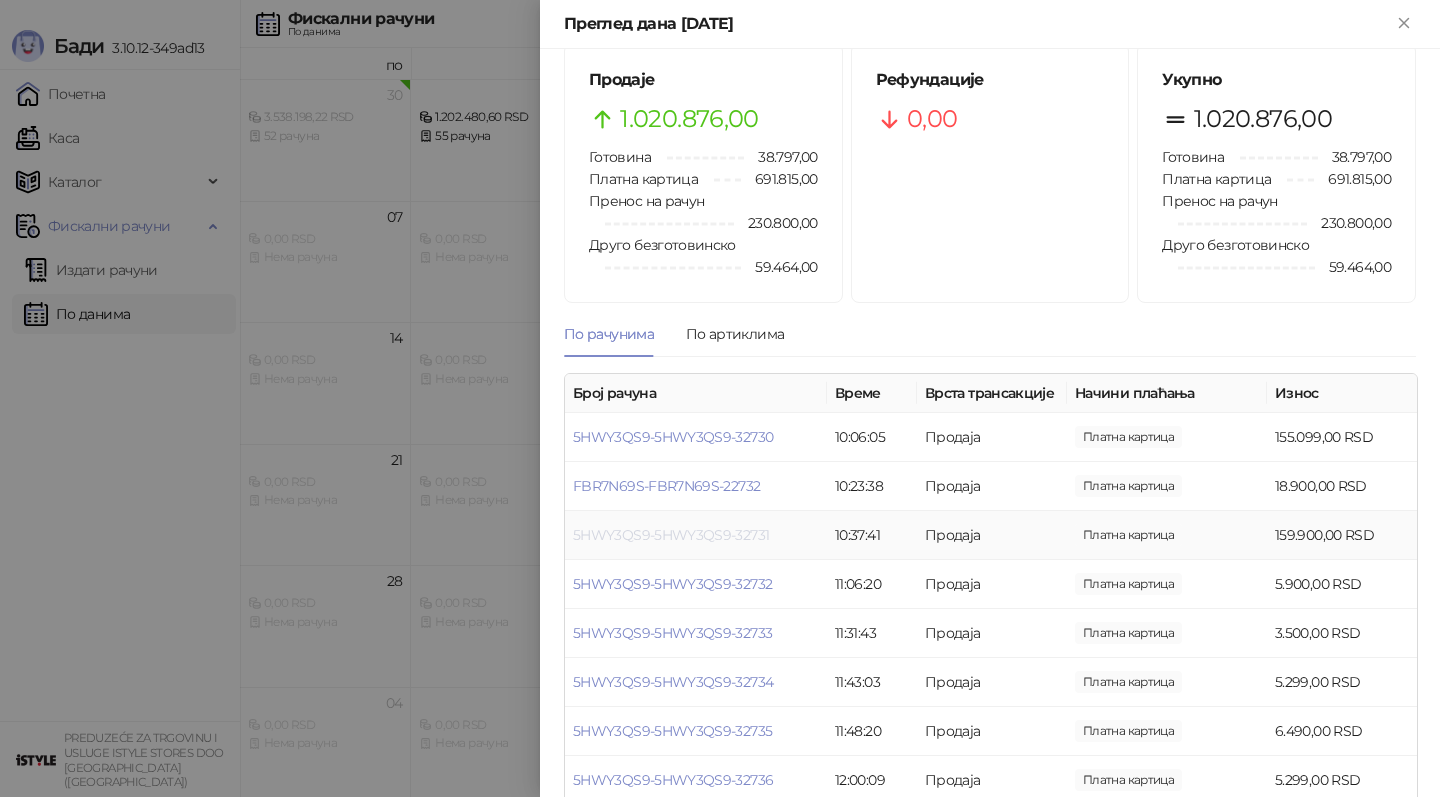 click on "5HWY3QS9-5HWY3QS9-32731" at bounding box center (671, 535) 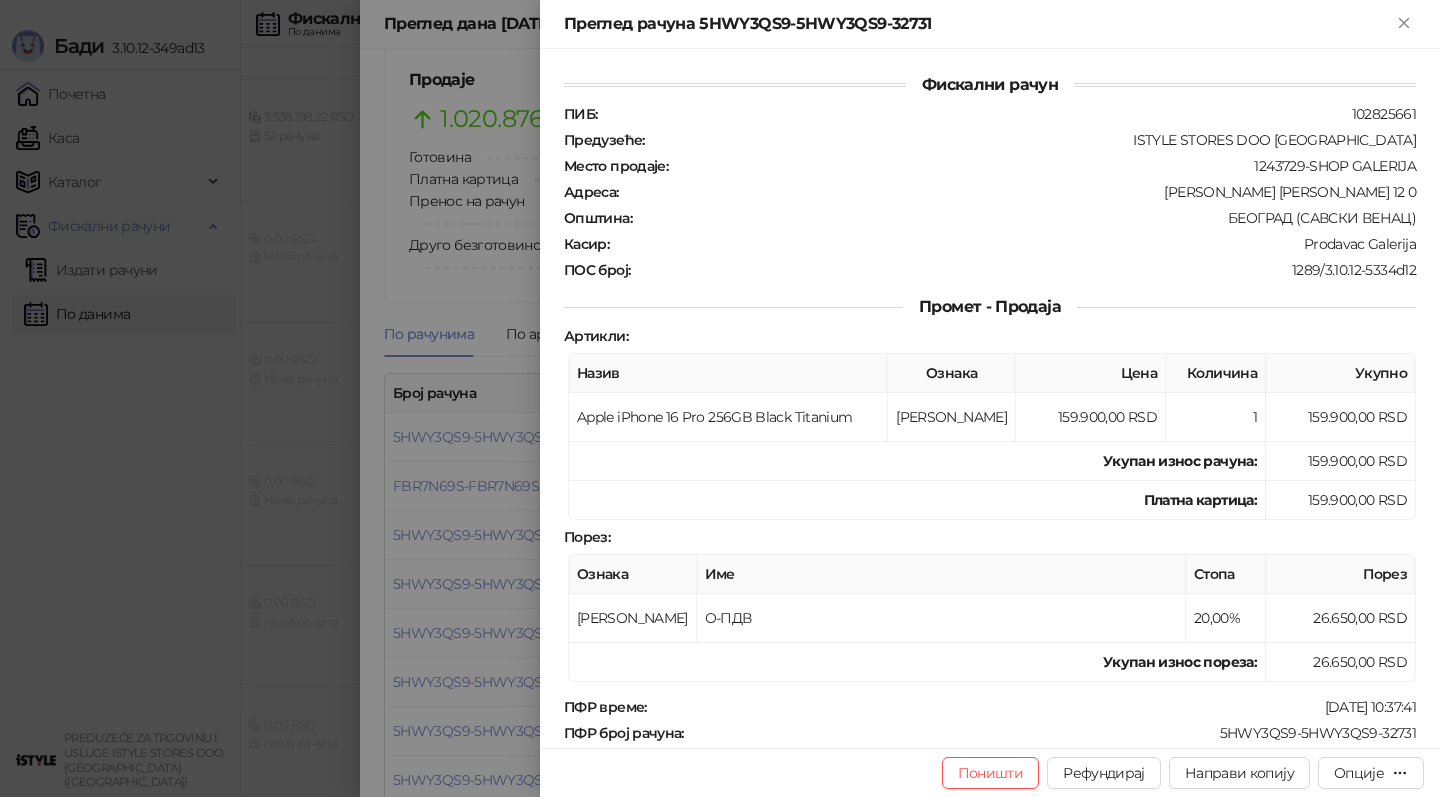 click at bounding box center (720, 398) 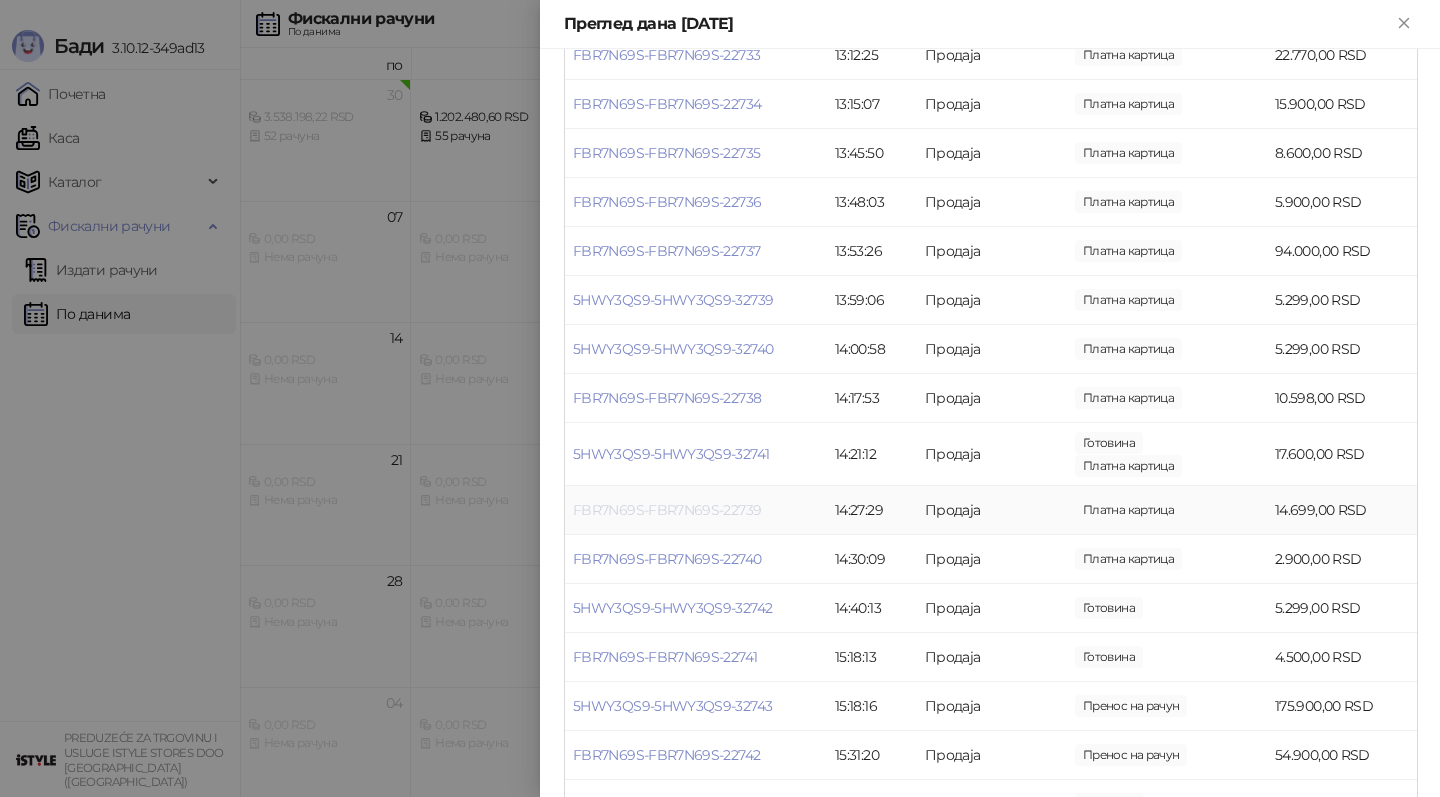 scroll, scrollTop: 933, scrollLeft: 0, axis: vertical 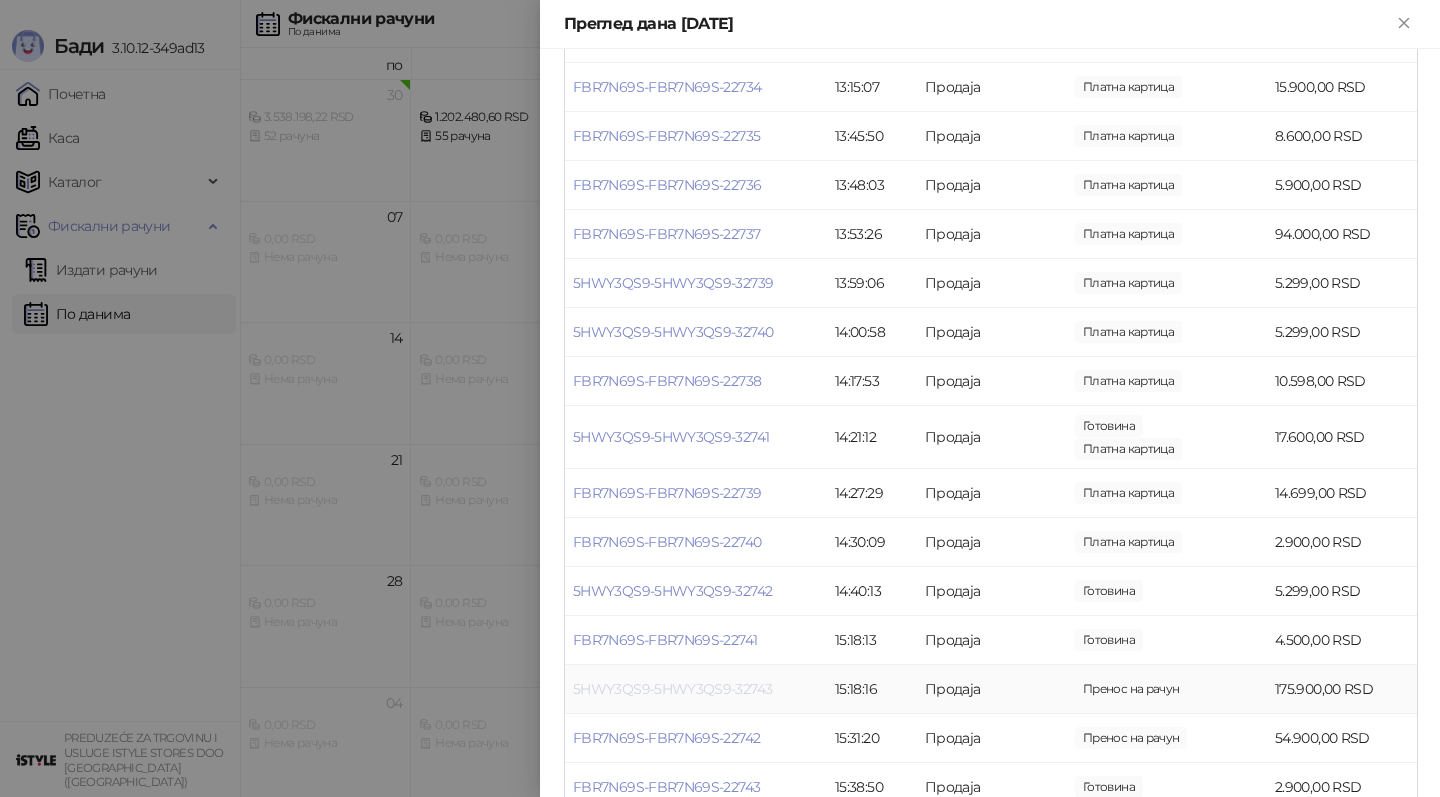 click on "5HWY3QS9-5HWY3QS9-32743" at bounding box center [672, 689] 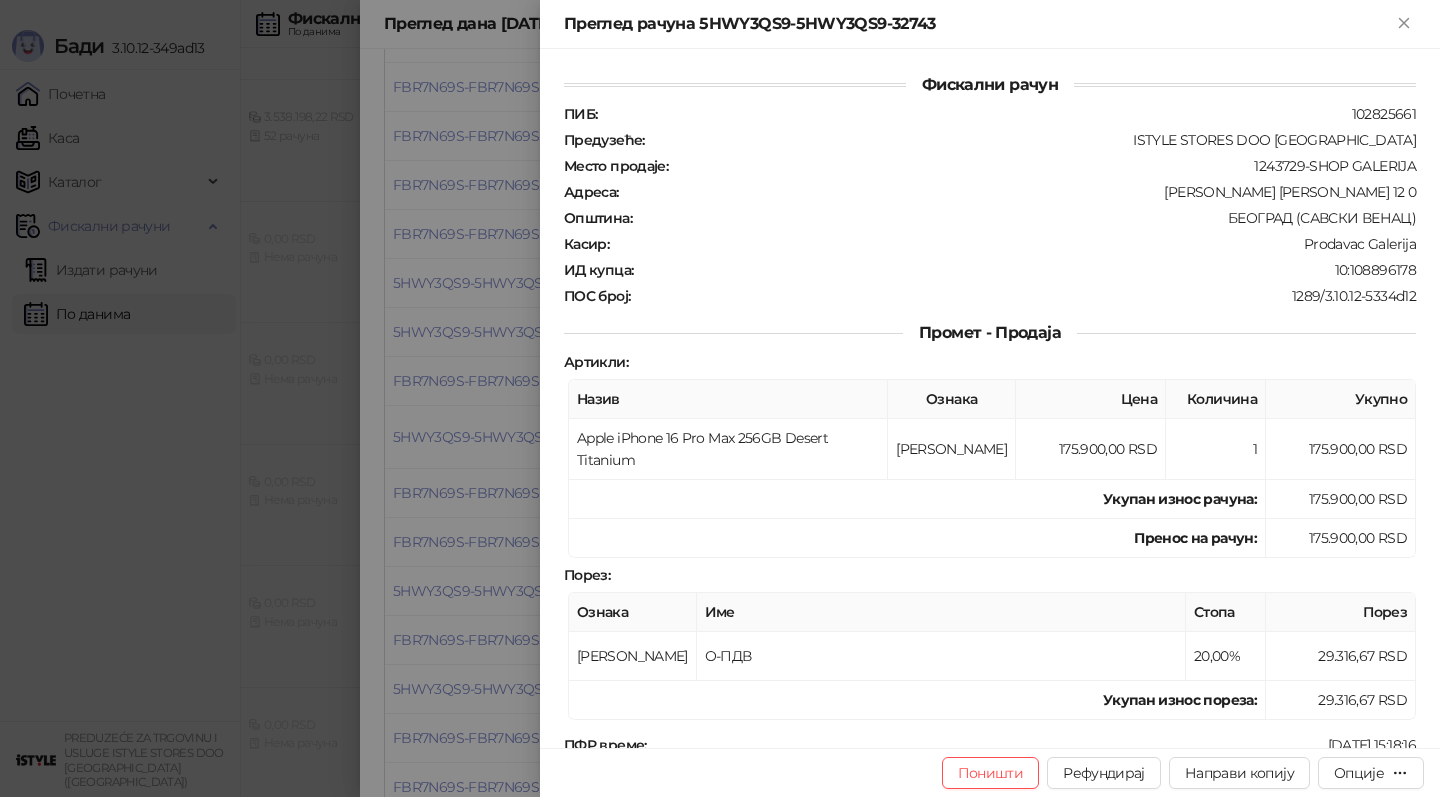 click at bounding box center (720, 398) 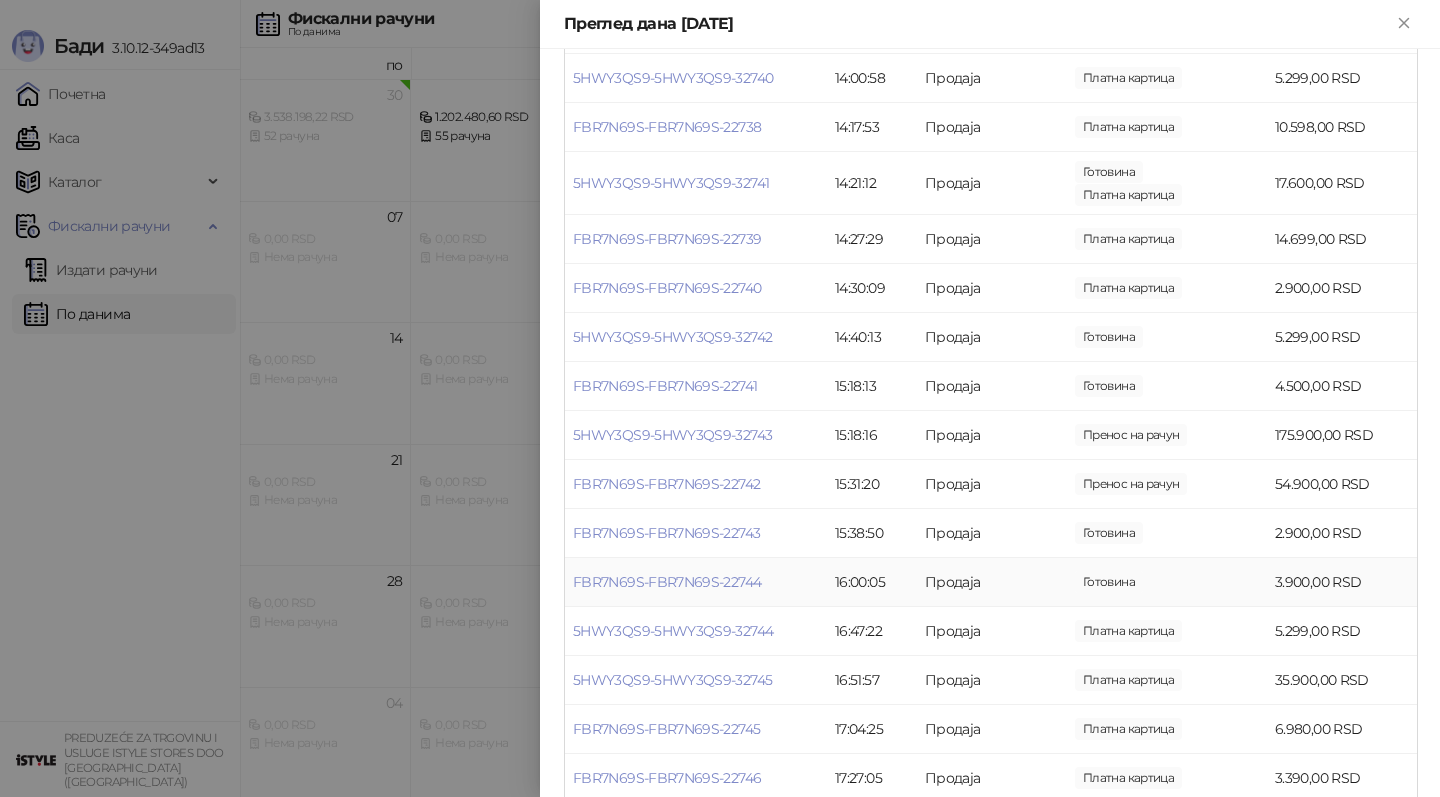 scroll, scrollTop: 1193, scrollLeft: 0, axis: vertical 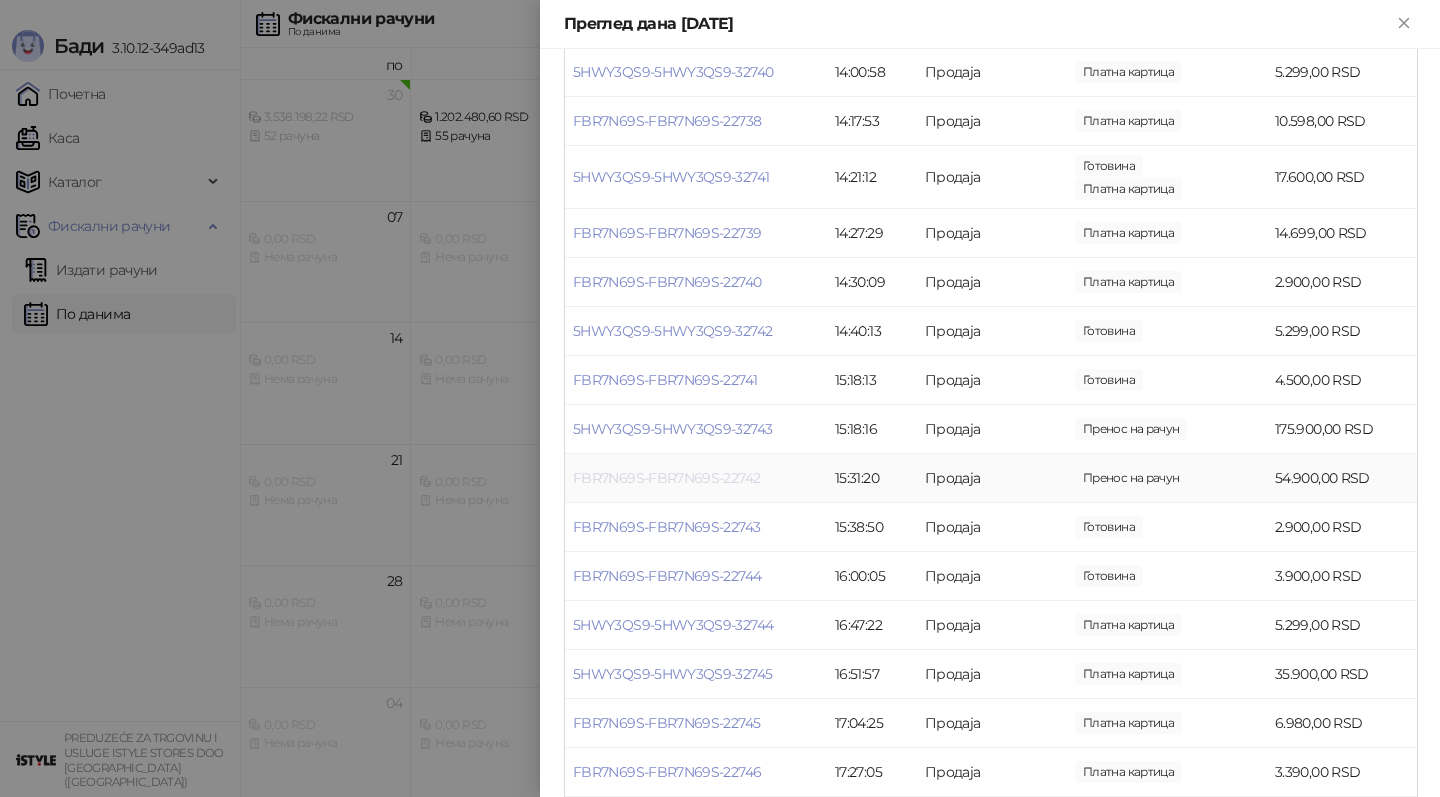 click on "FBR7N69S-FBR7N69S-22742" at bounding box center [666, 478] 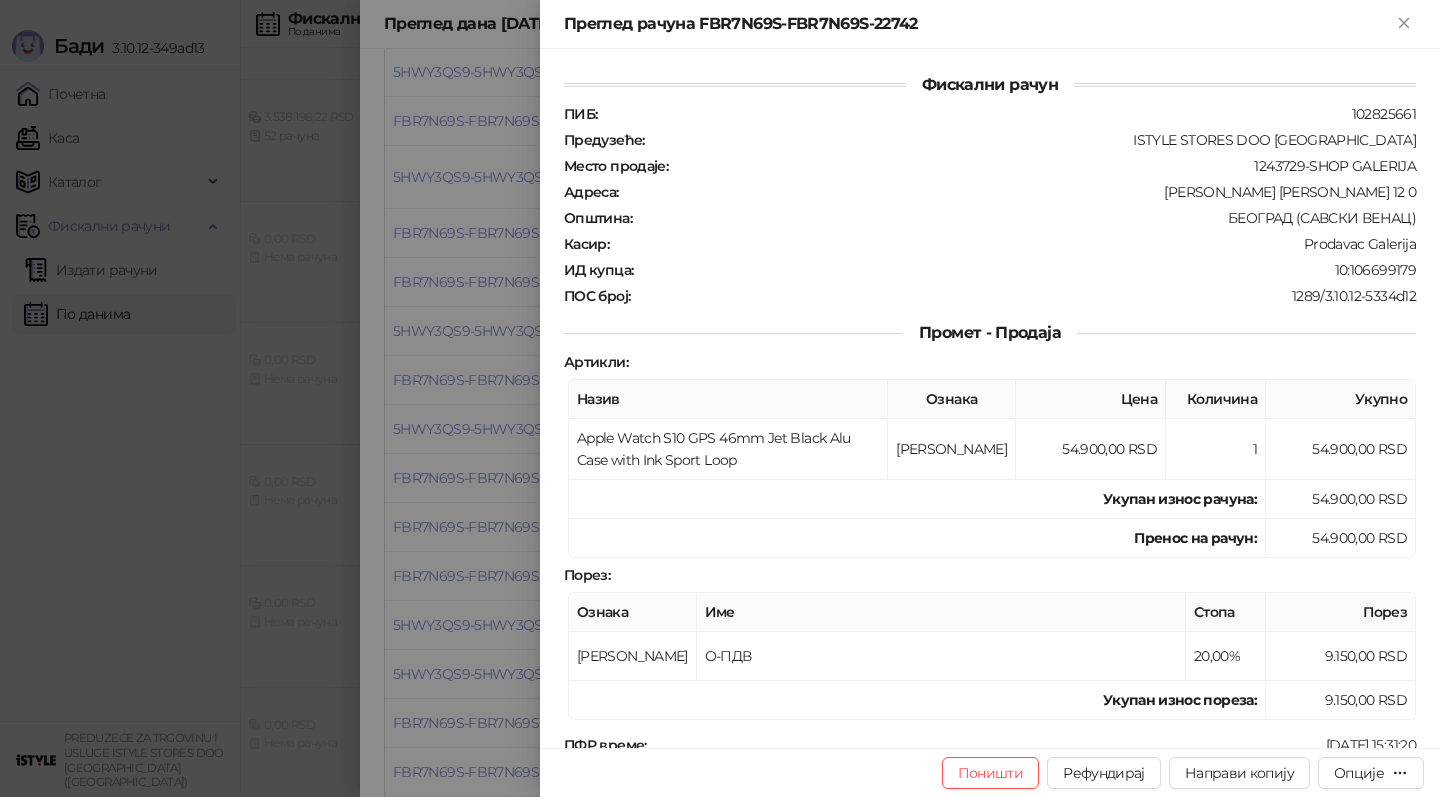click at bounding box center (720, 398) 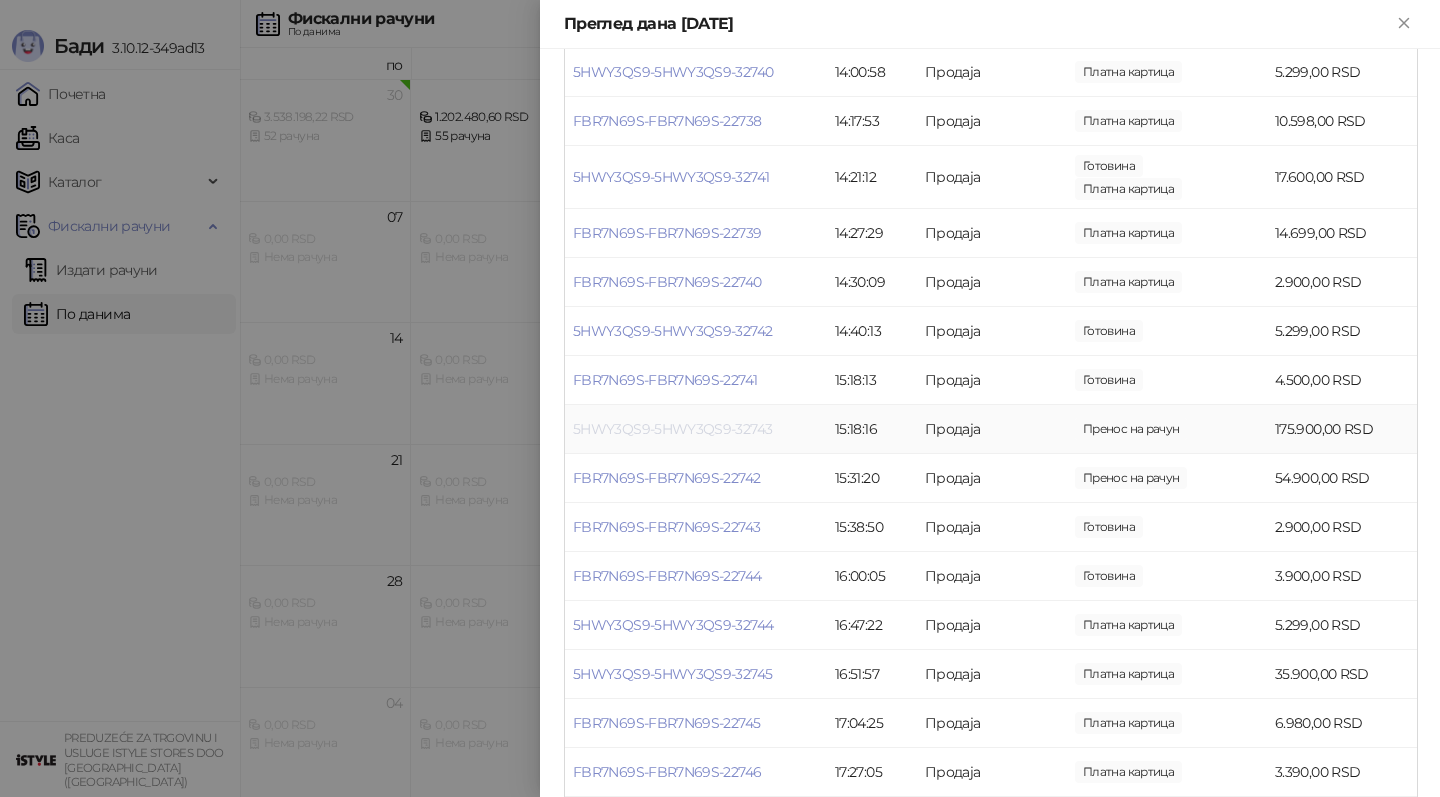 click on "5HWY3QS9-5HWY3QS9-32743" at bounding box center [672, 429] 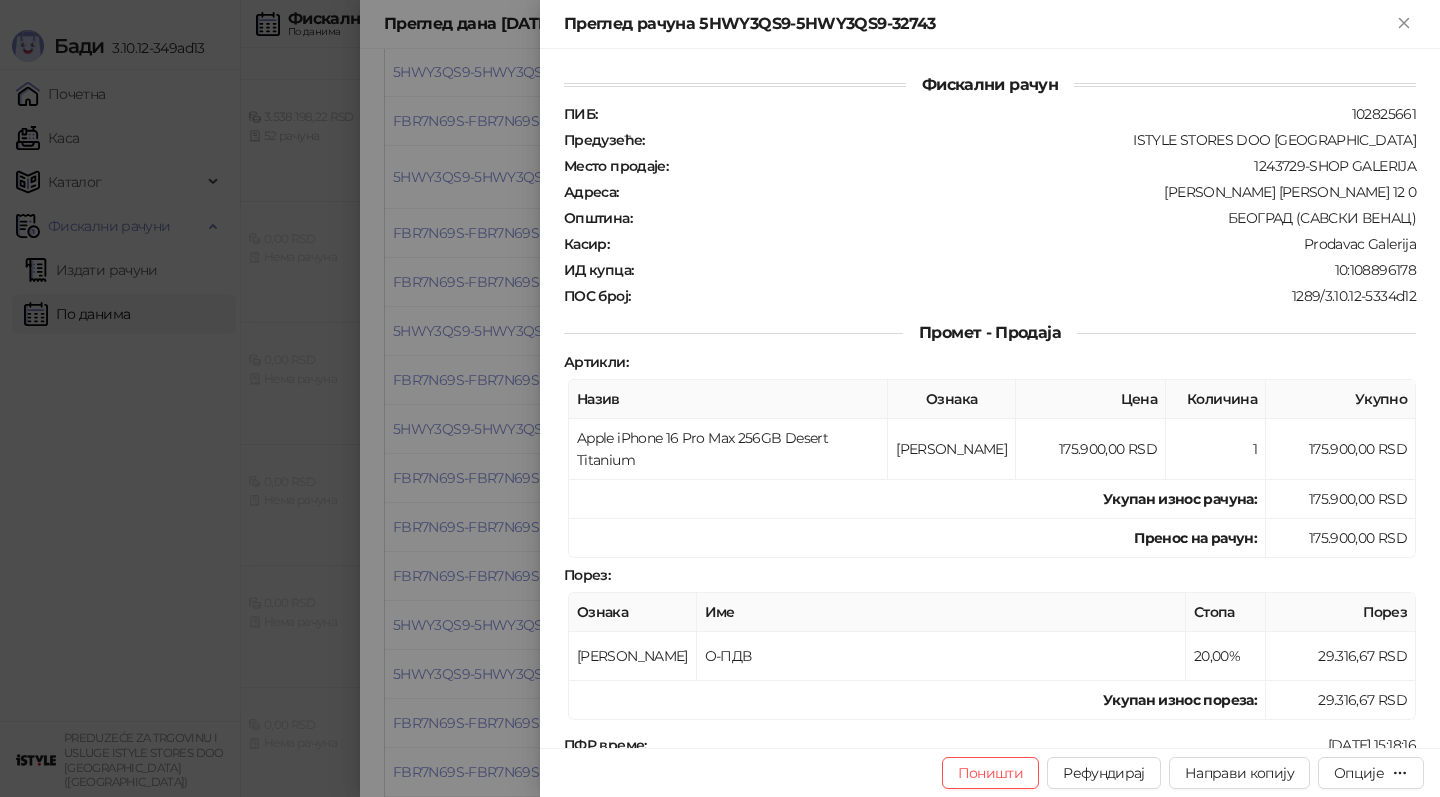 click at bounding box center [720, 398] 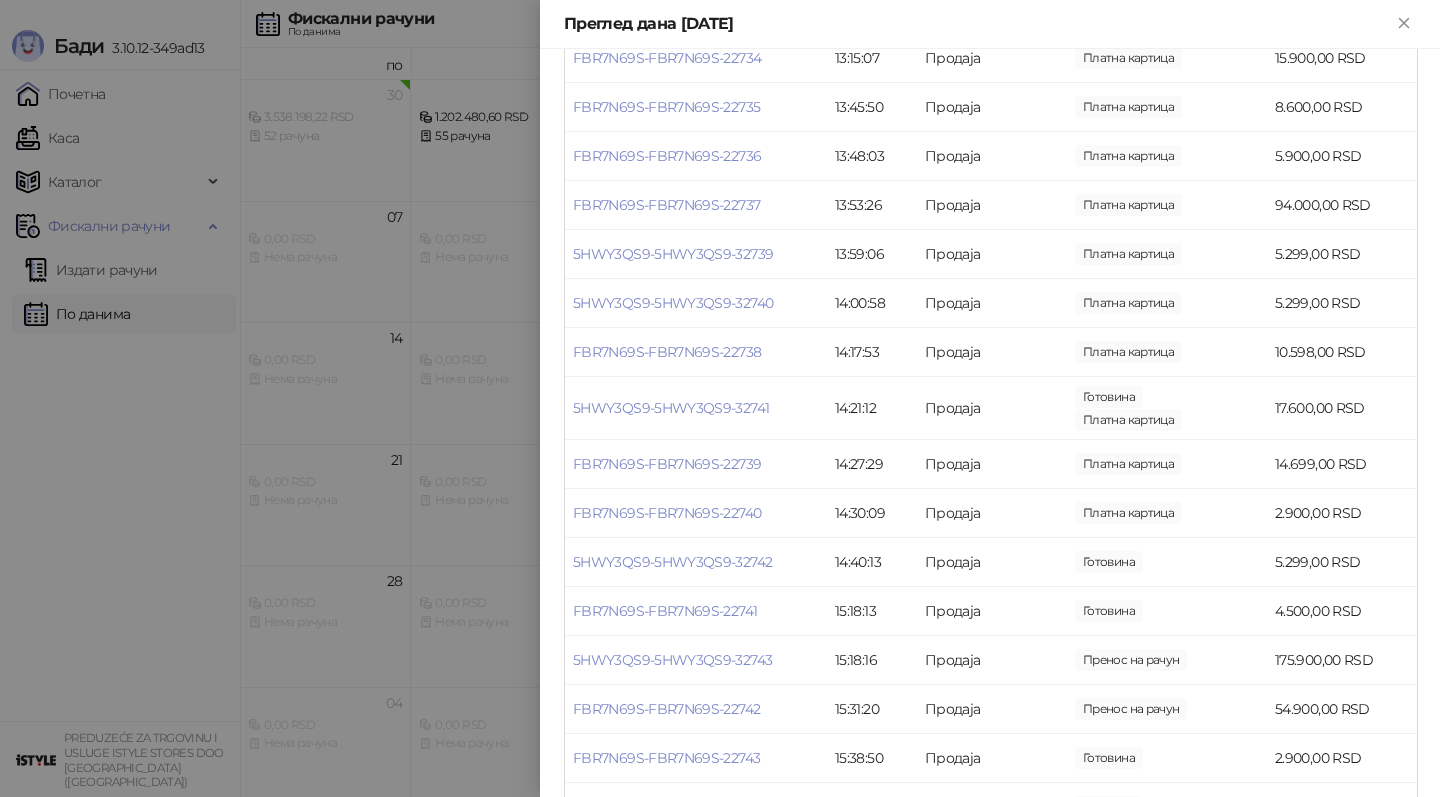 scroll, scrollTop: 0, scrollLeft: 0, axis: both 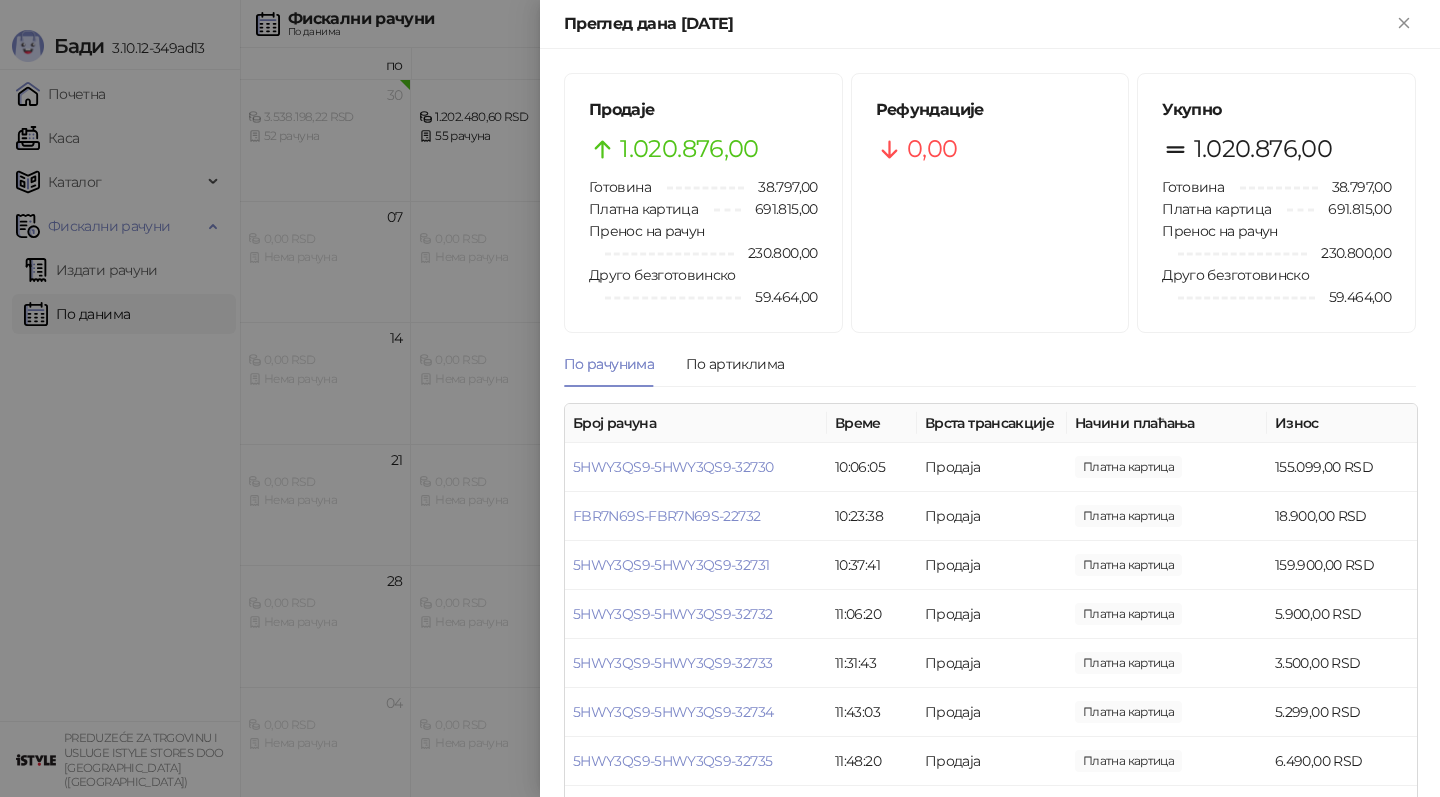 click at bounding box center (720, 398) 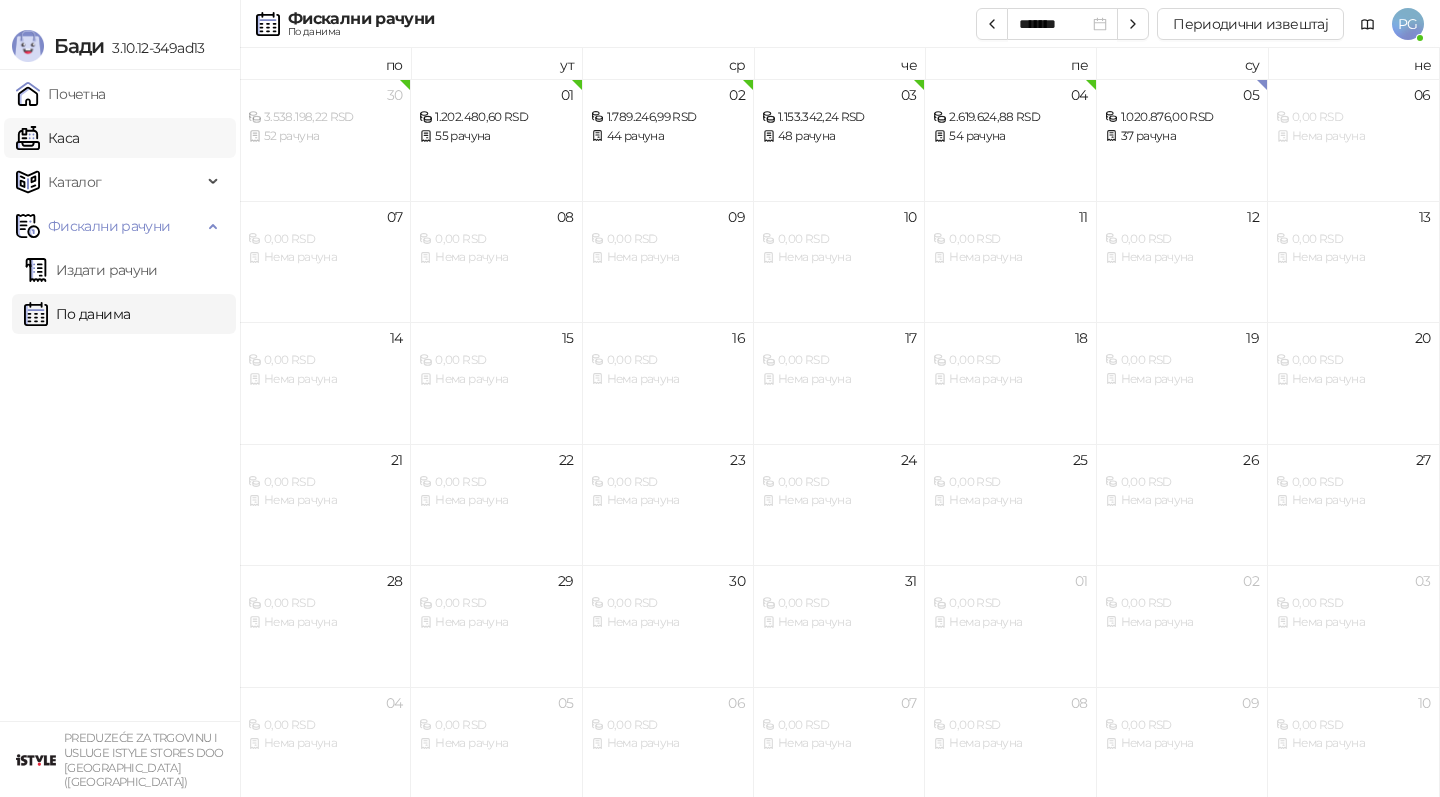 click on "Каса" at bounding box center (47, 138) 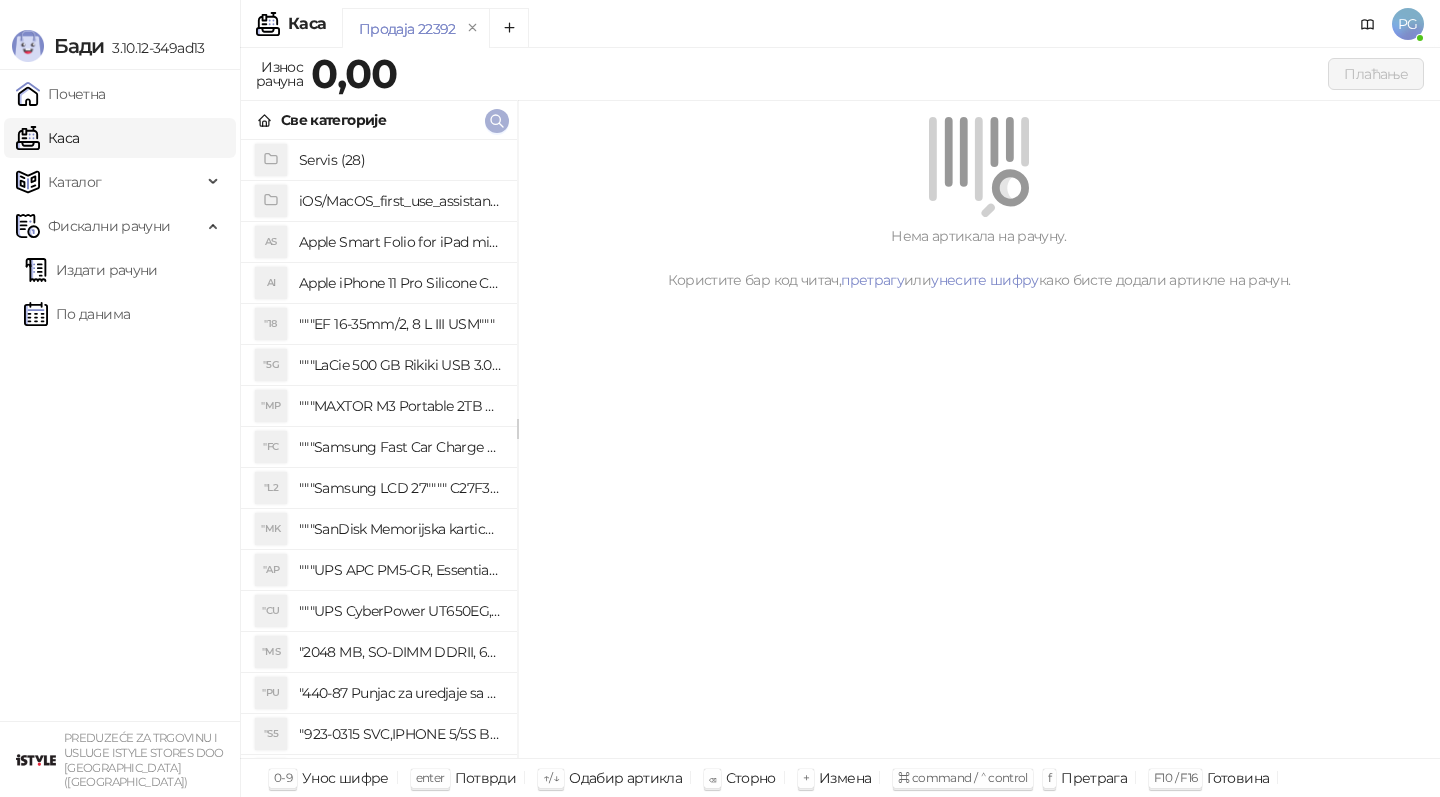 click 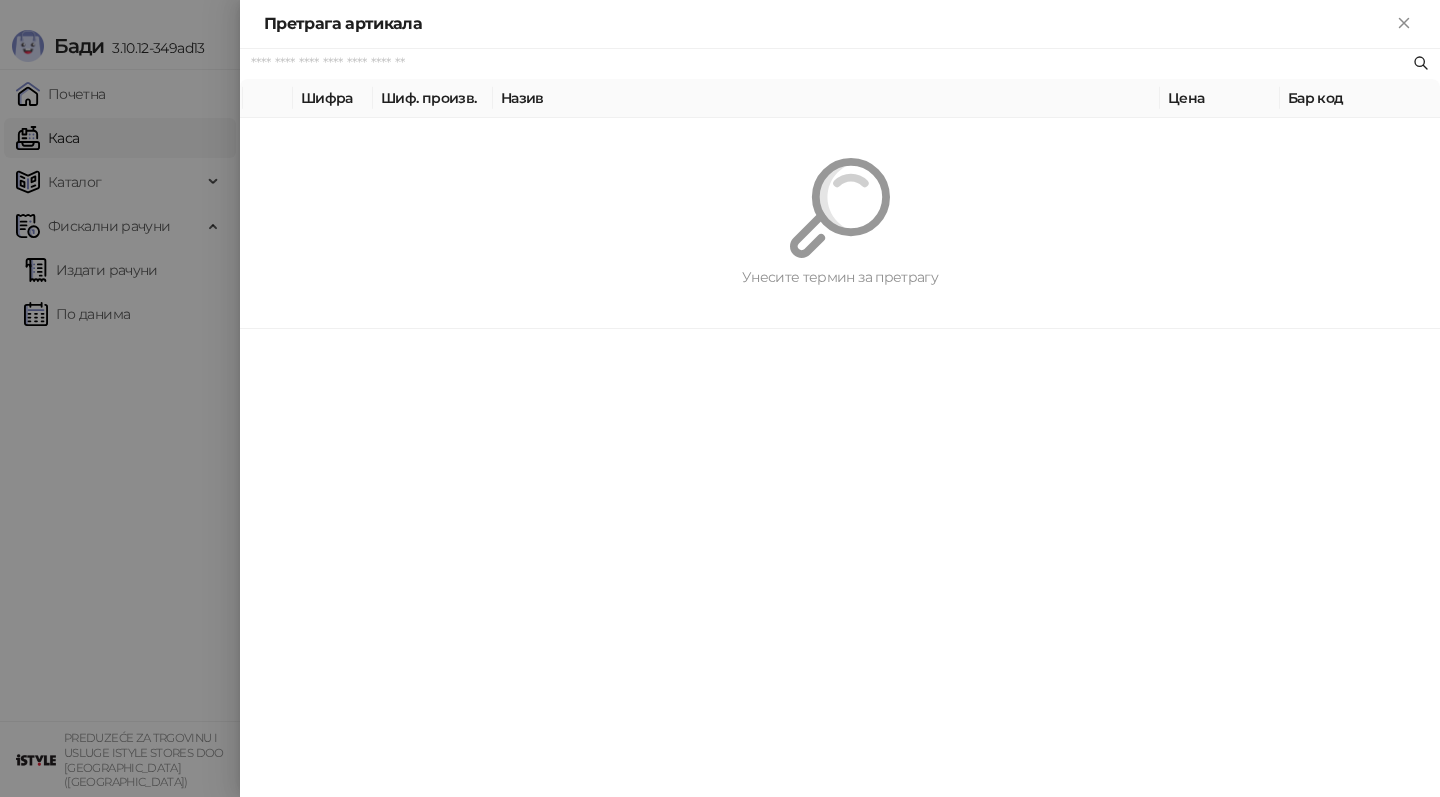 paste on "*********" 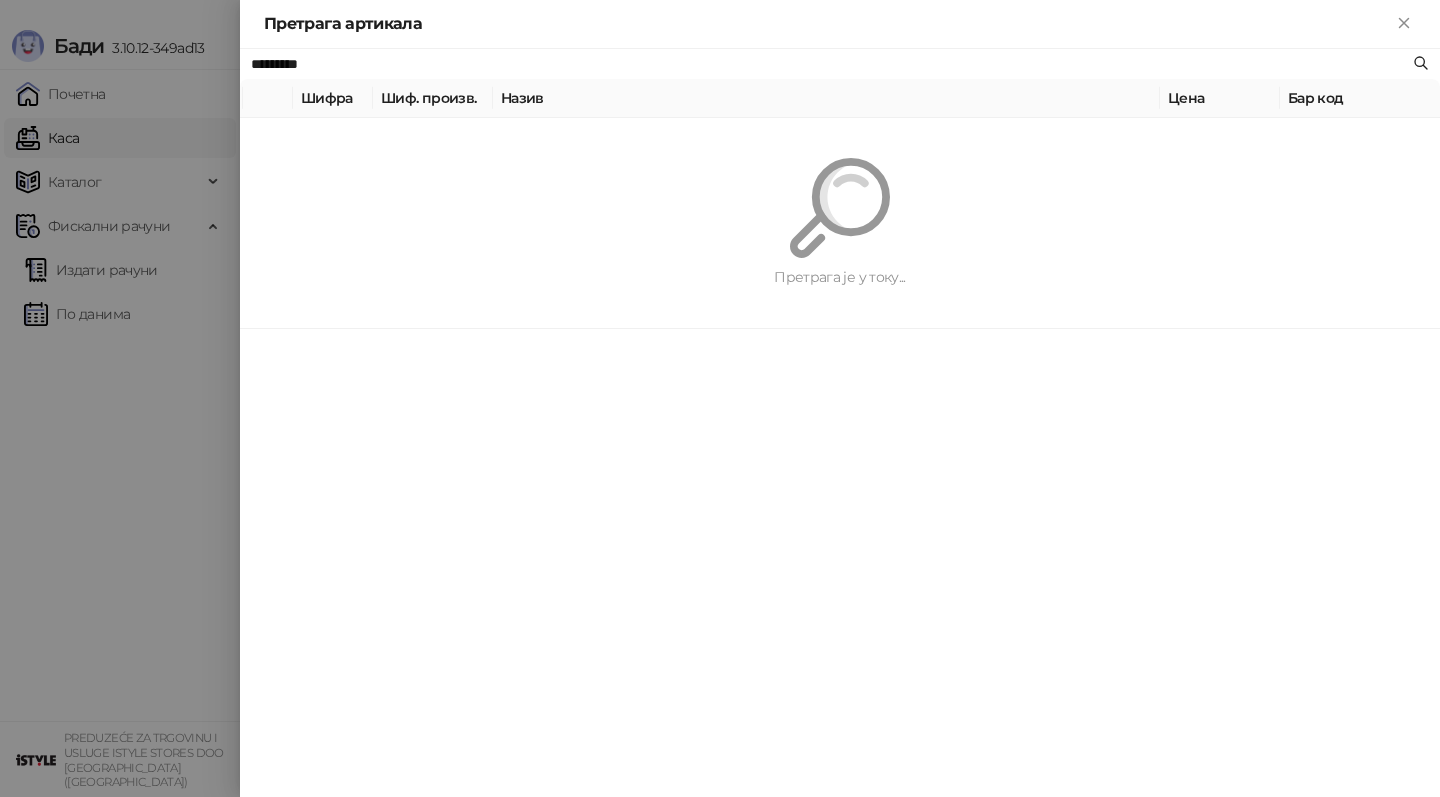 type on "*********" 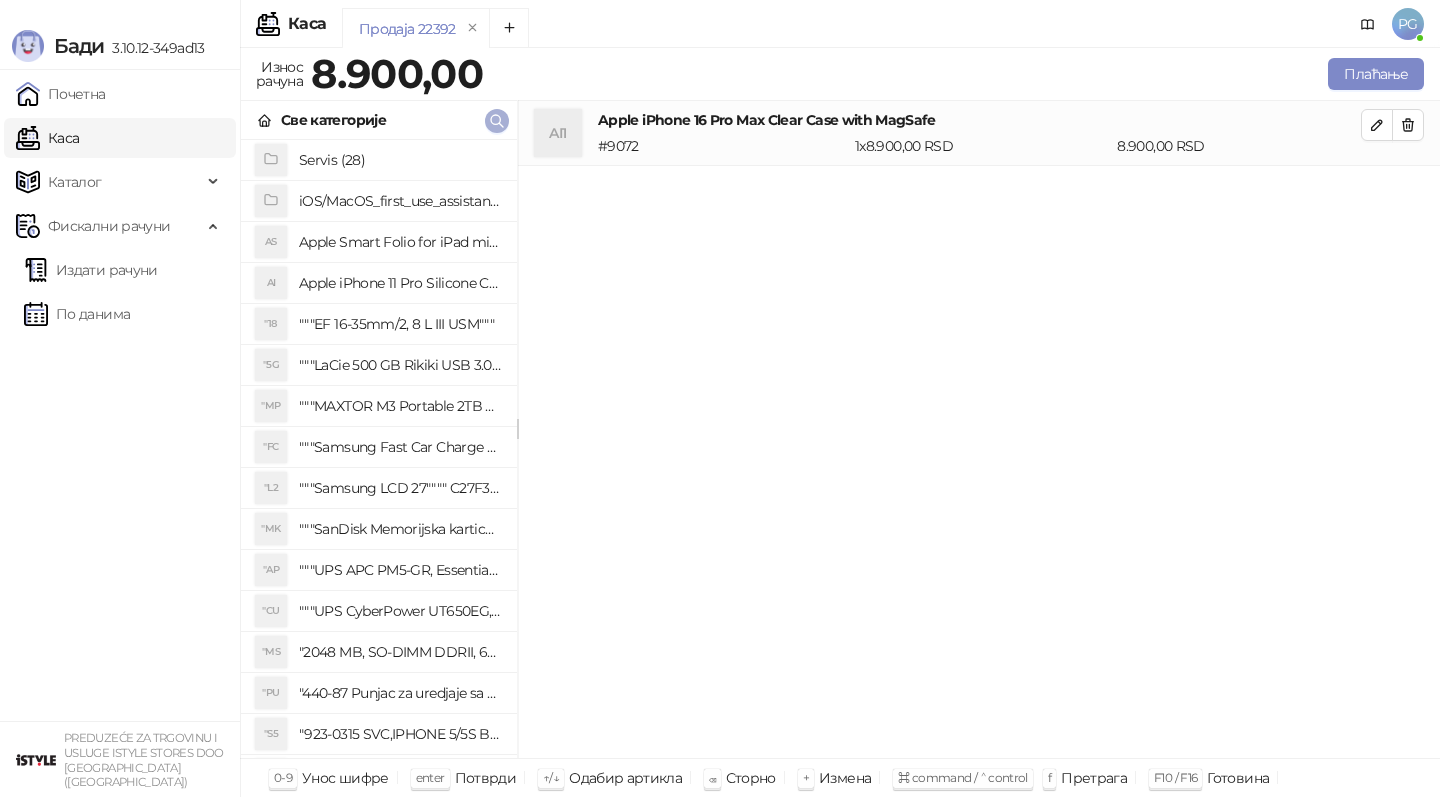 click 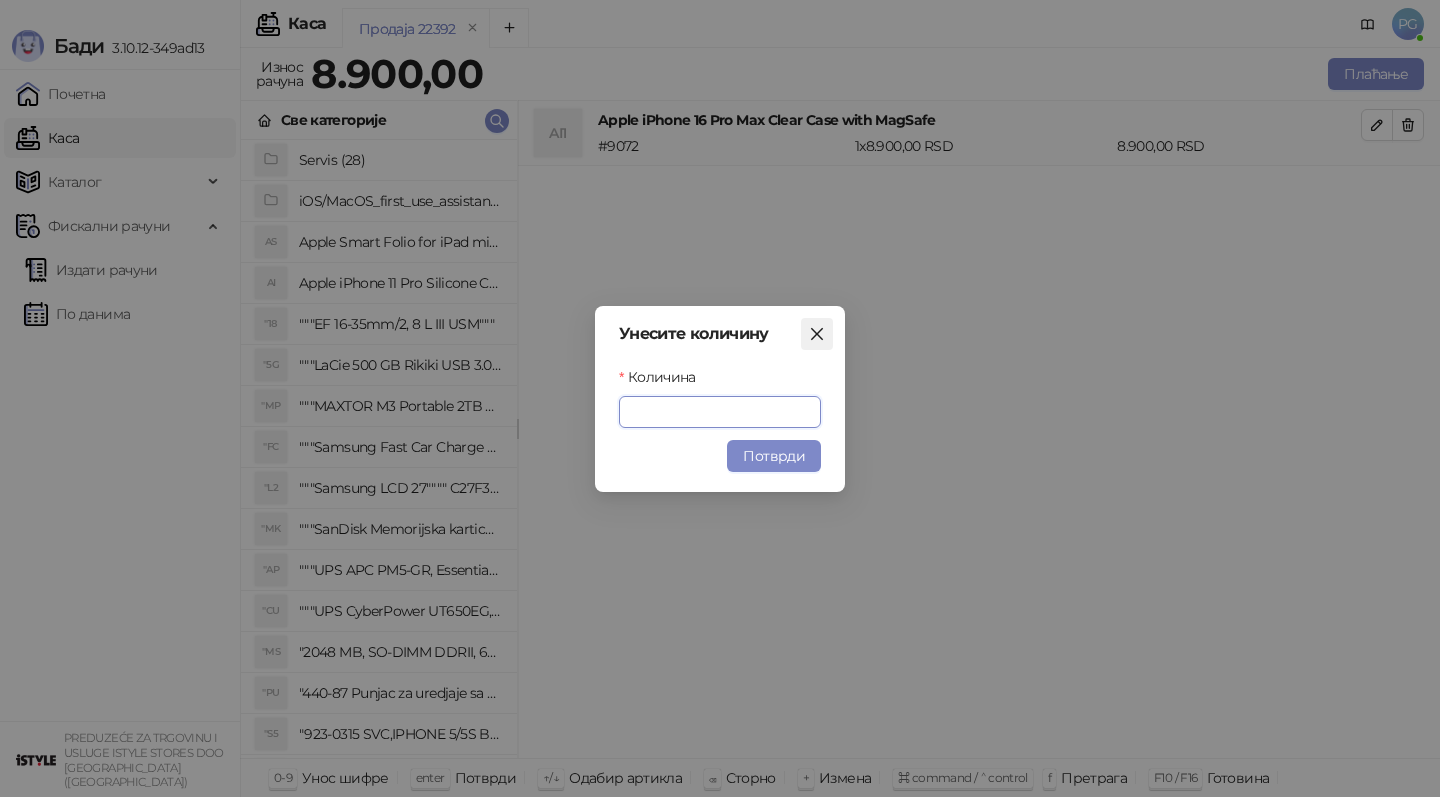 type 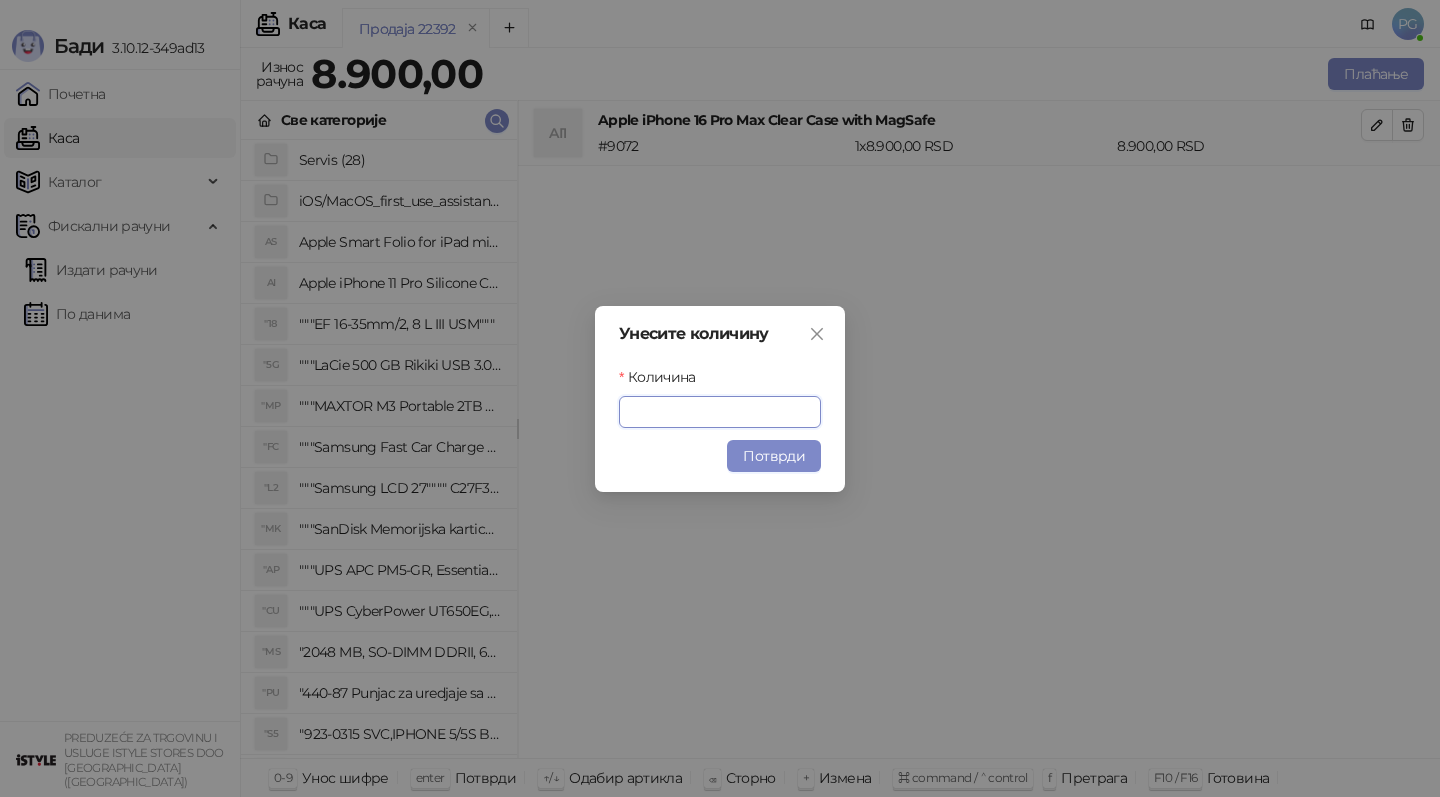 click 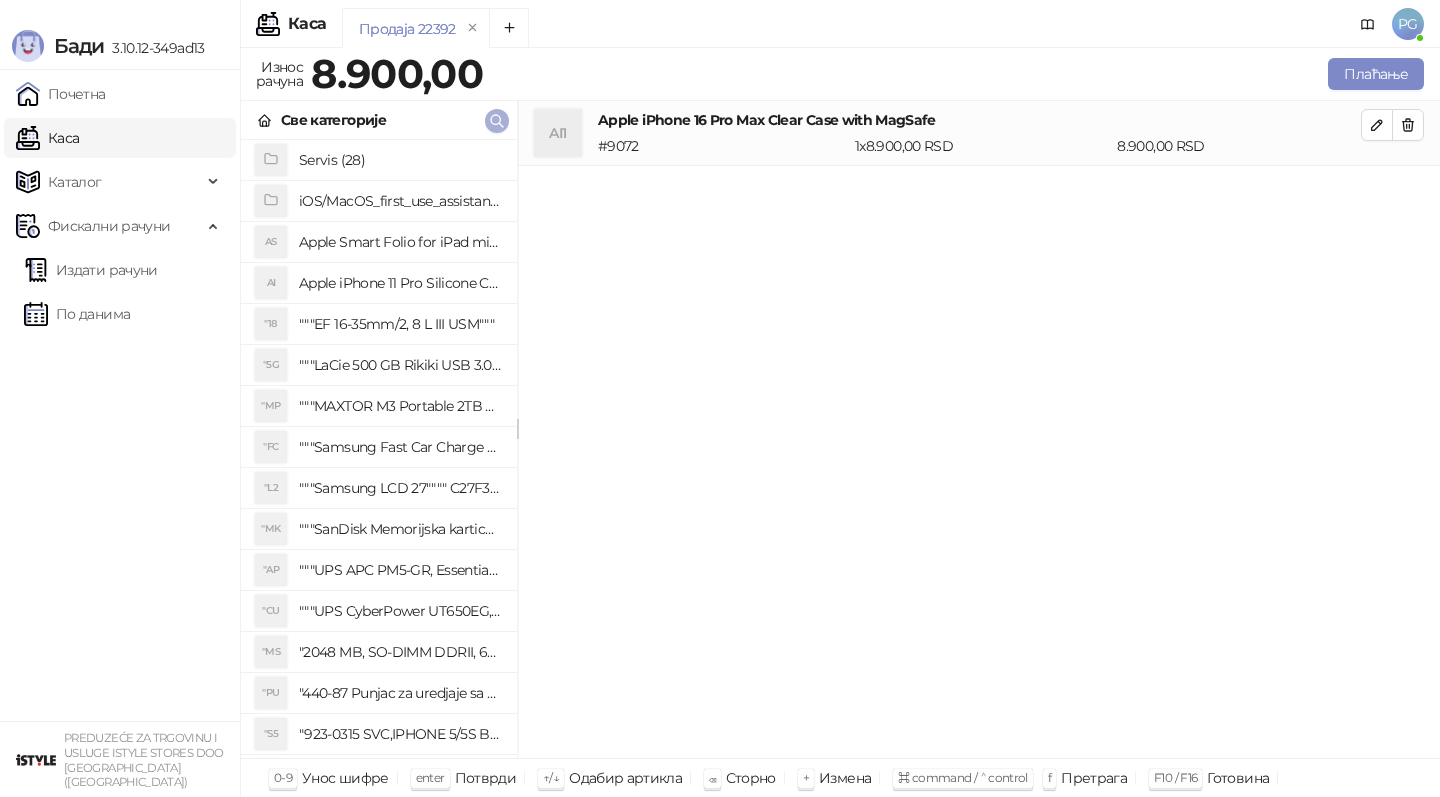 click 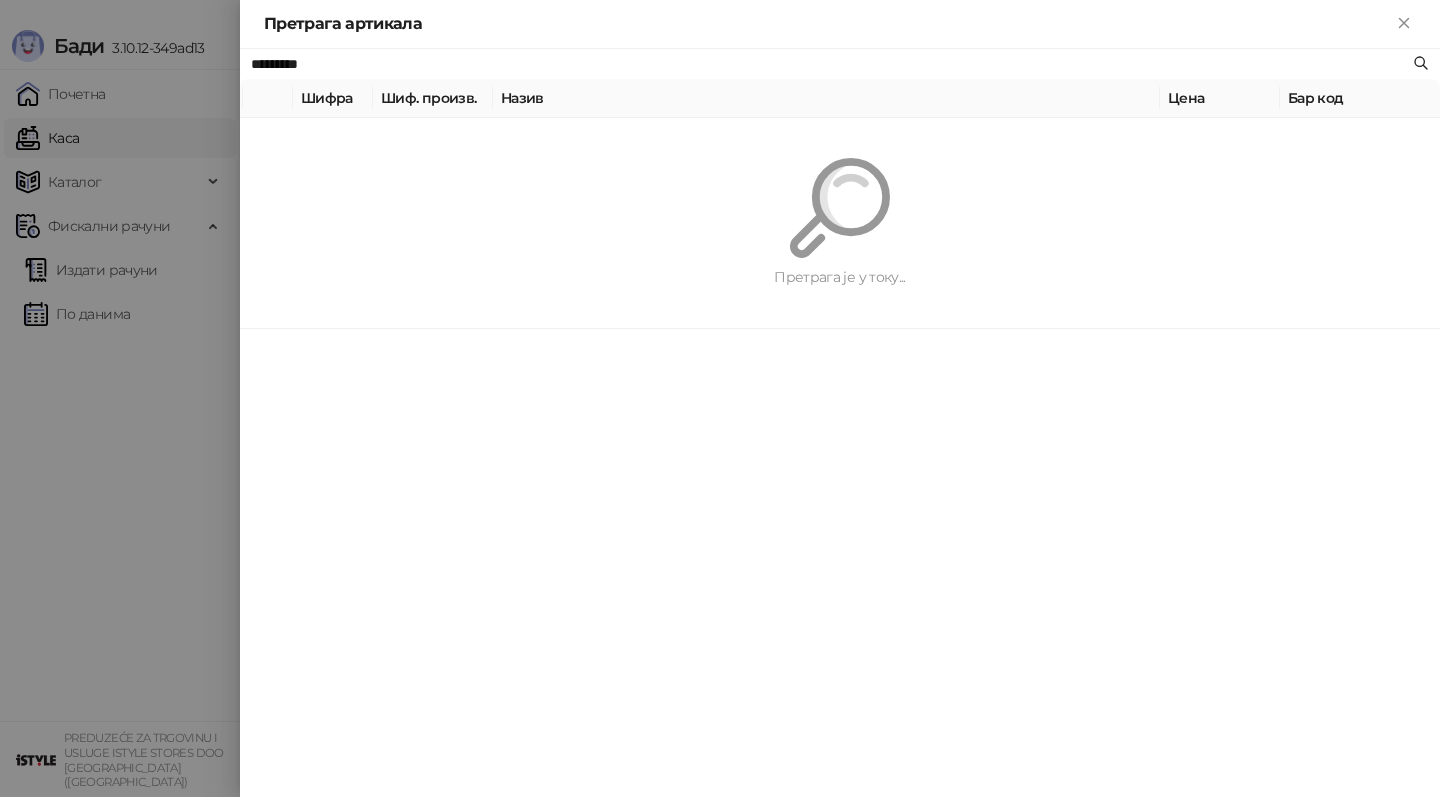 paste on "*******" 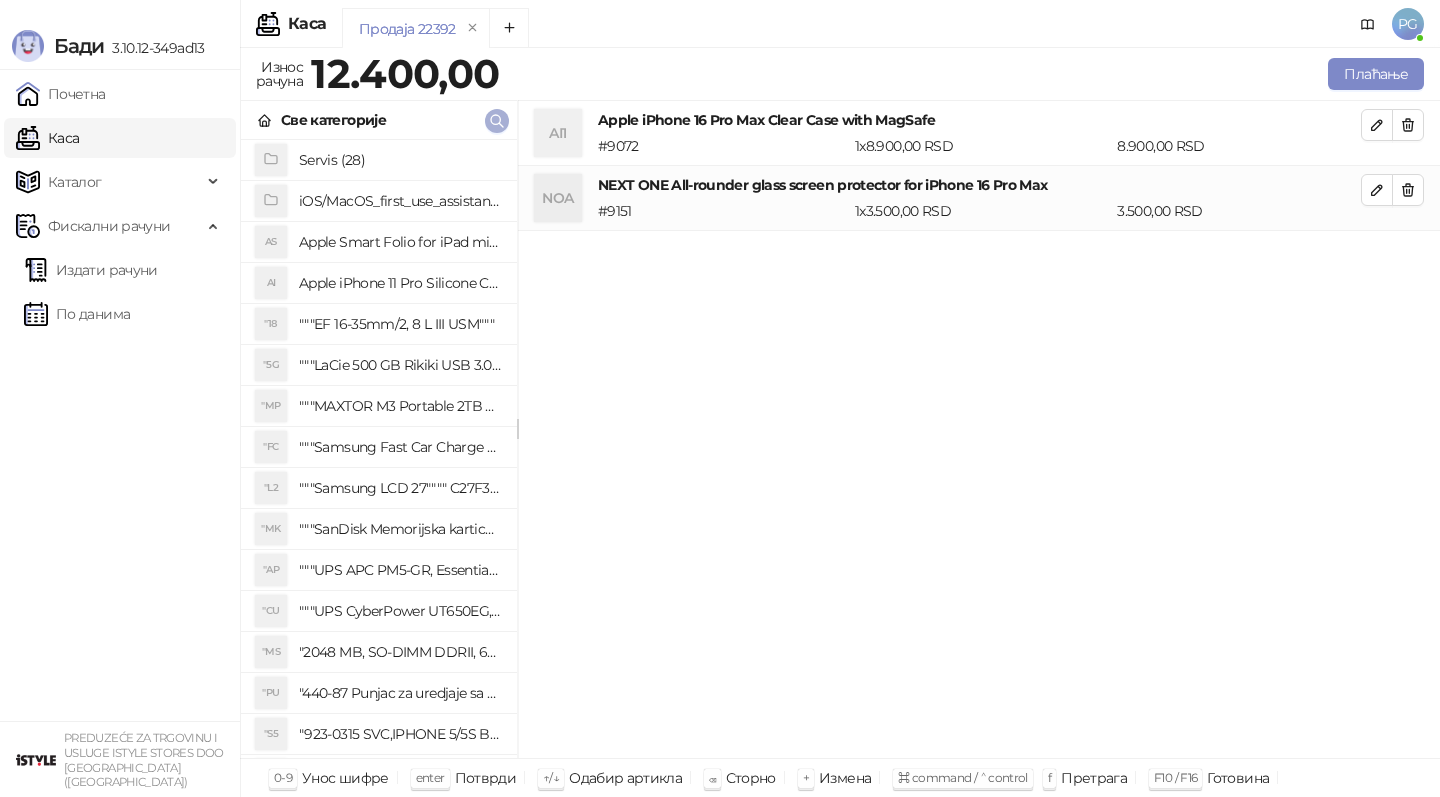 click 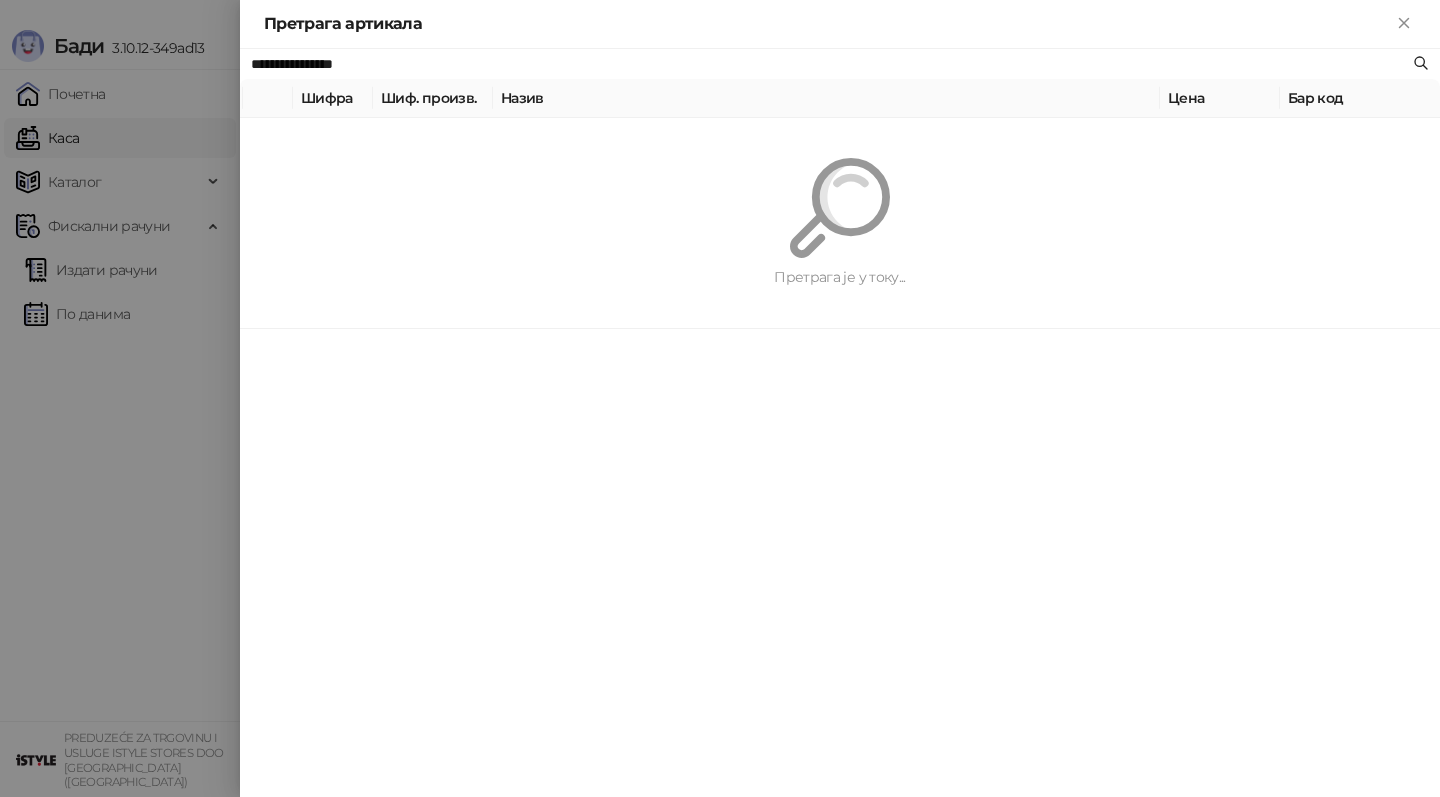 paste on "**********" 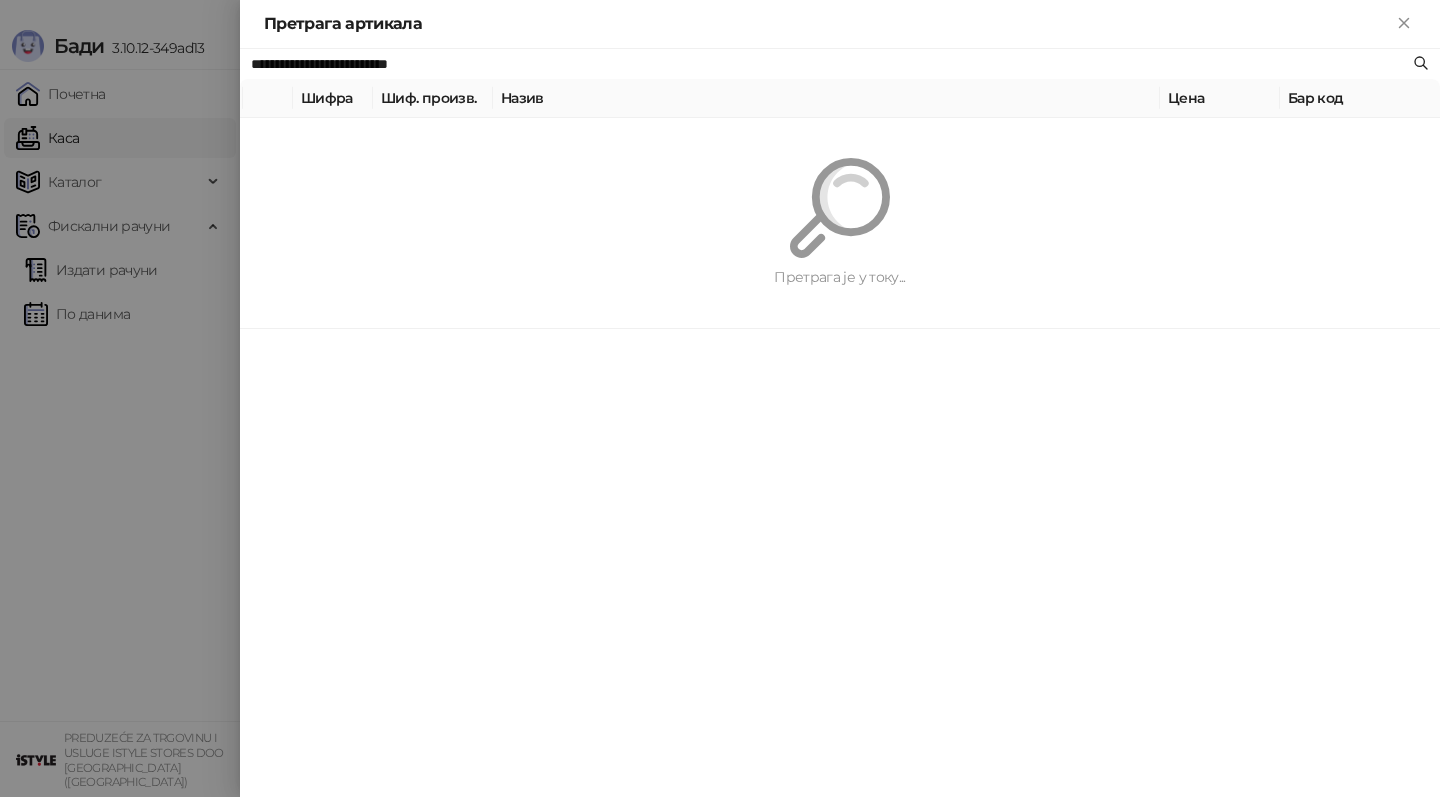 type on "**********" 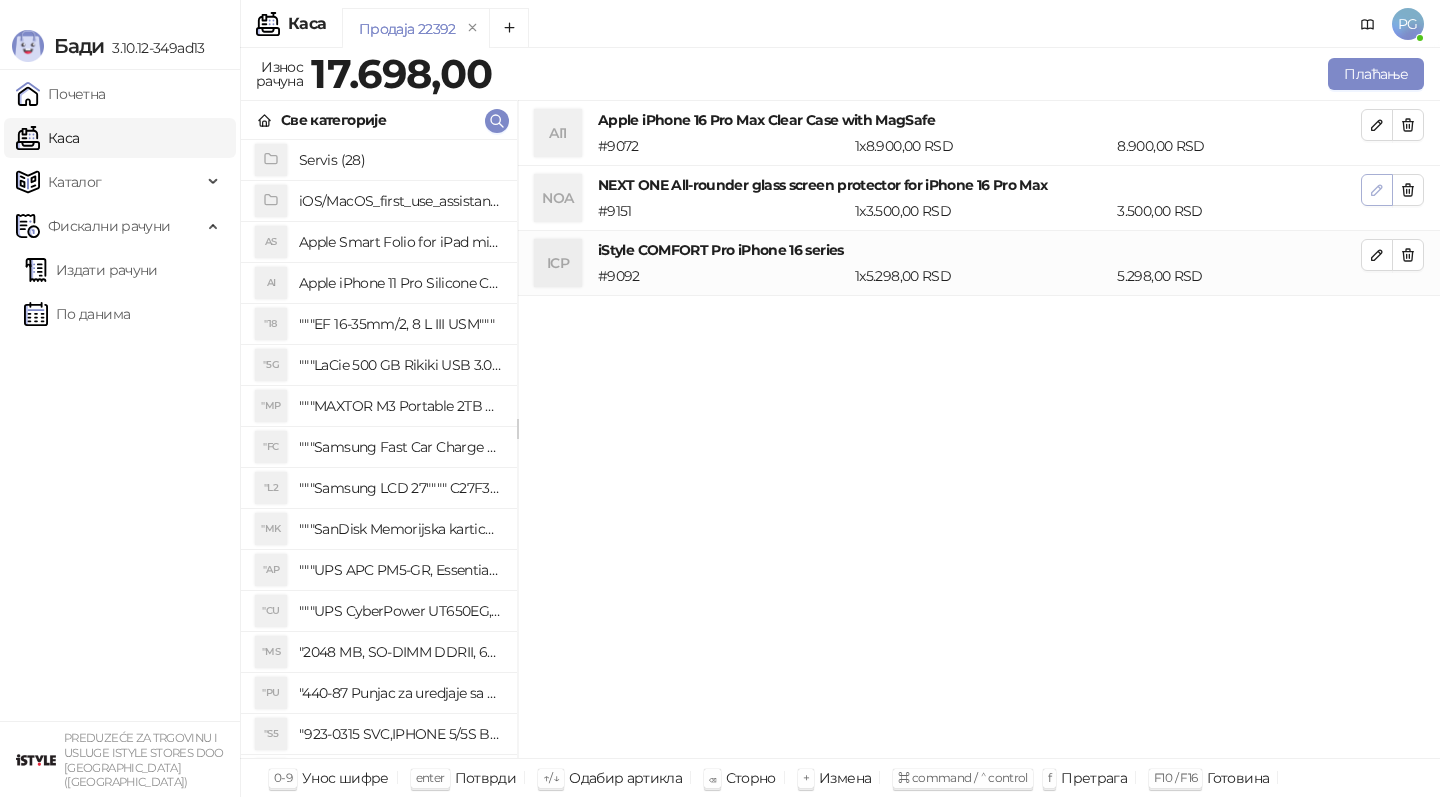 click 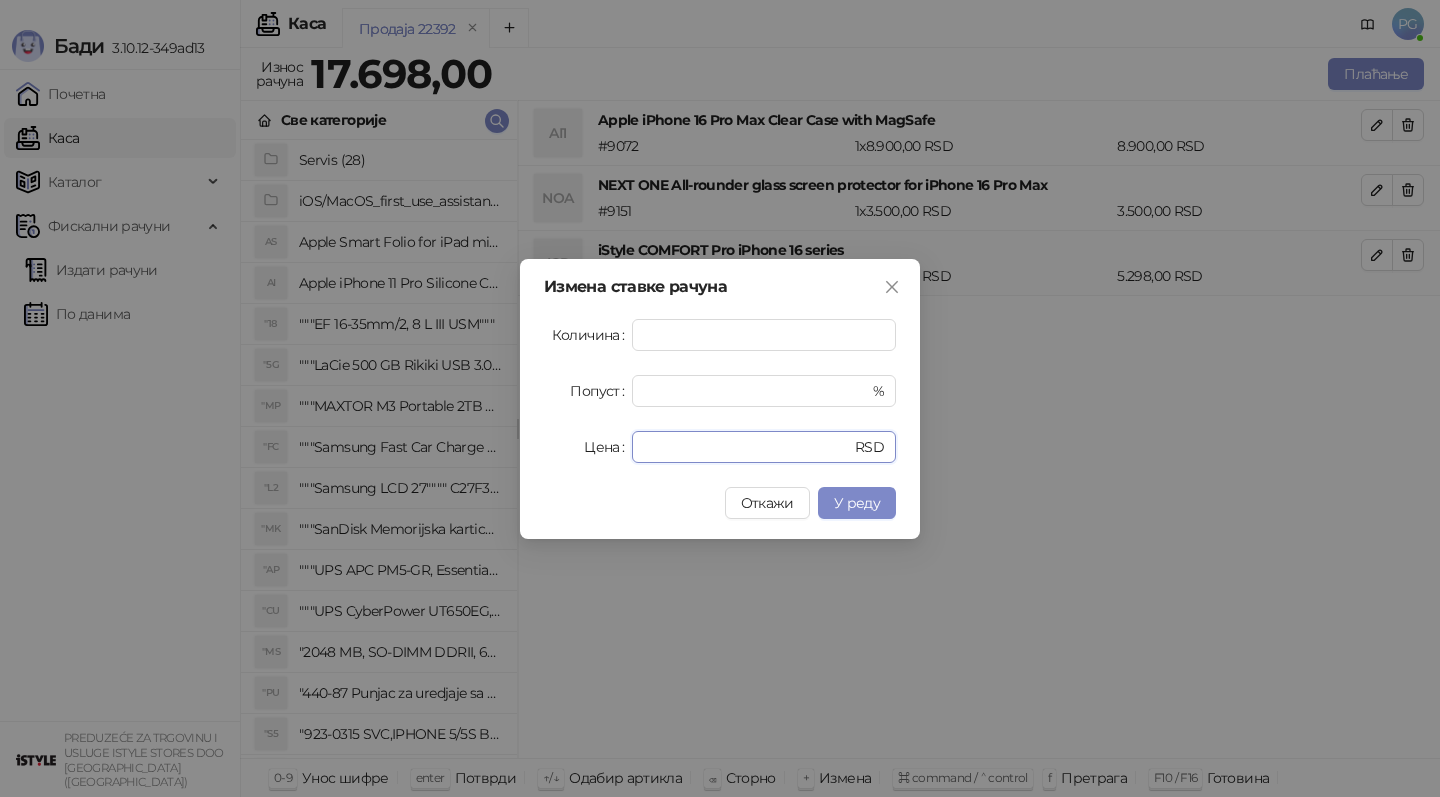 drag, startPoint x: 719, startPoint y: 455, endPoint x: 503, endPoint y: 455, distance: 216 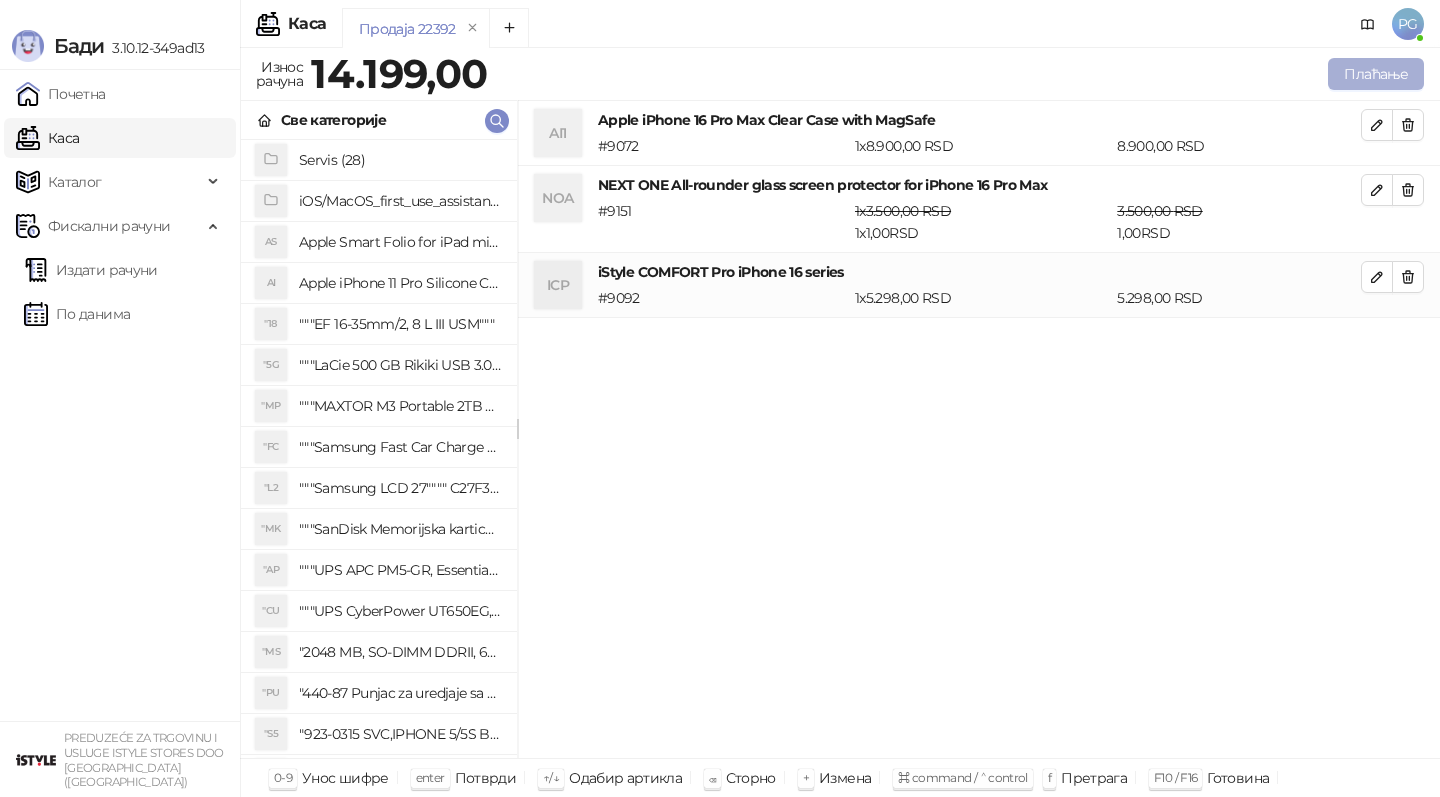 click on "Плаћање" at bounding box center (1376, 74) 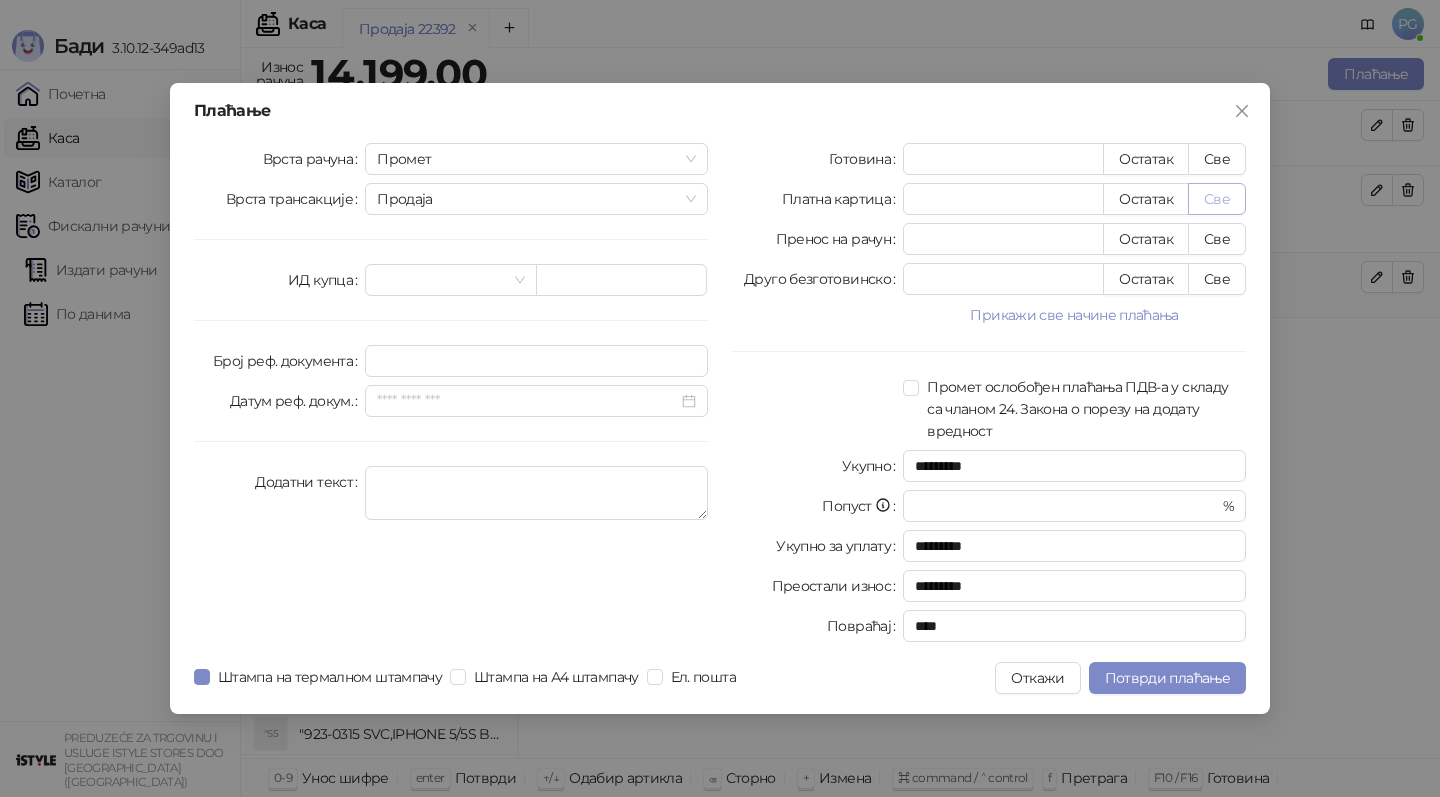 click on "Све" at bounding box center (1217, 199) 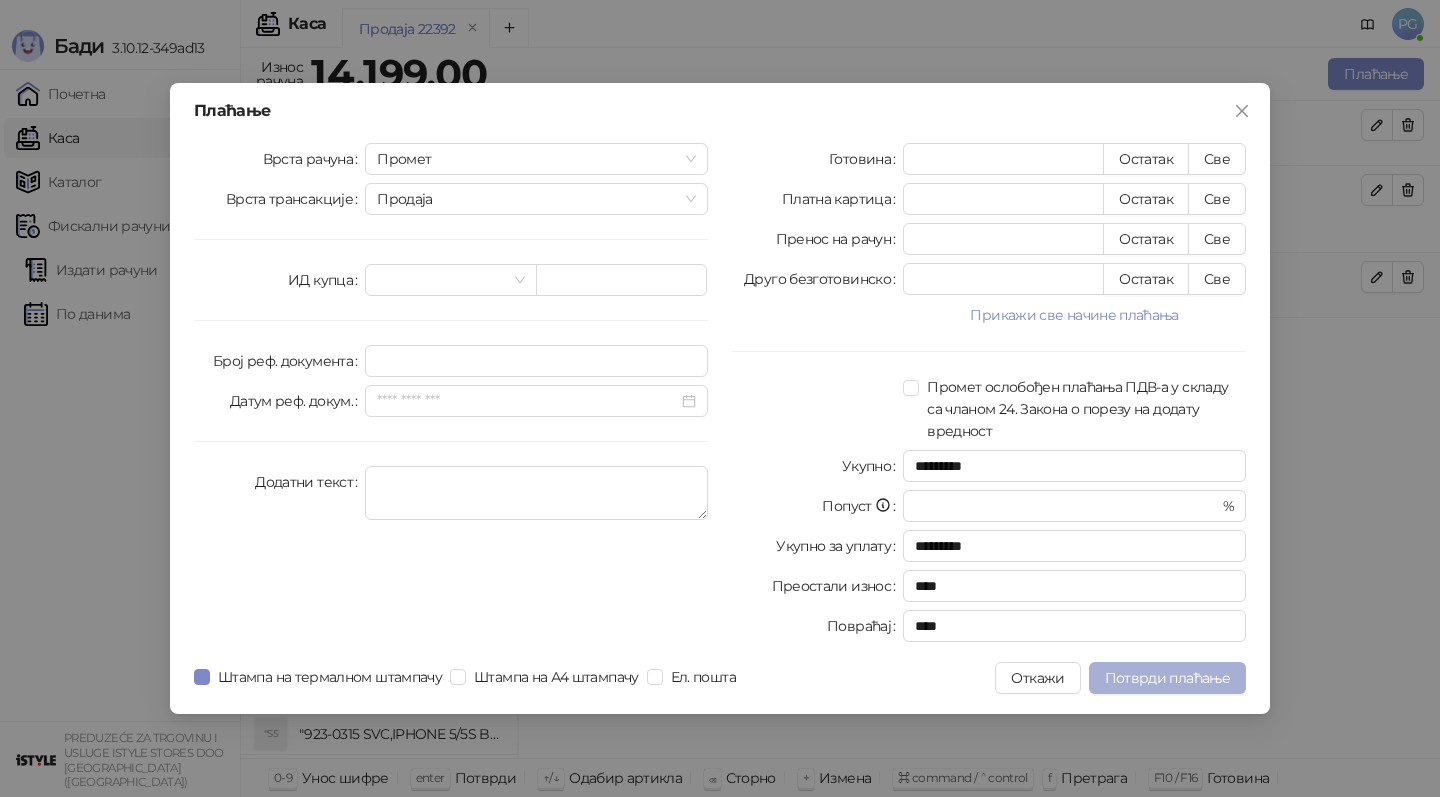 click on "Потврди плаћање" at bounding box center [1167, 678] 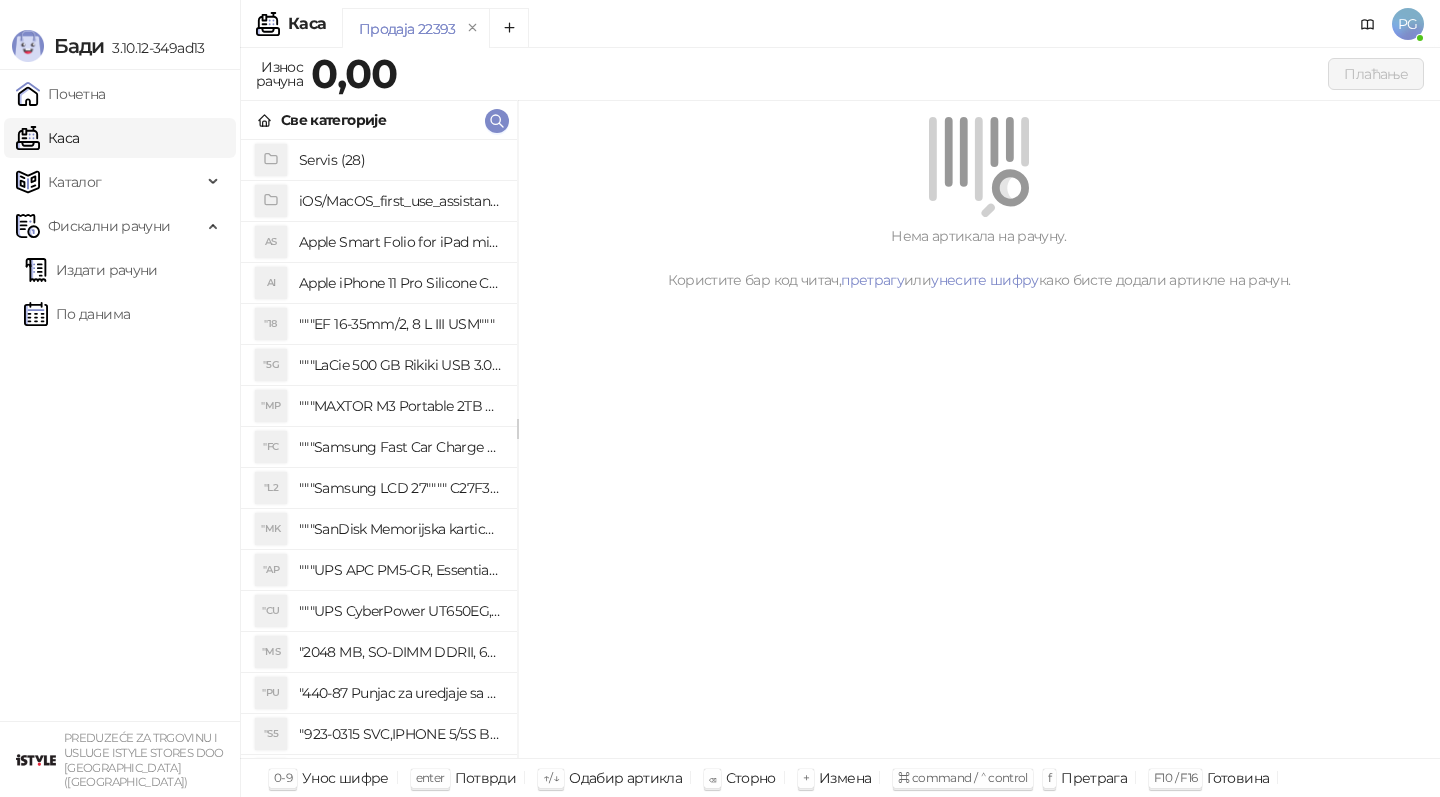 click on "Све категорије" at bounding box center (379, 120) 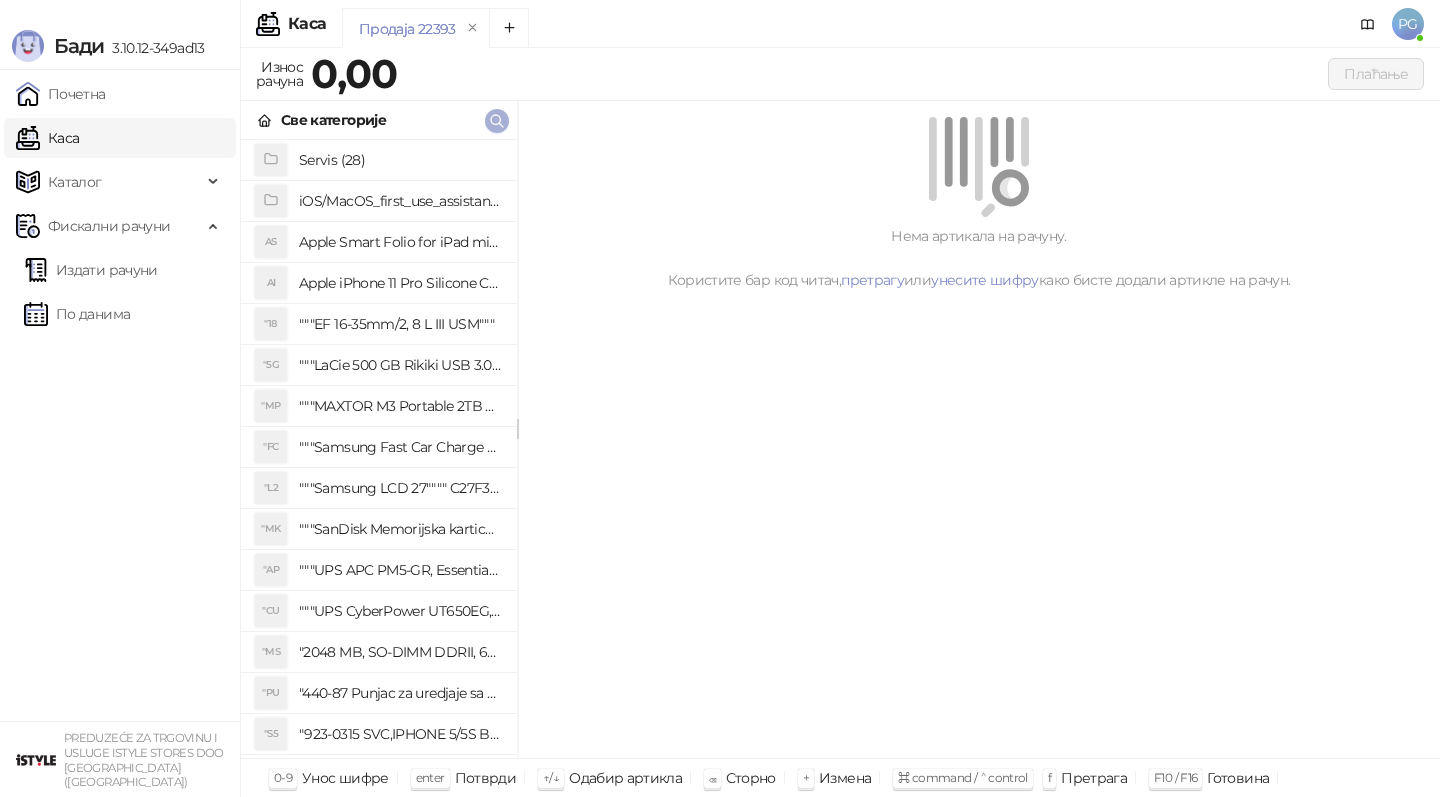 click 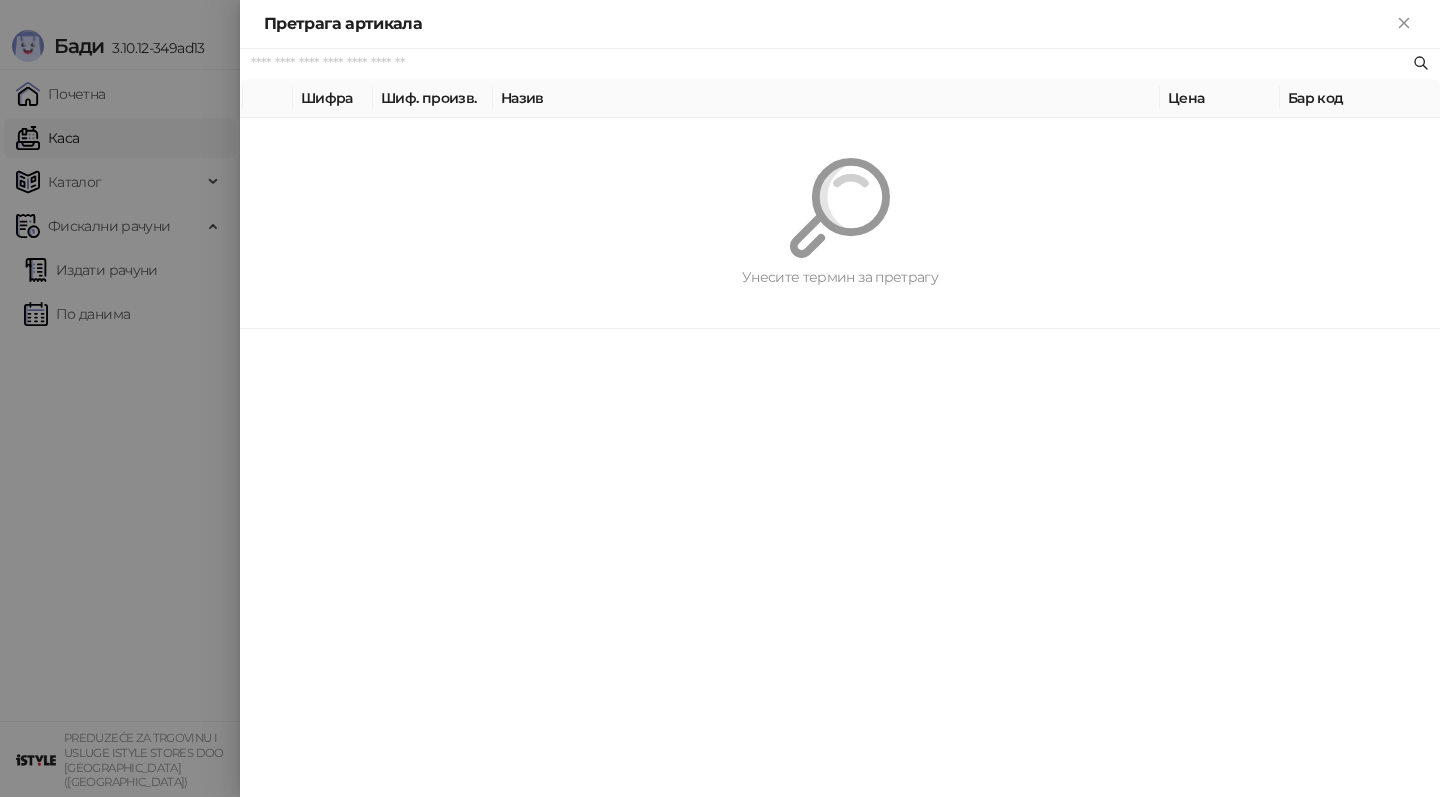 paste on "*********" 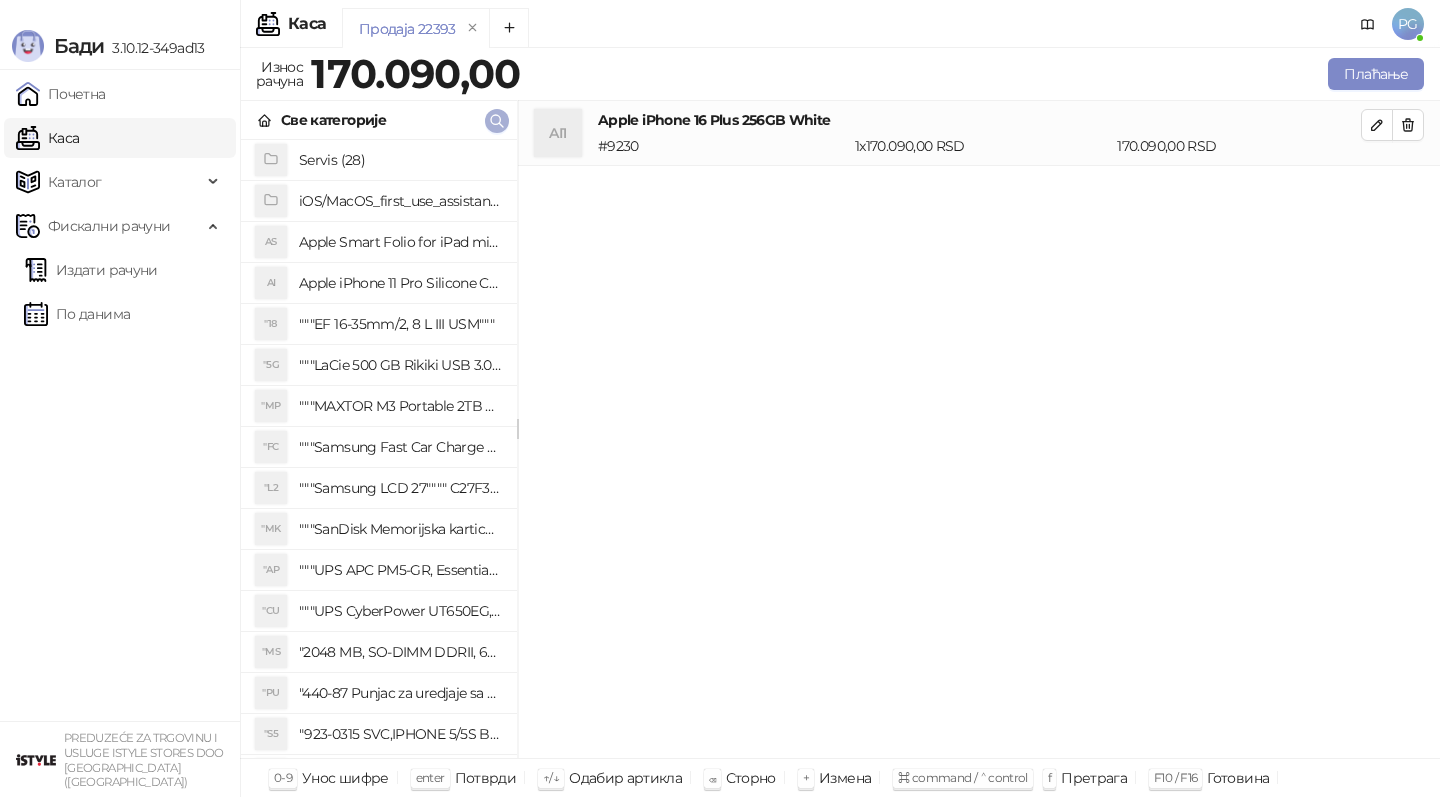 click at bounding box center [497, 121] 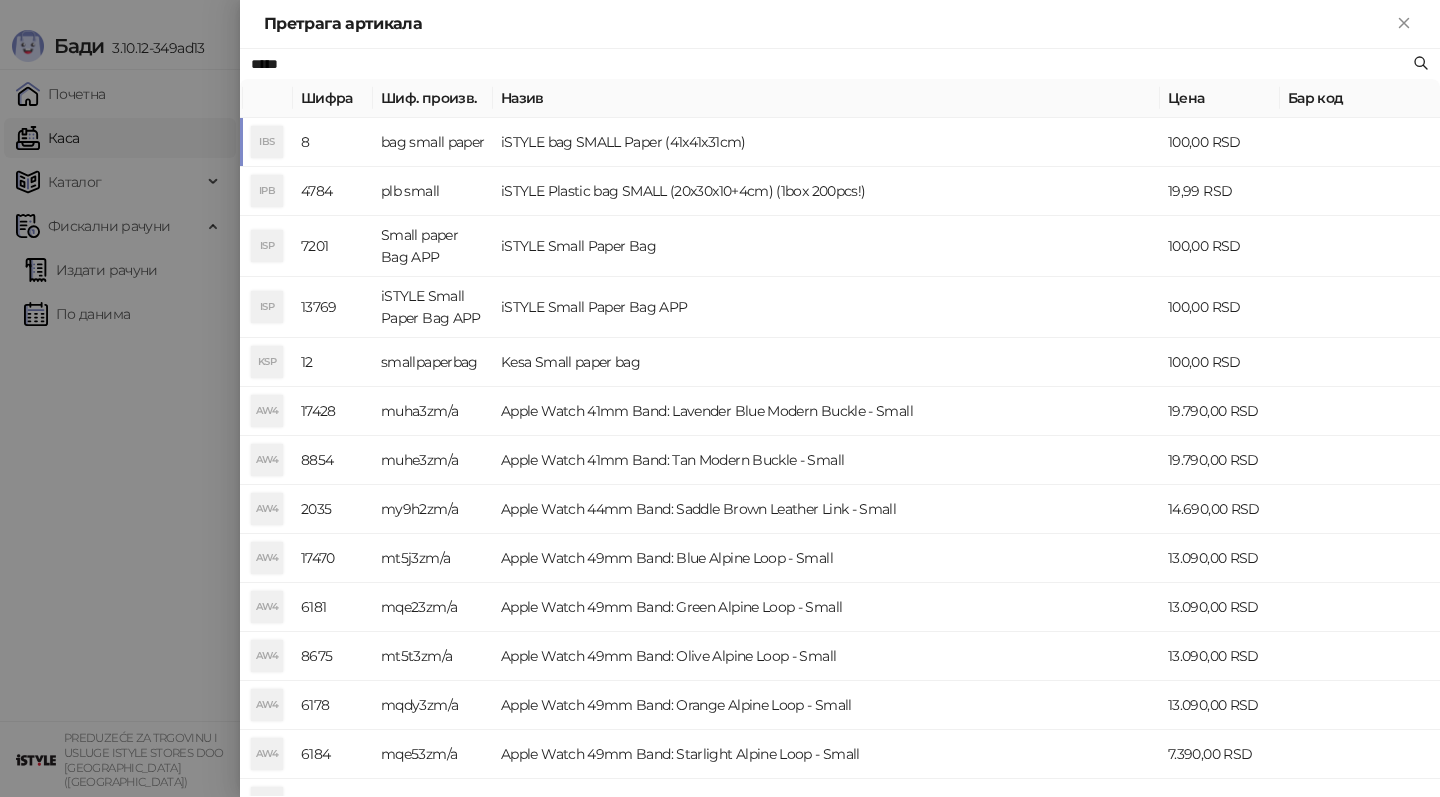 type on "*****" 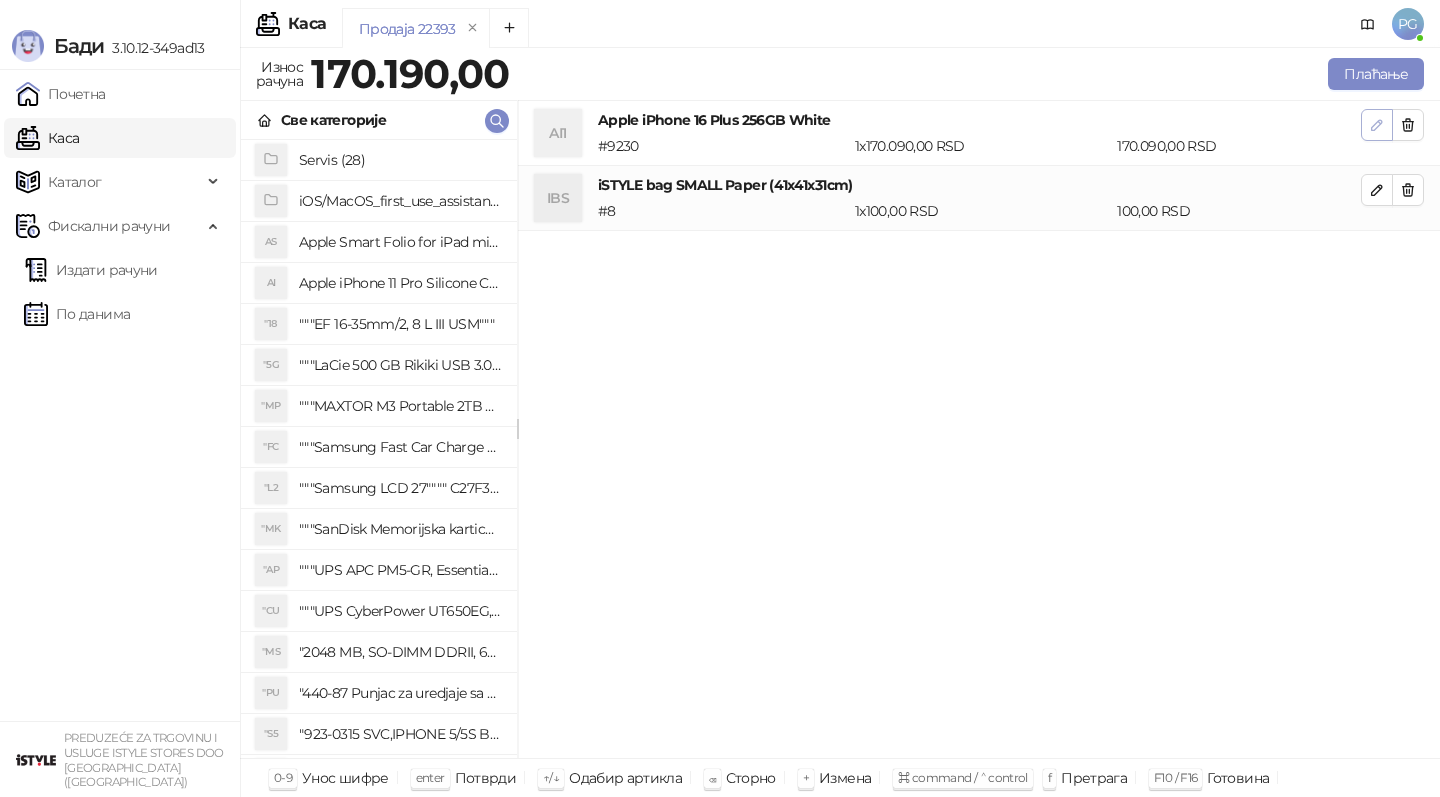 click 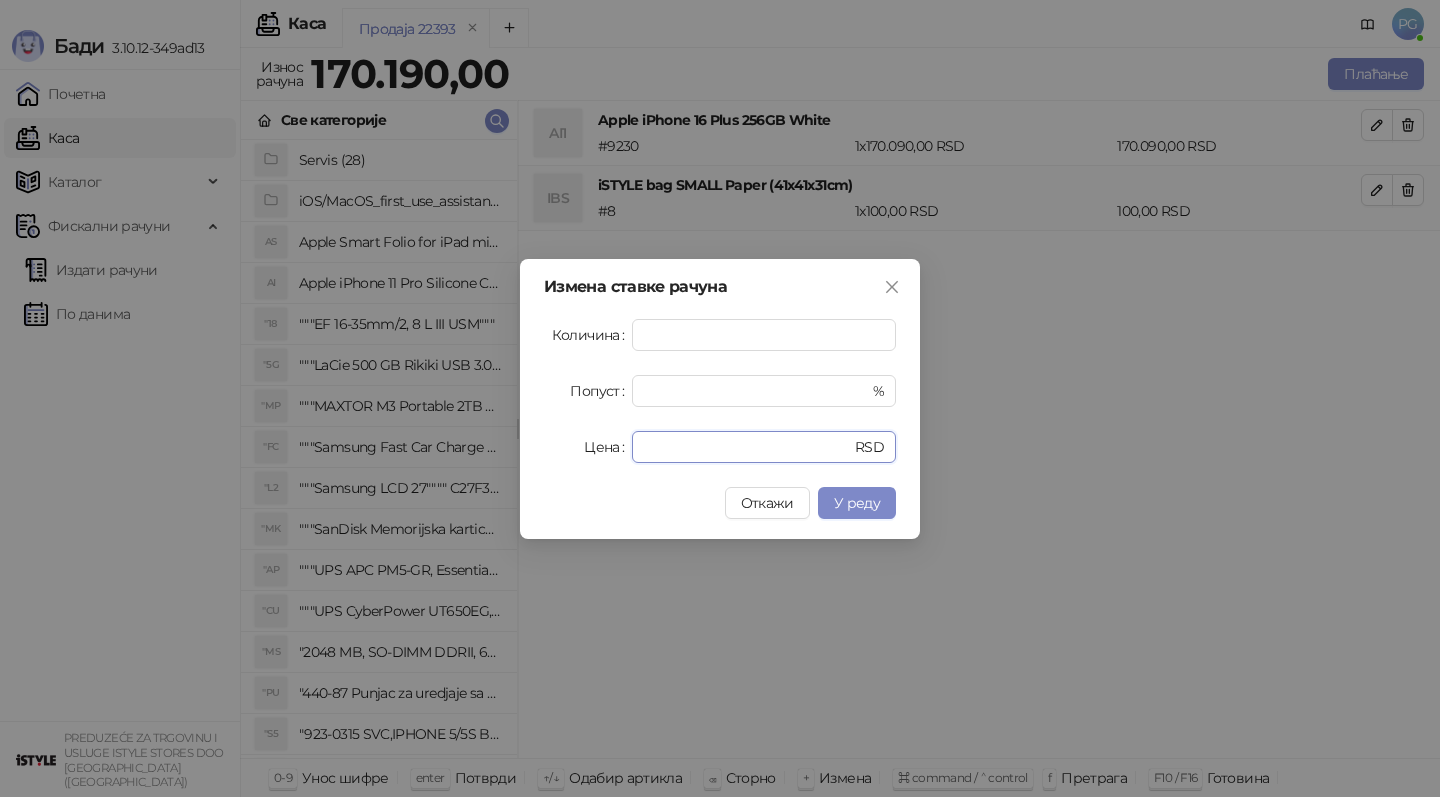 drag, startPoint x: 706, startPoint y: 453, endPoint x: 549, endPoint y: 453, distance: 157 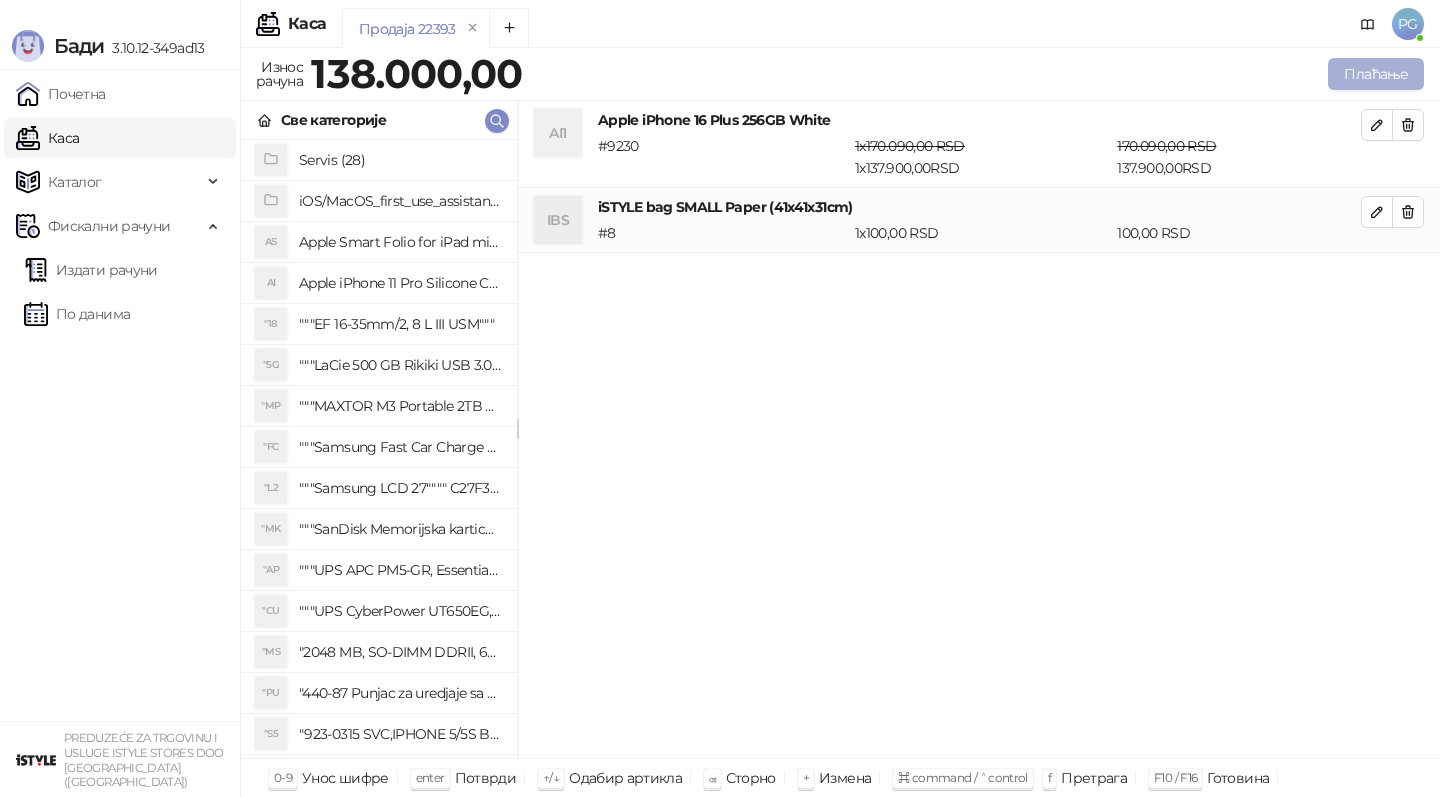 click on "Плаћање" at bounding box center [1376, 74] 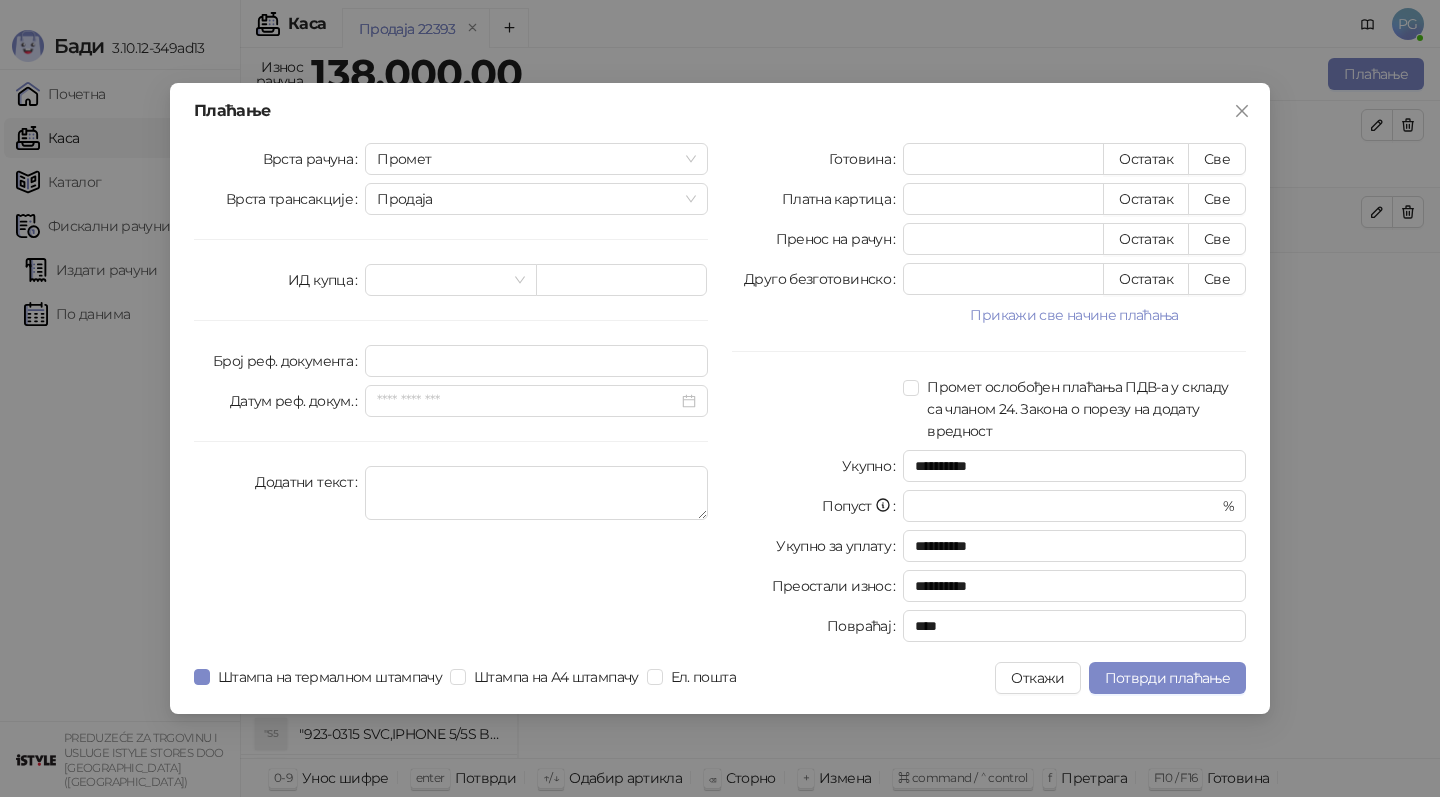 click on "**********" at bounding box center [989, 396] 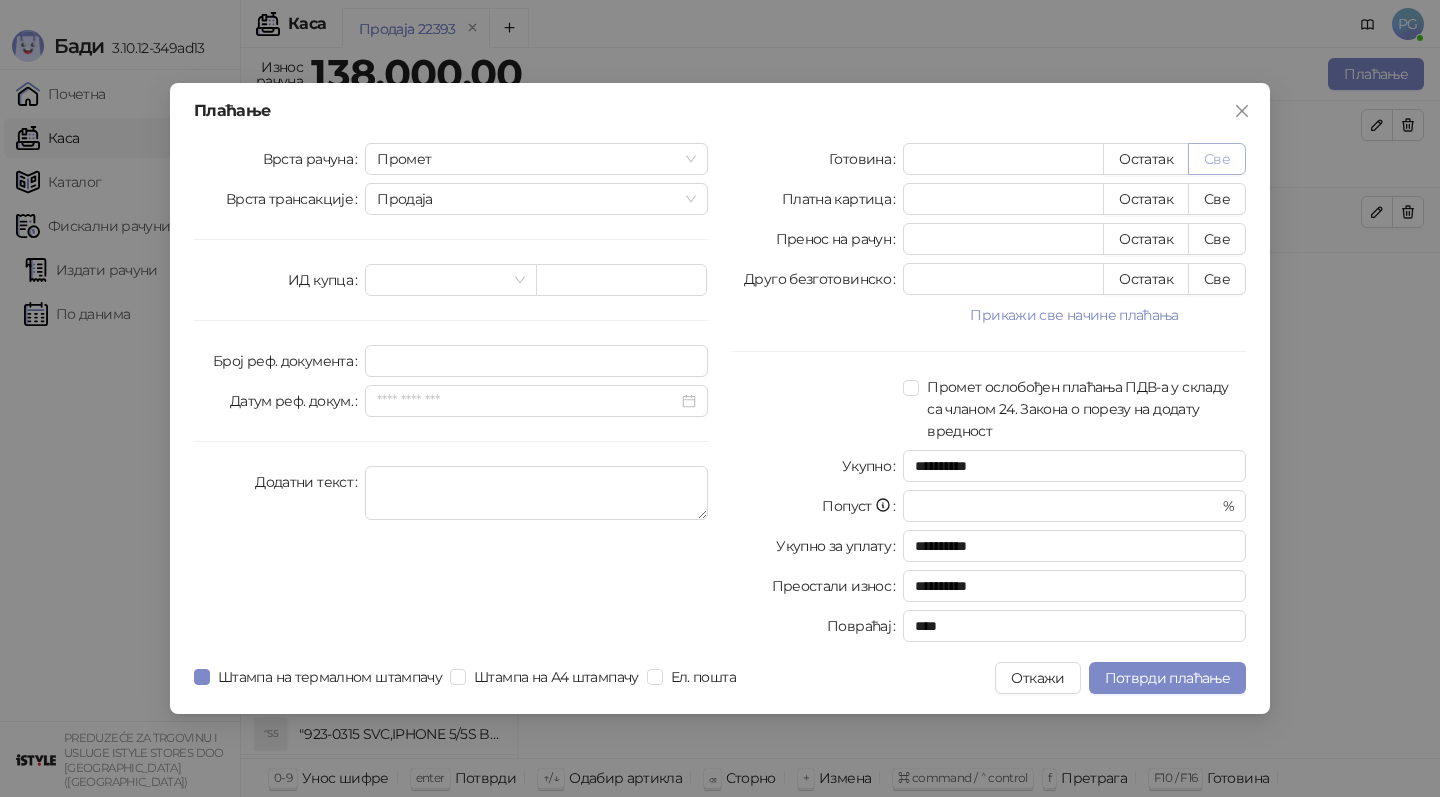 click on "Све" at bounding box center [1217, 159] 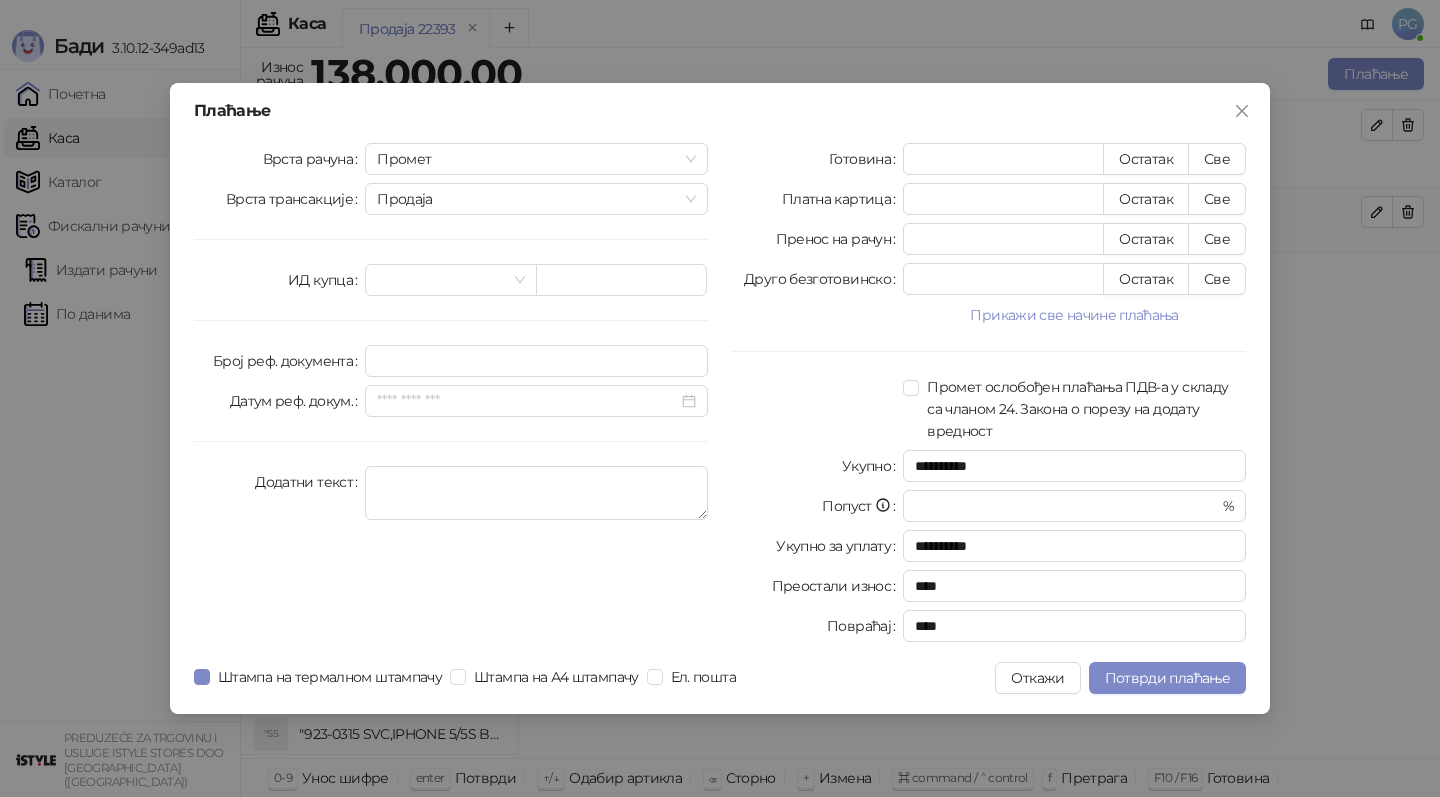 click on "**********" at bounding box center [720, 398] 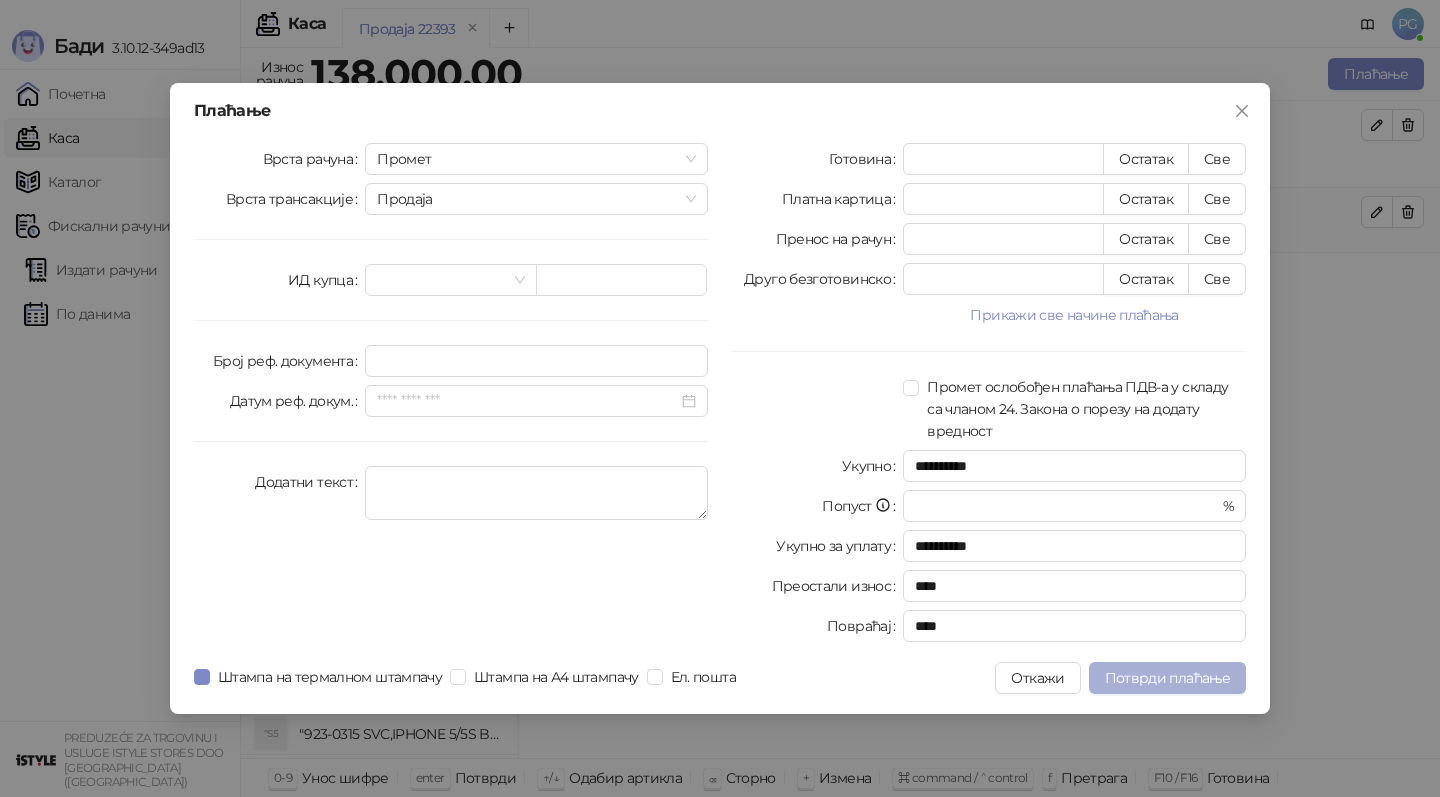 click on "Потврди плаћање" at bounding box center (1167, 678) 